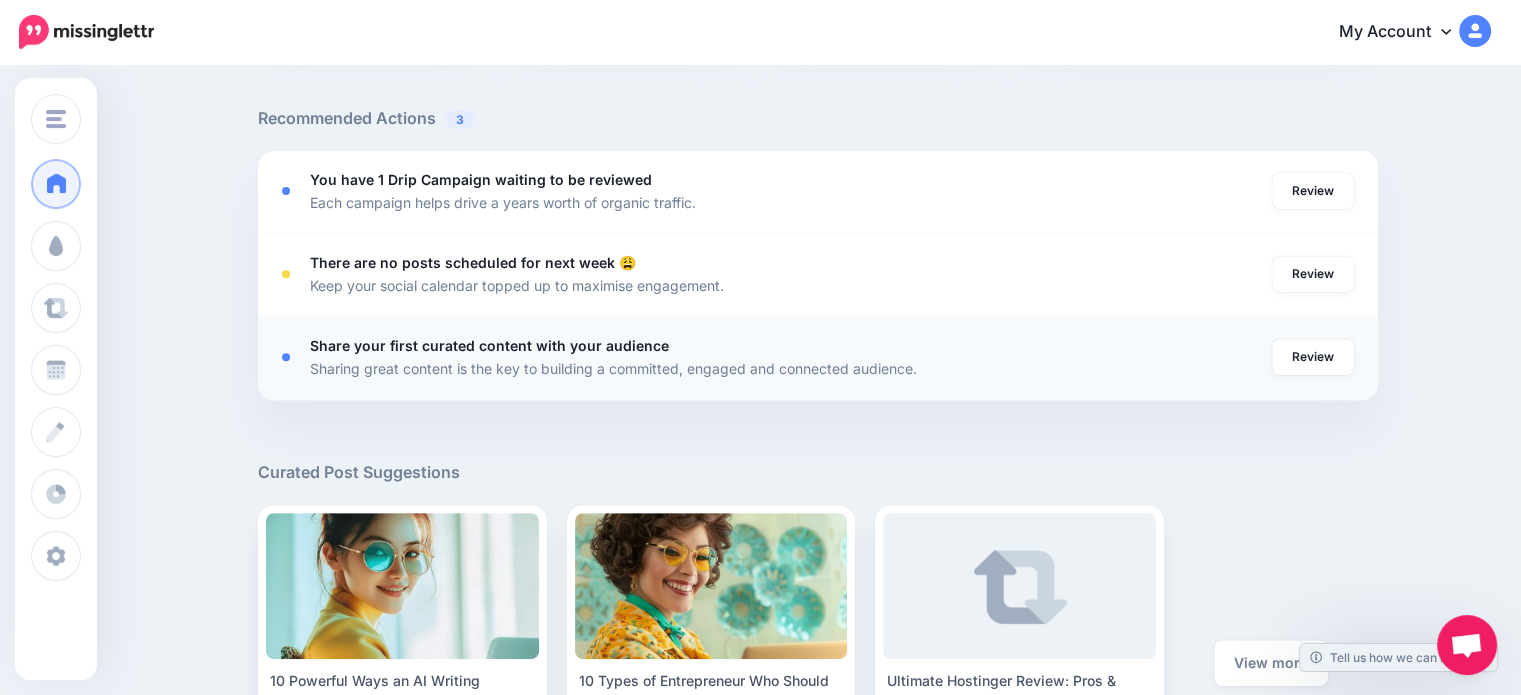 scroll, scrollTop: 700, scrollLeft: 0, axis: vertical 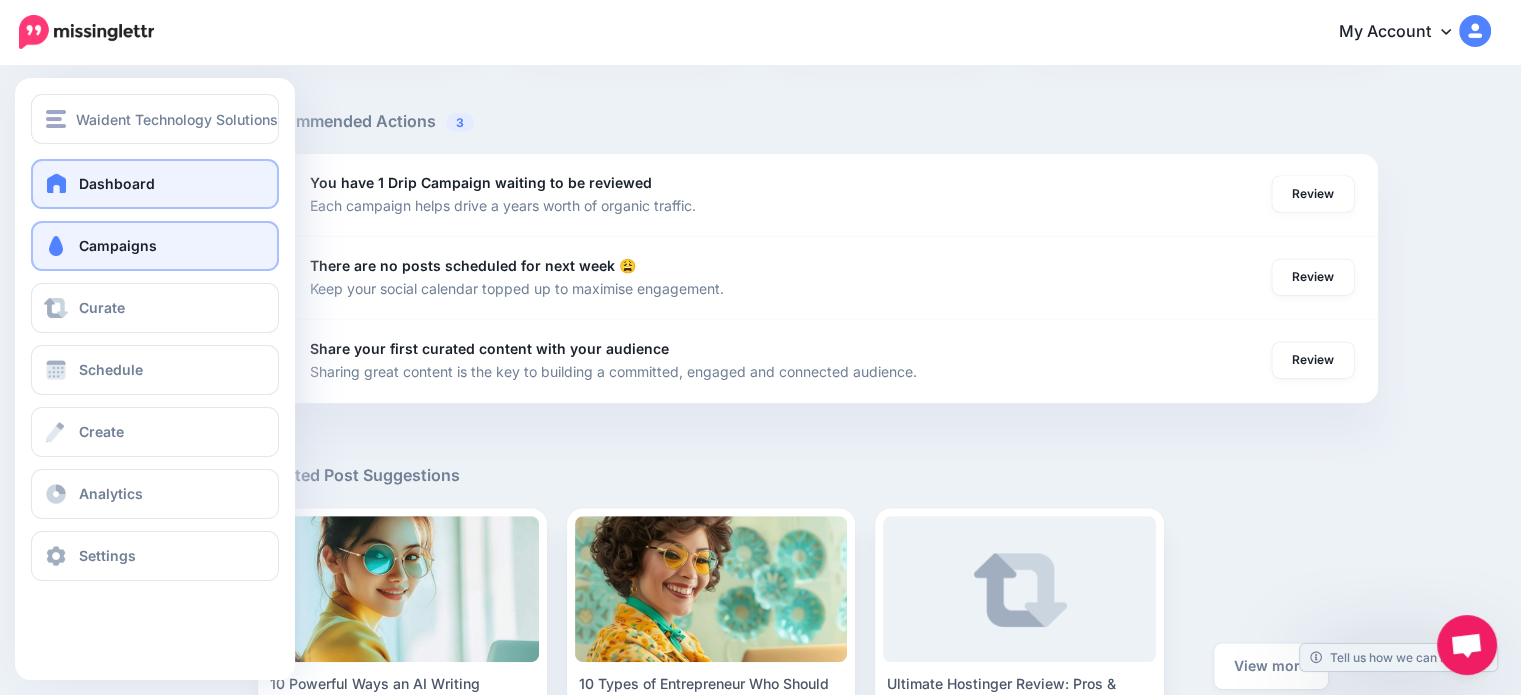click on "Campaigns" at bounding box center (118, 245) 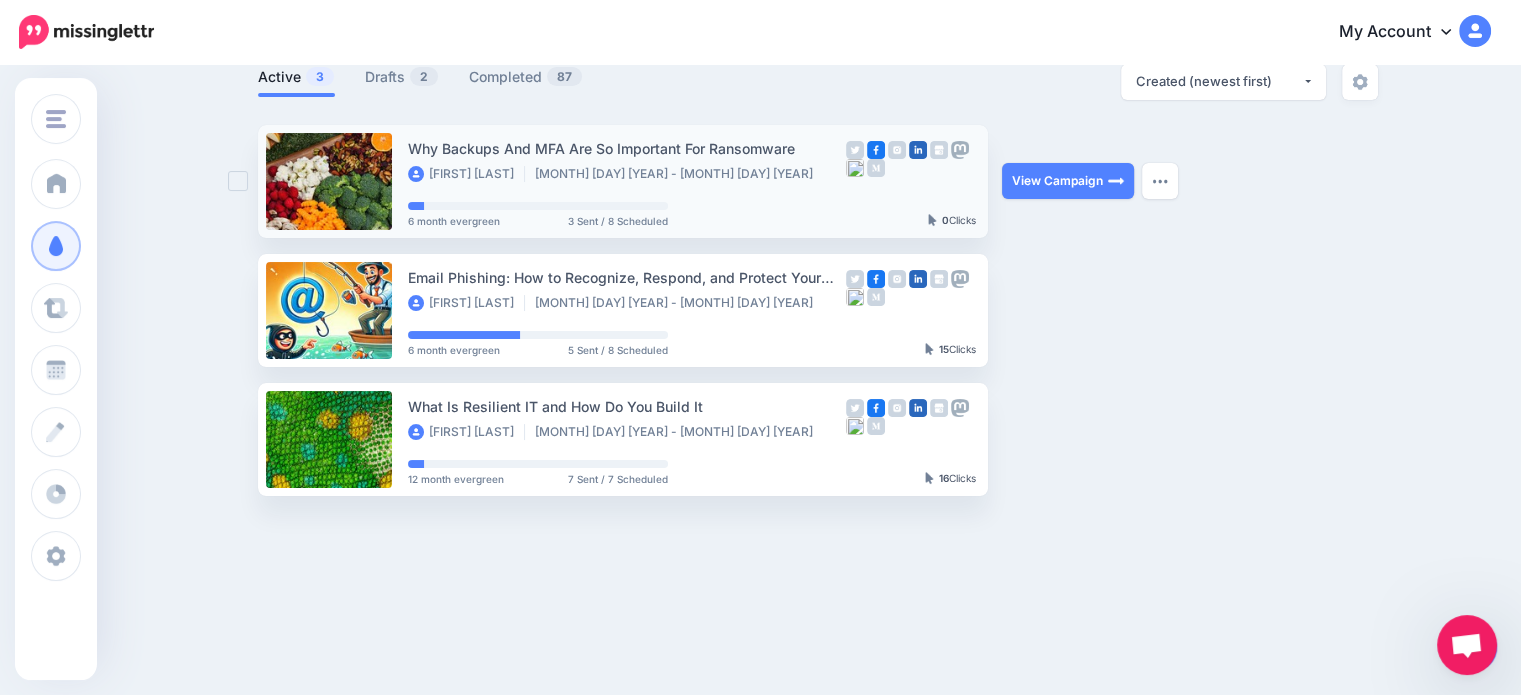 scroll, scrollTop: 141, scrollLeft: 0, axis: vertical 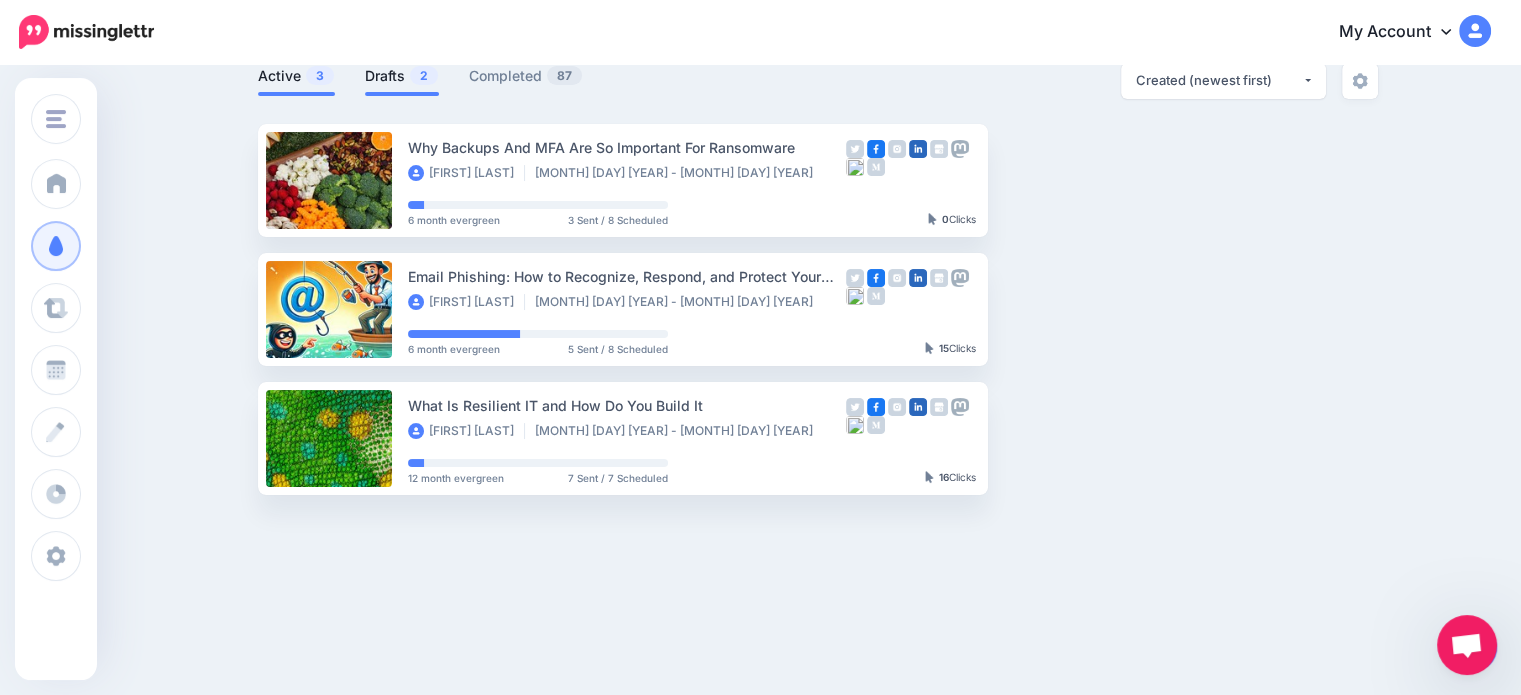 click on "Drafts  2" at bounding box center (402, 76) 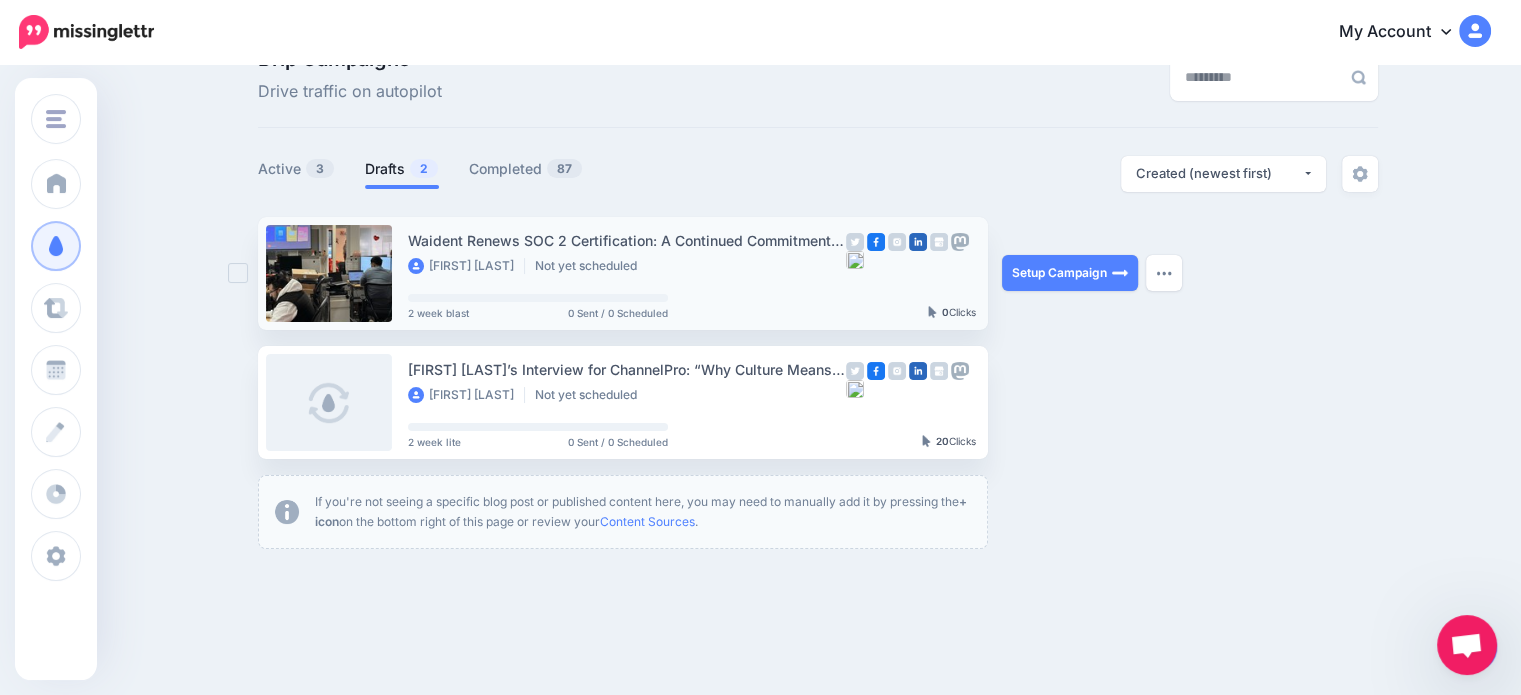 scroll, scrollTop: 2, scrollLeft: 0, axis: vertical 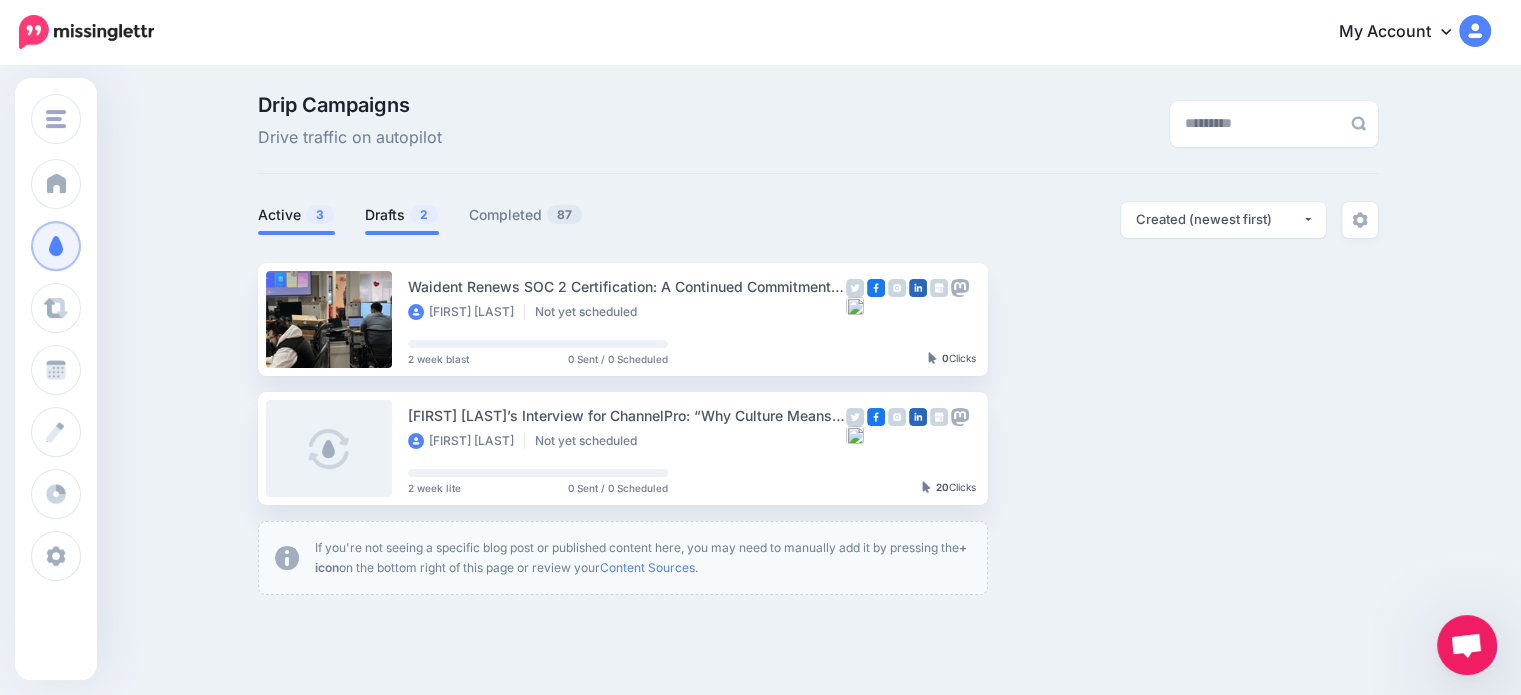 click on "Active 3" at bounding box center (296, 215) 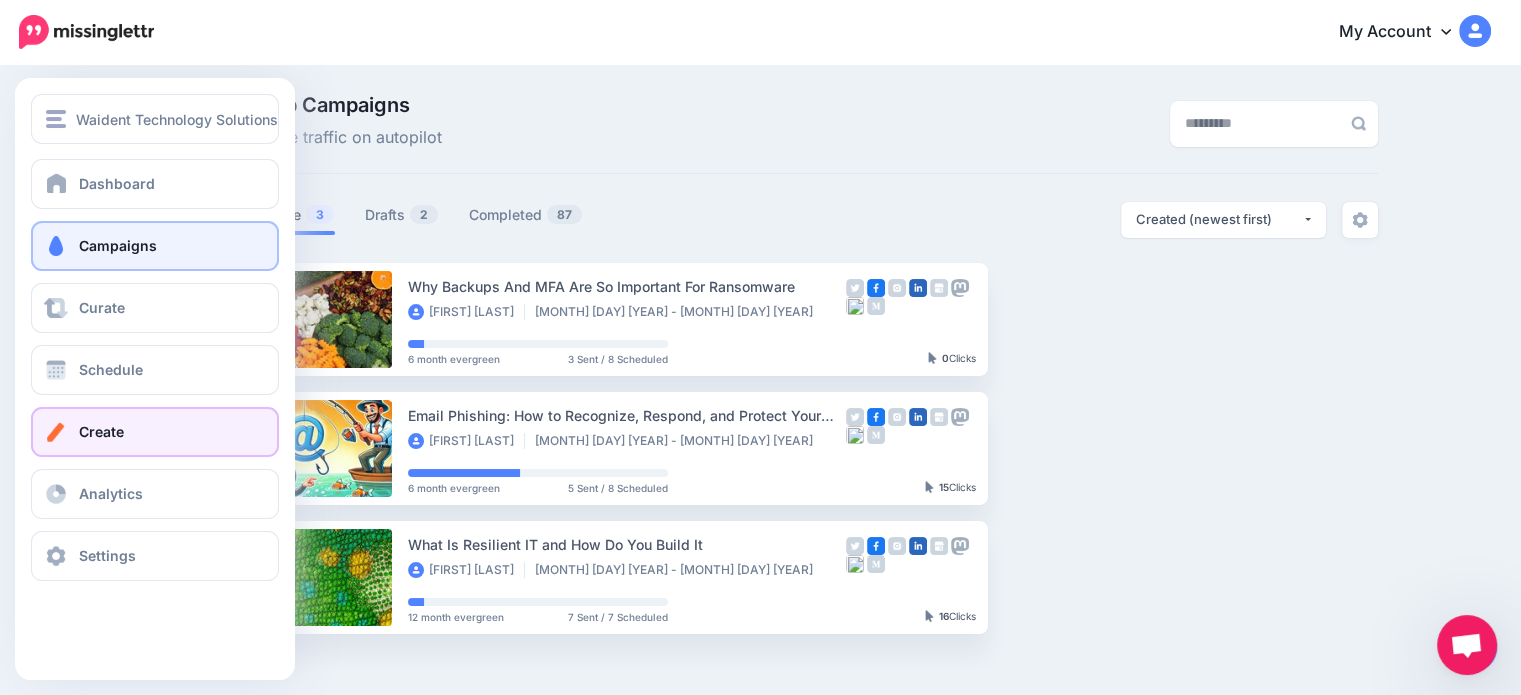 click on "Create" at bounding box center (101, 431) 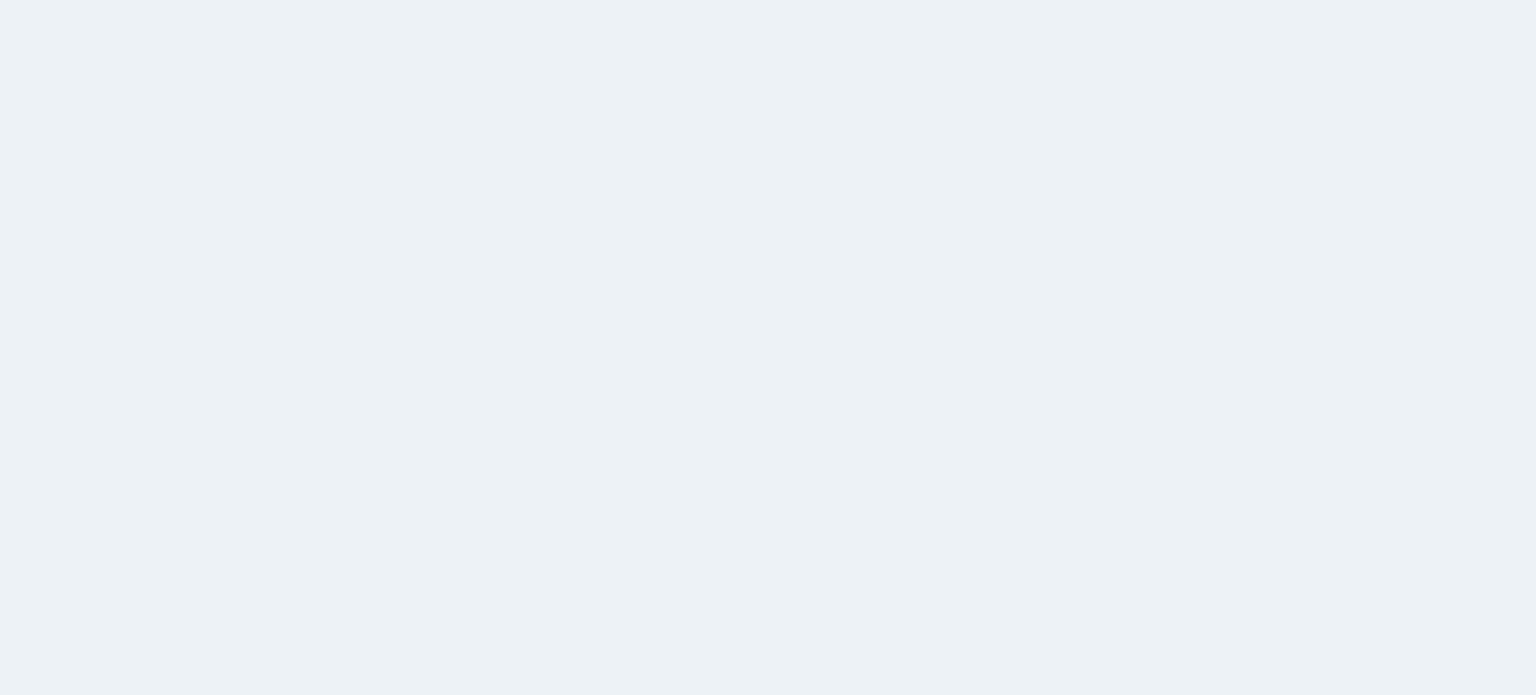 scroll, scrollTop: 0, scrollLeft: 0, axis: both 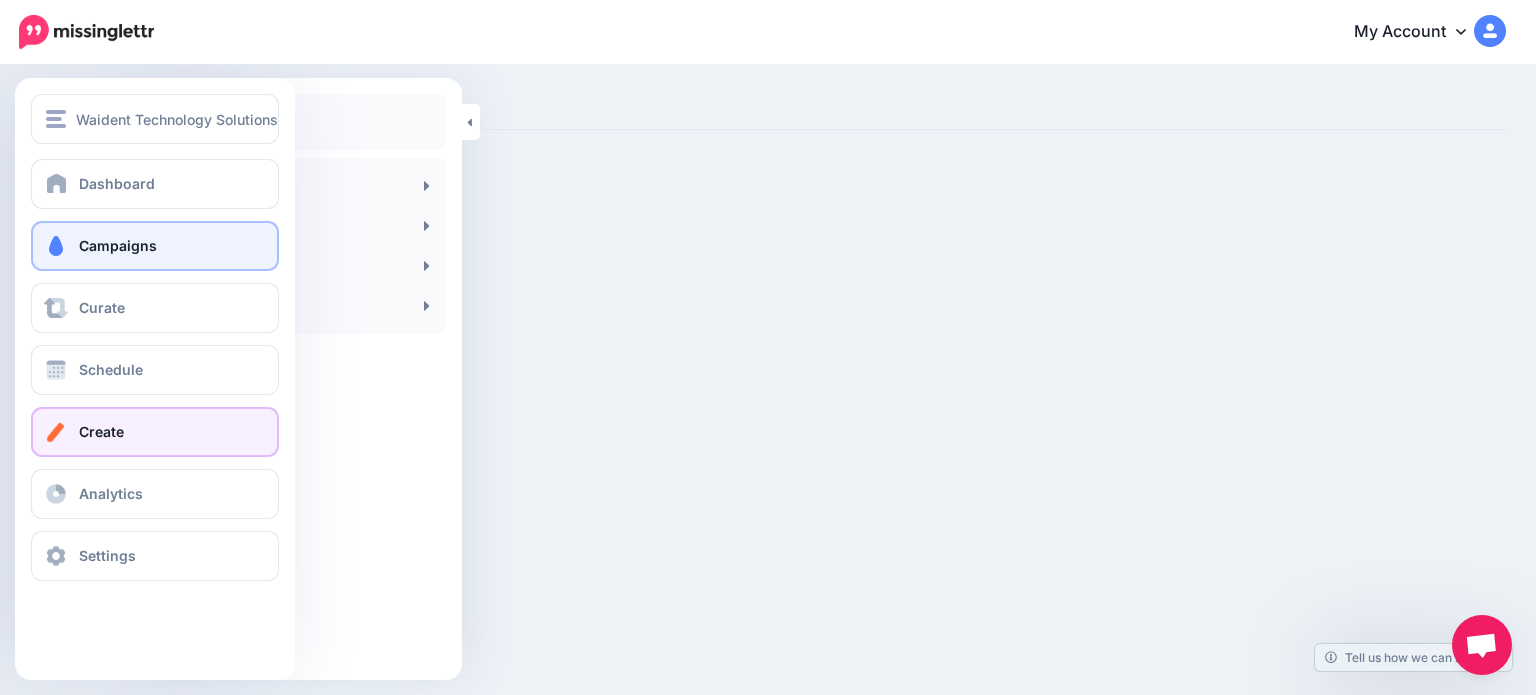 click on "Campaigns" at bounding box center [118, 245] 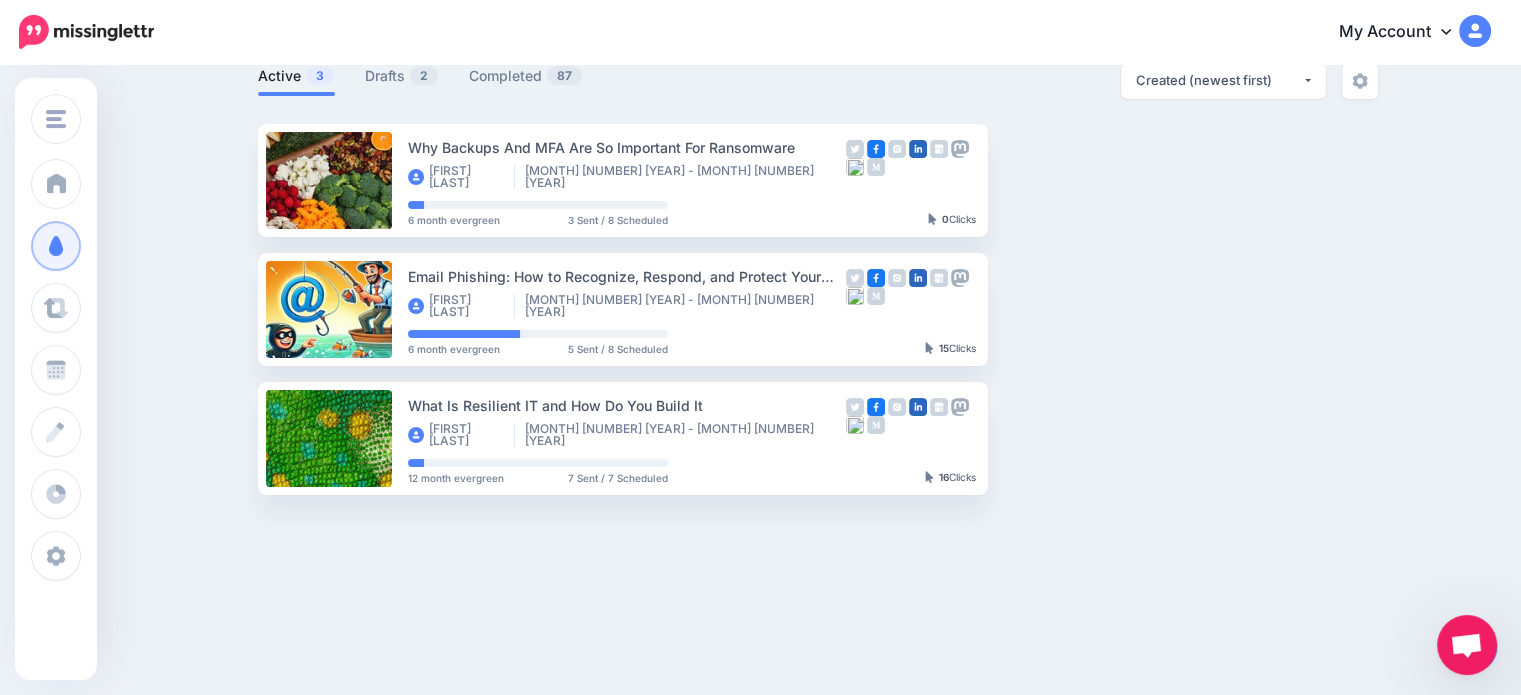 scroll, scrollTop: 0, scrollLeft: 0, axis: both 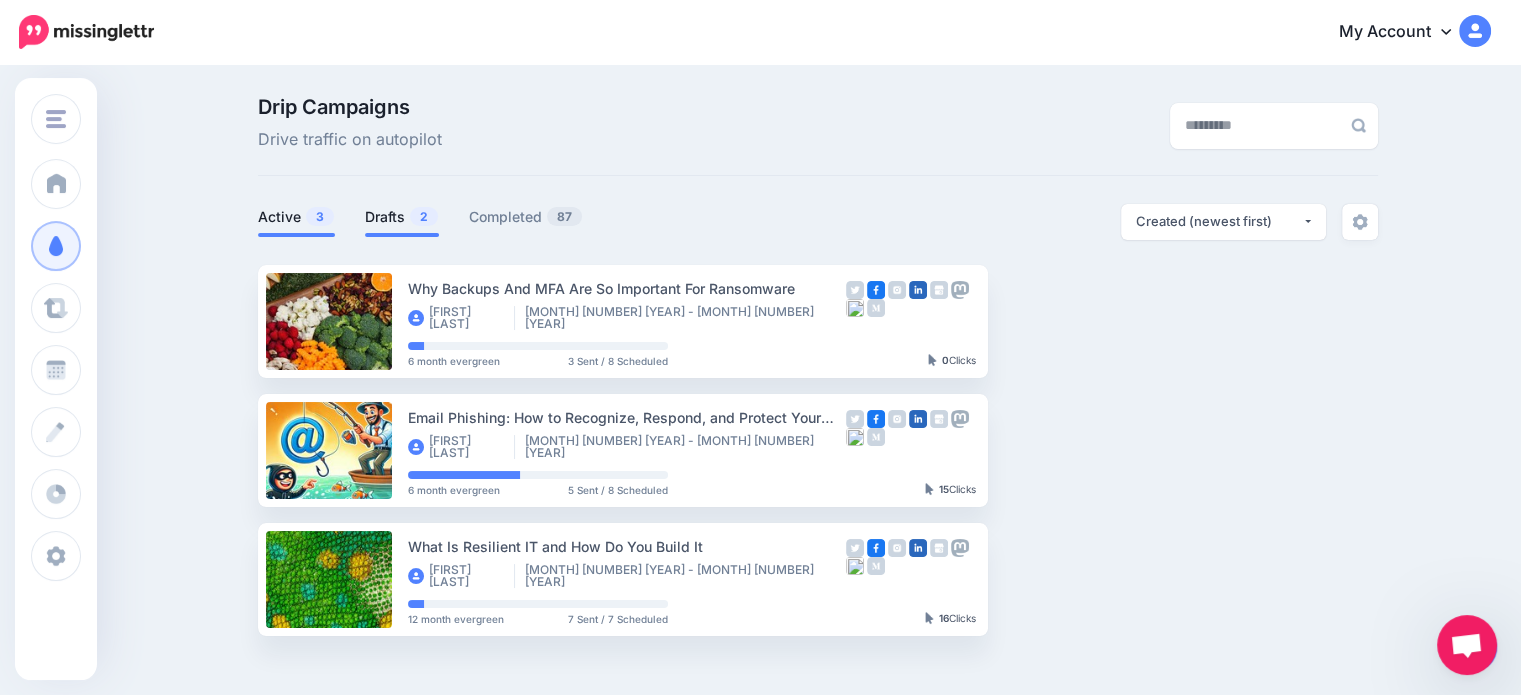 click on "Drafts  2" at bounding box center (402, 217) 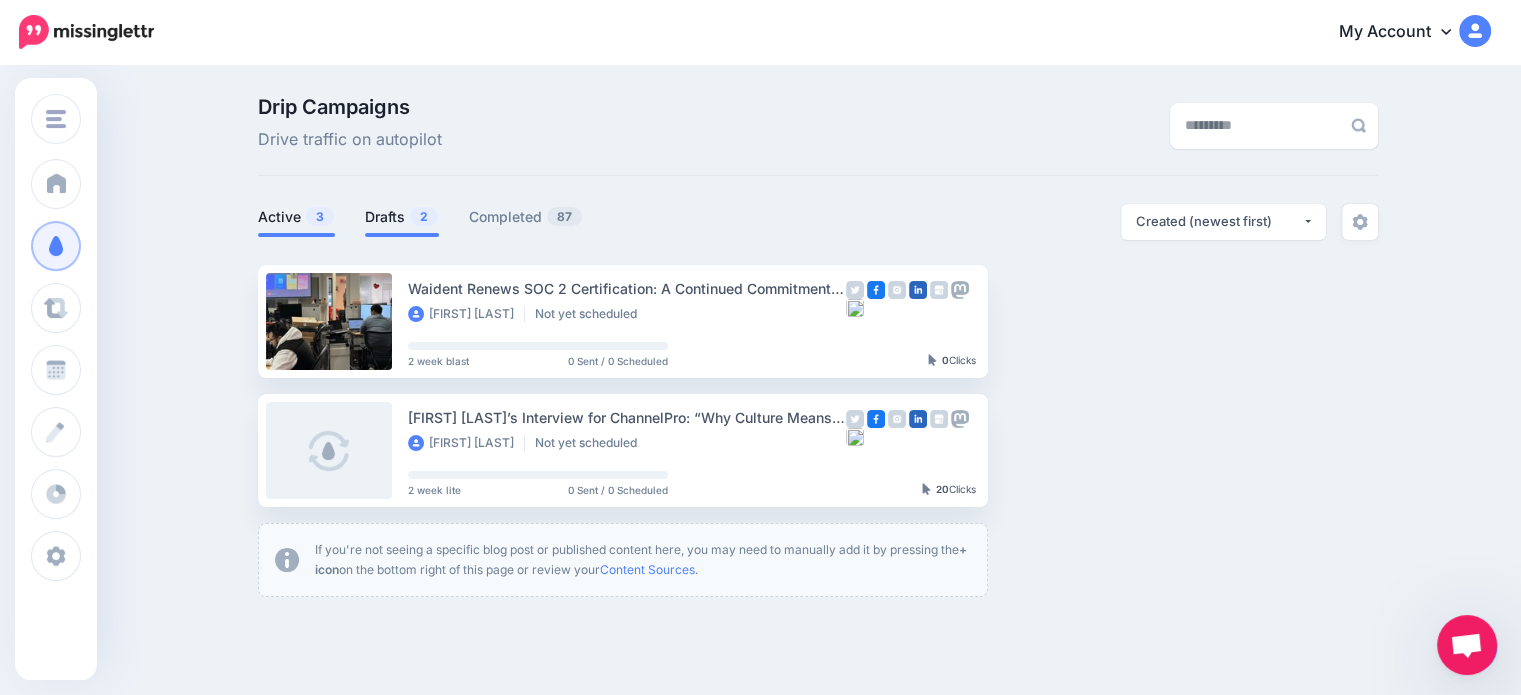 click on "Active 3" at bounding box center [296, 217] 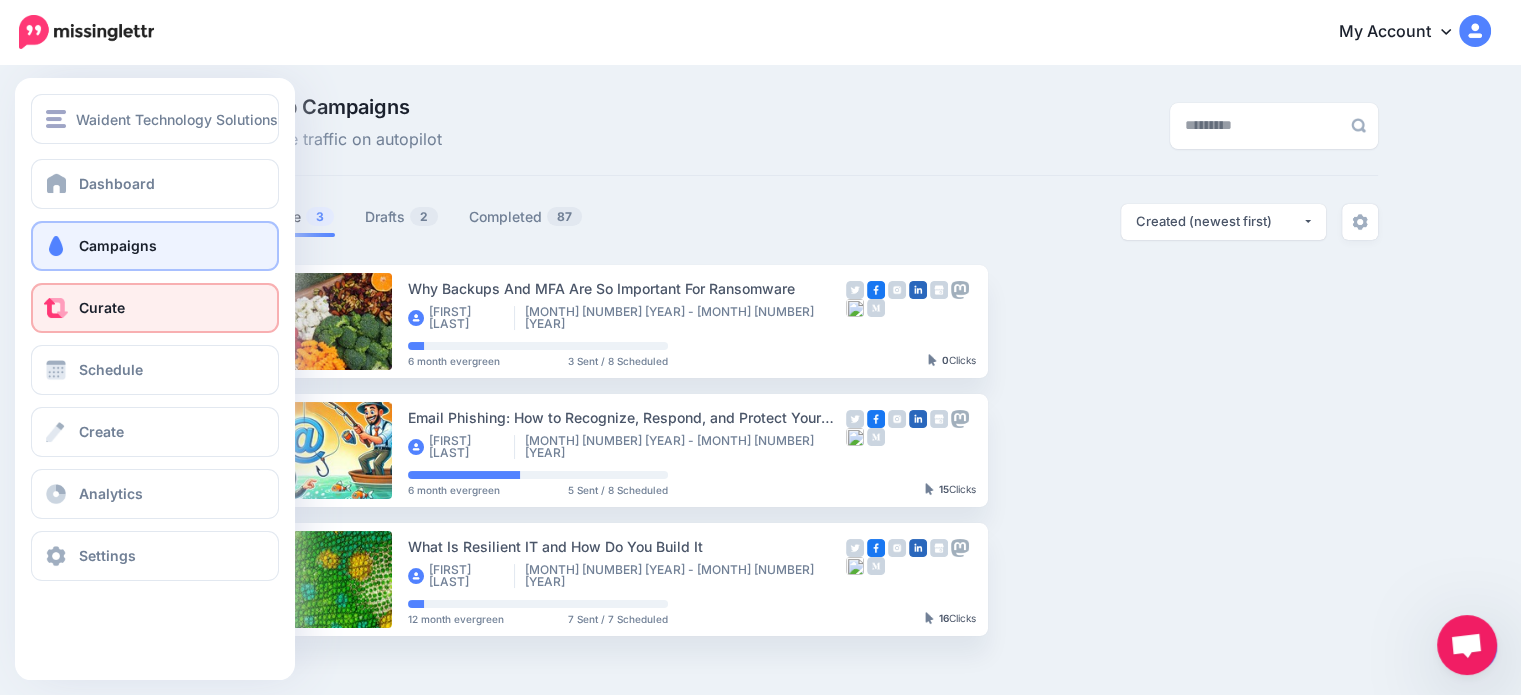 click on "Curate" at bounding box center [155, 308] 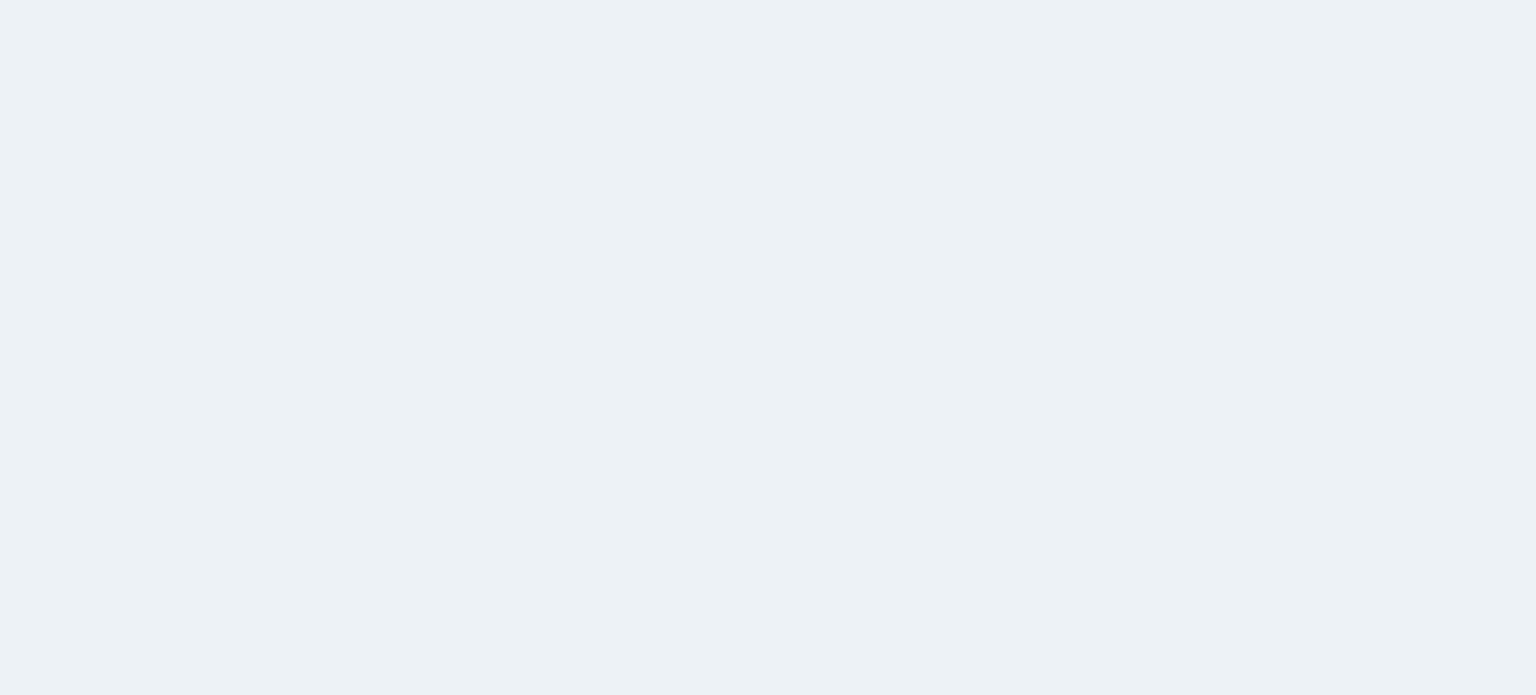 scroll, scrollTop: 0, scrollLeft: 0, axis: both 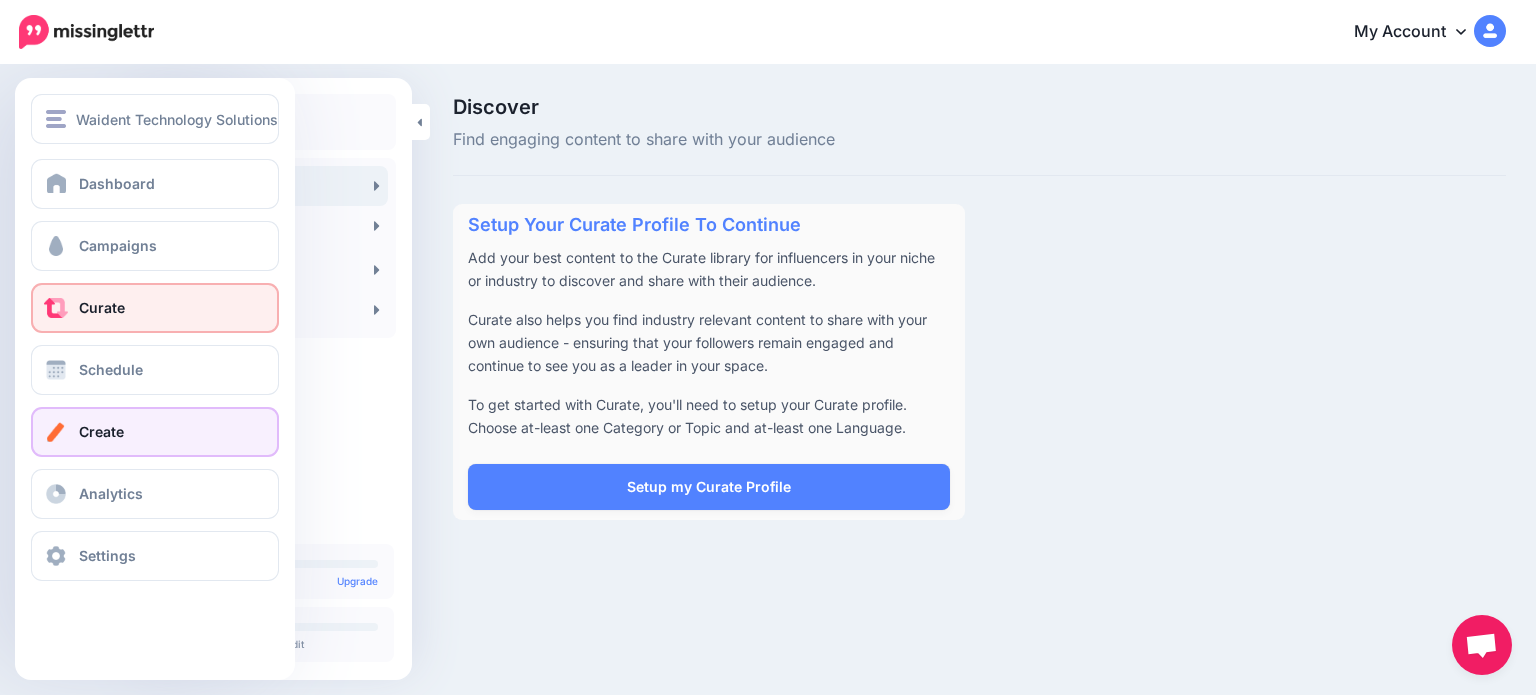 click on "Create" at bounding box center [155, 432] 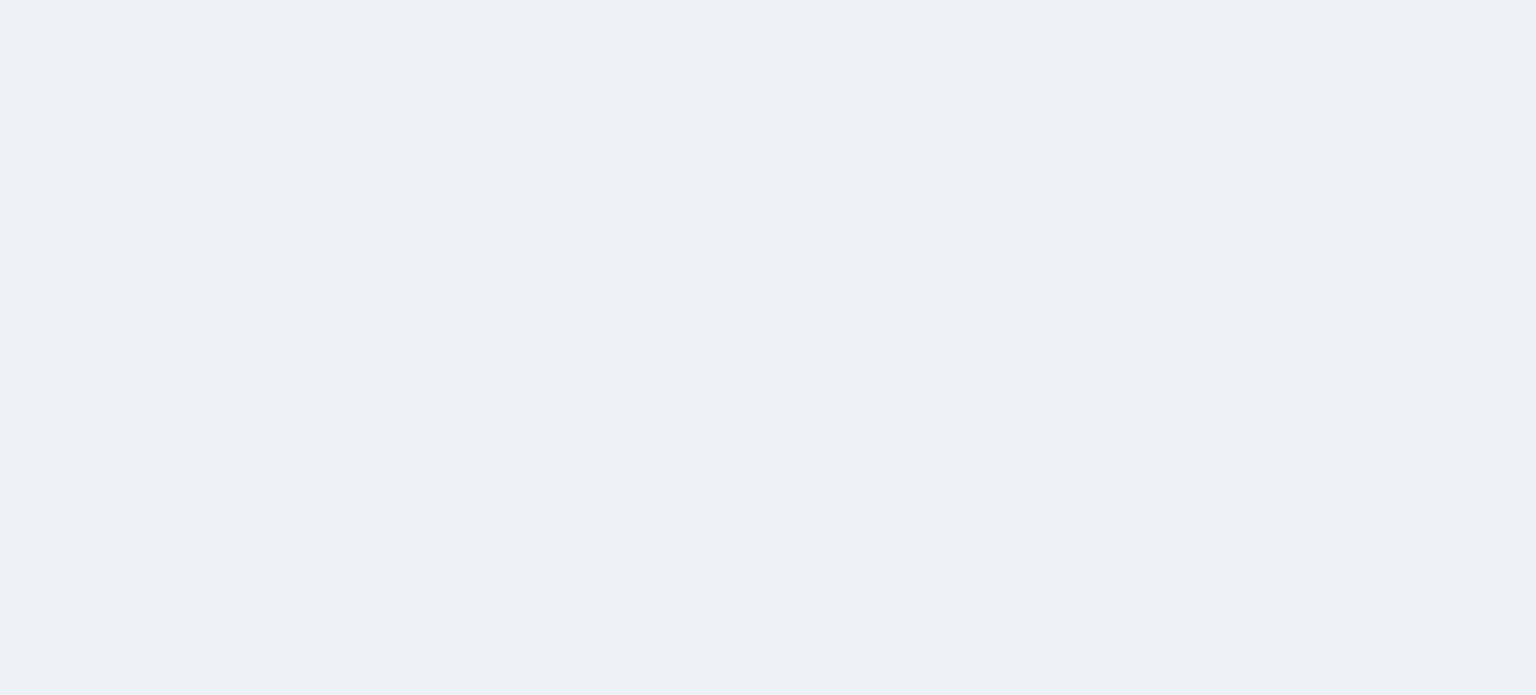 scroll, scrollTop: 0, scrollLeft: 0, axis: both 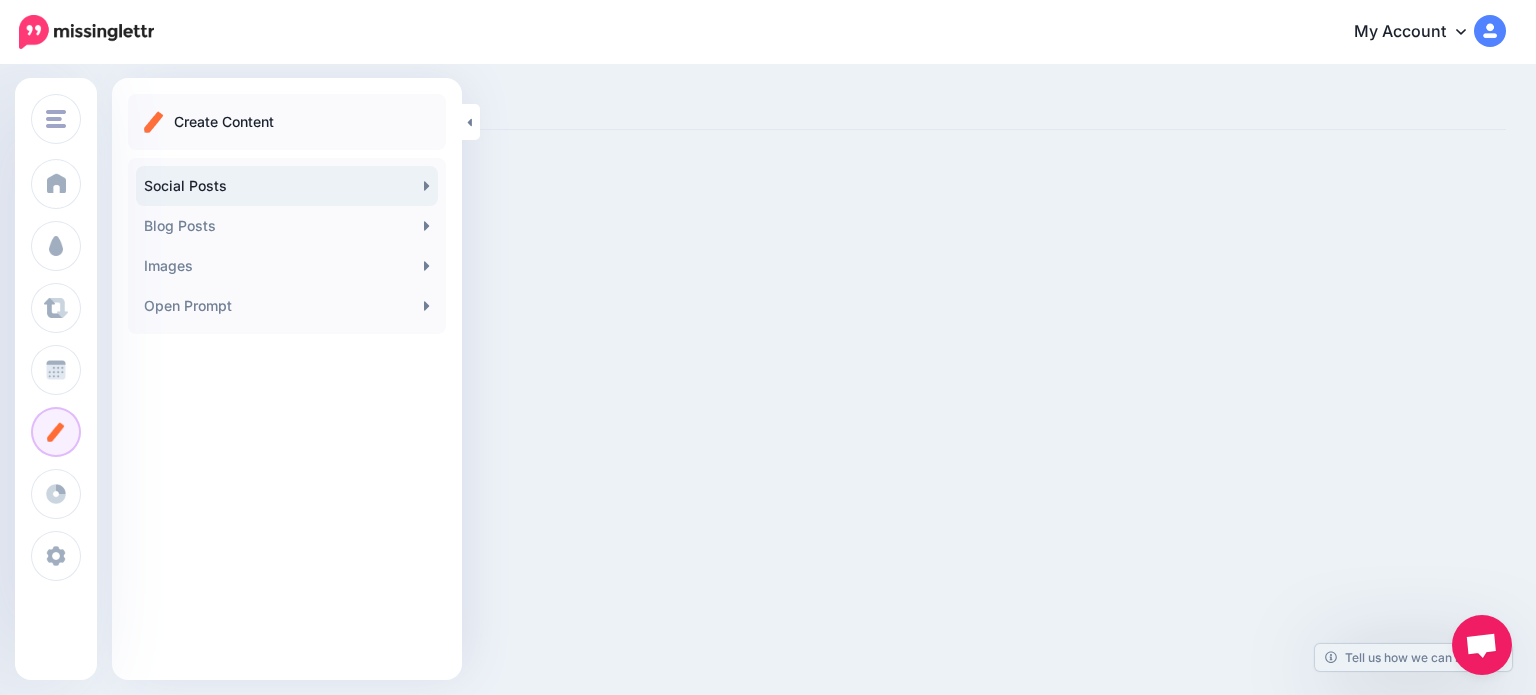 click on "Social Posts" at bounding box center [287, 186] 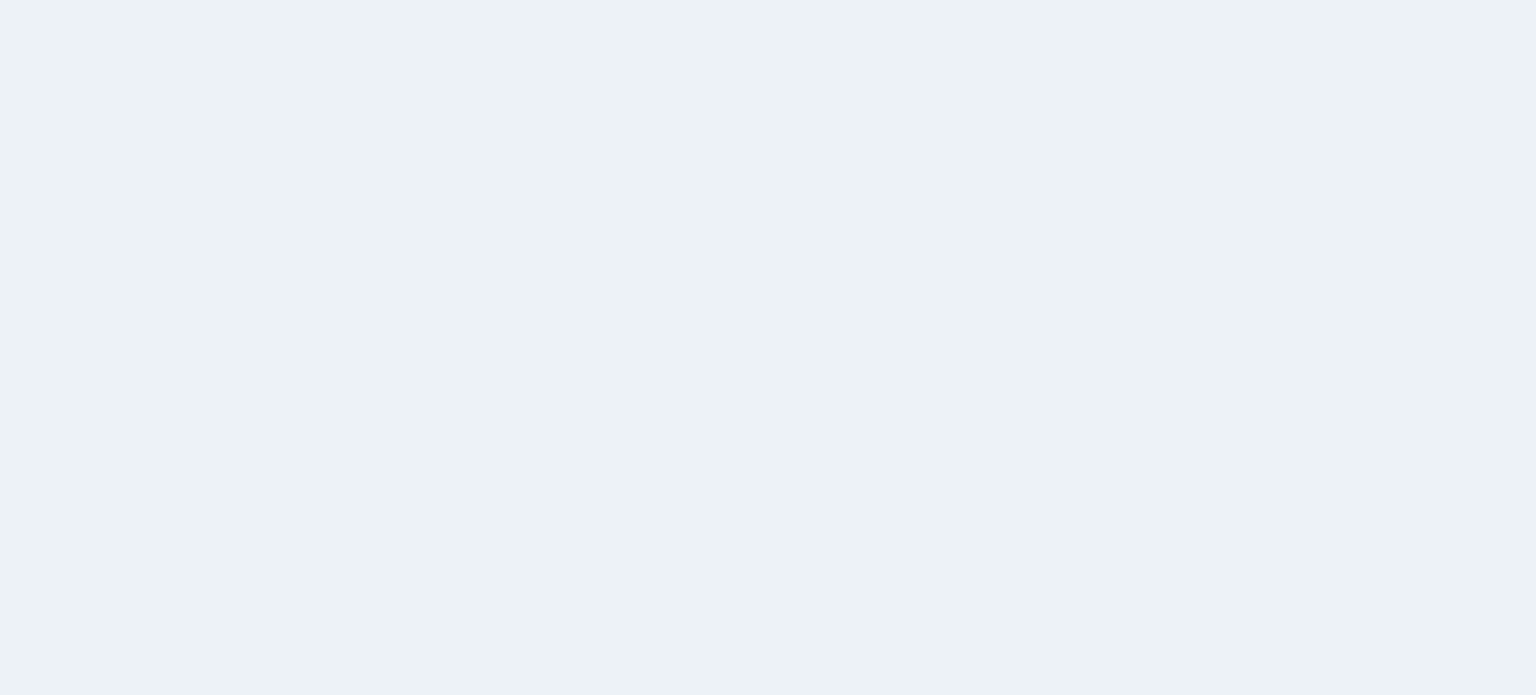 scroll, scrollTop: 0, scrollLeft: 0, axis: both 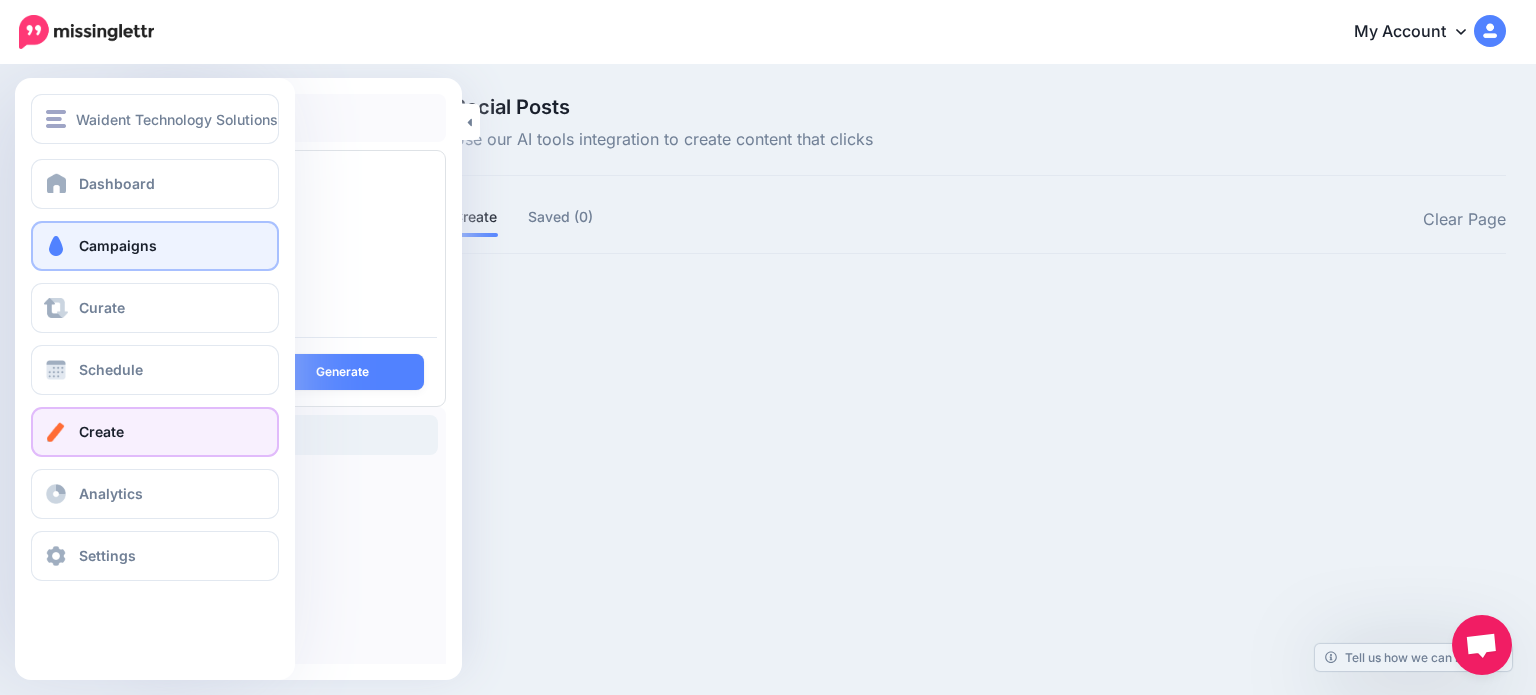 click on "Campaigns" at bounding box center (155, 246) 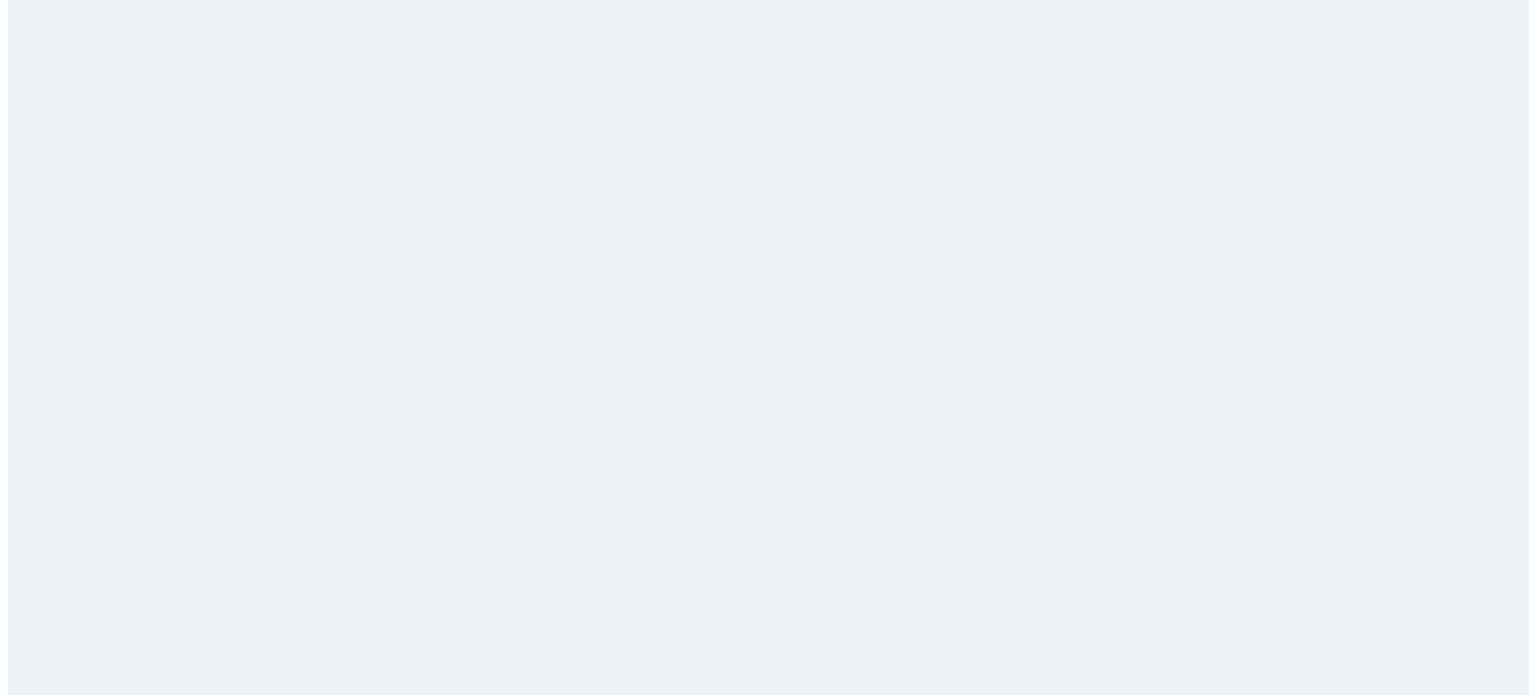scroll, scrollTop: 0, scrollLeft: 0, axis: both 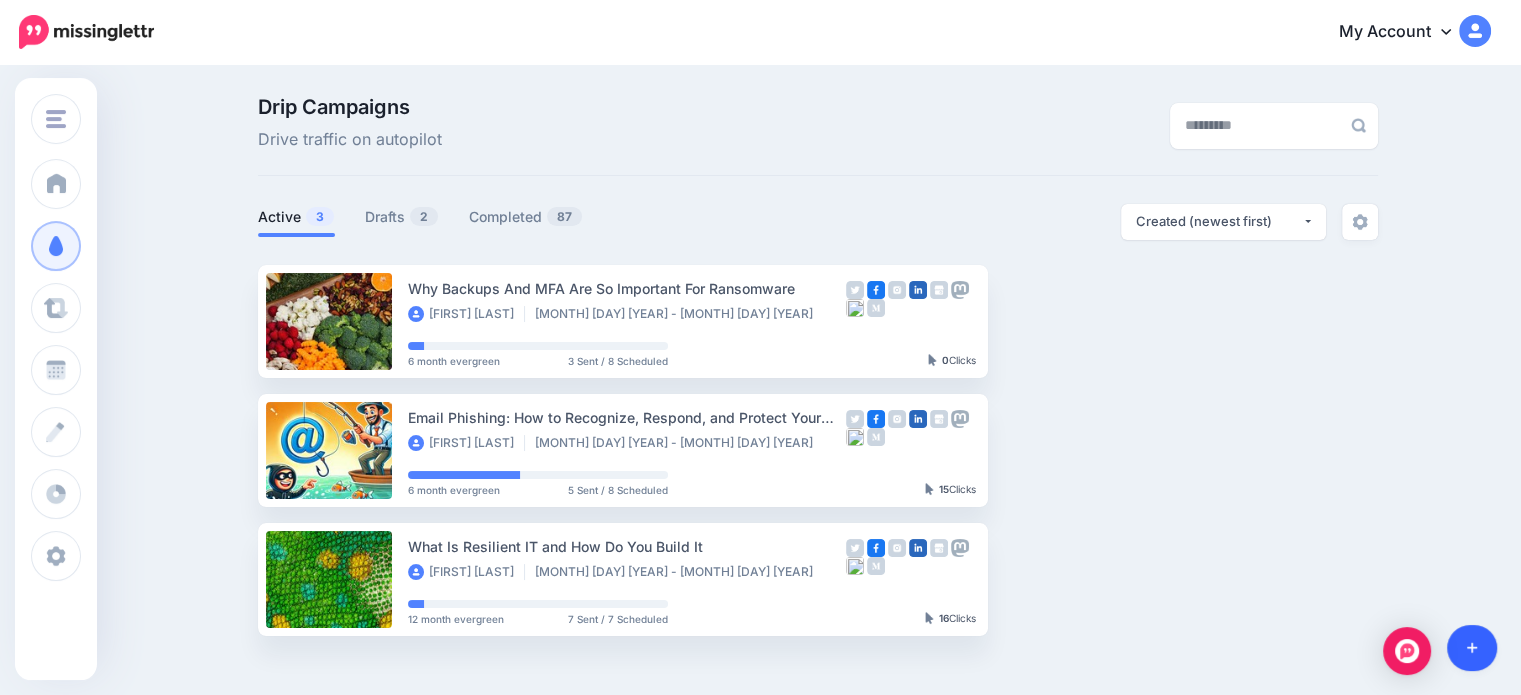 click at bounding box center [1472, 648] 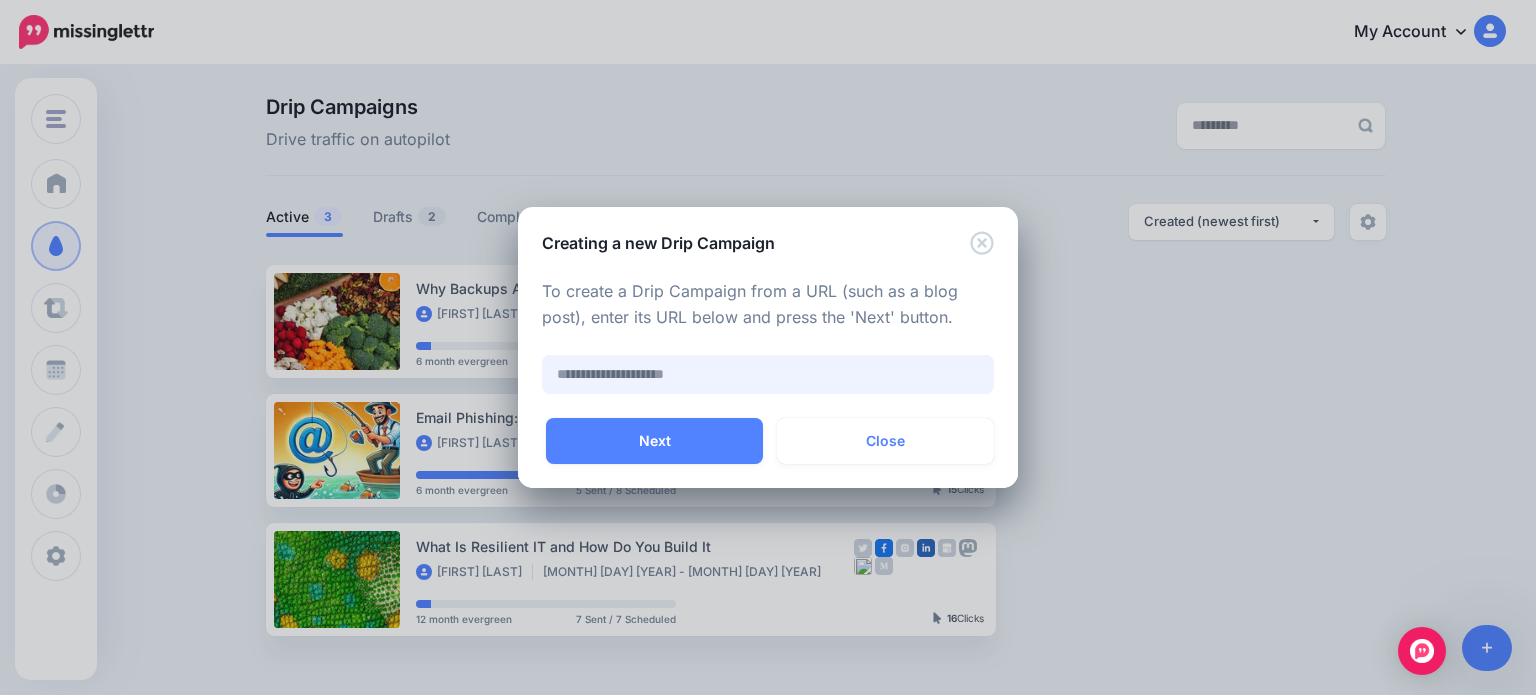 click at bounding box center (768, 374) 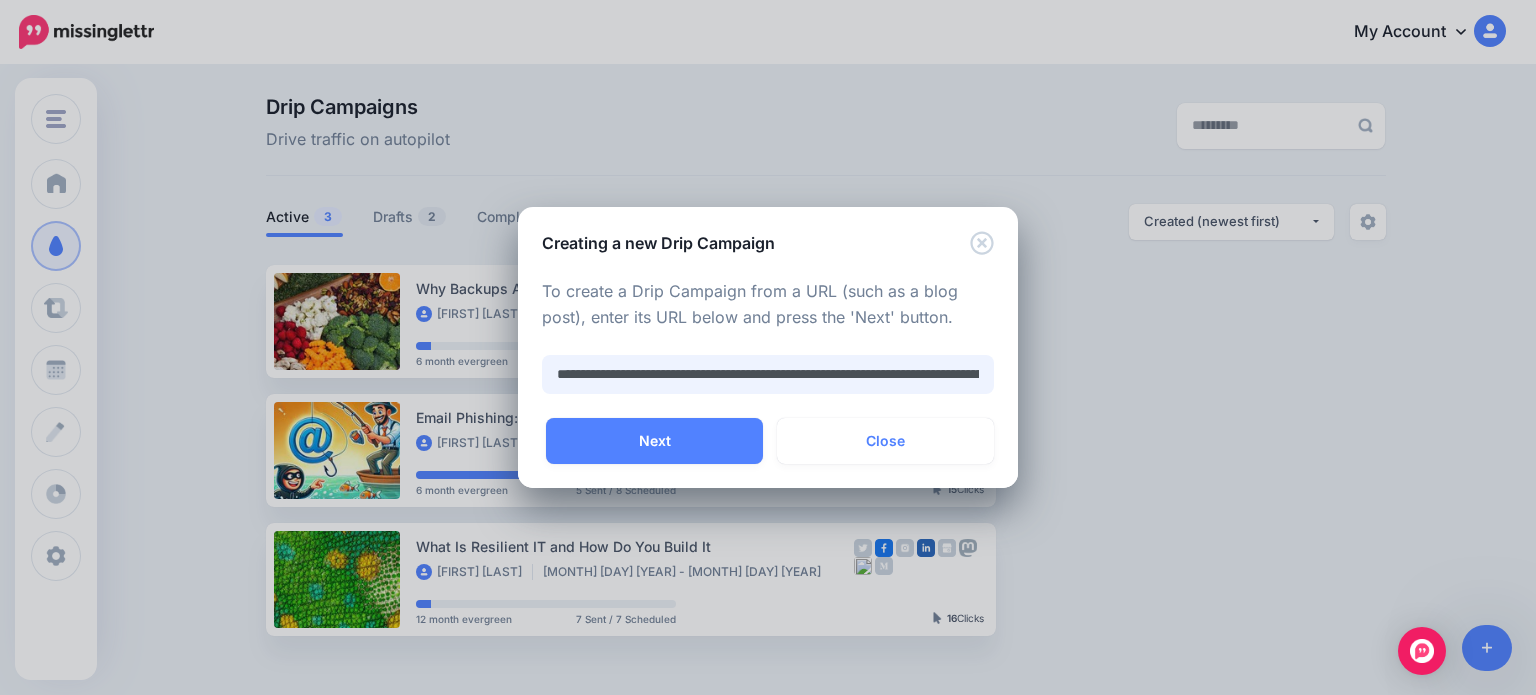 scroll, scrollTop: 0, scrollLeft: 344, axis: horizontal 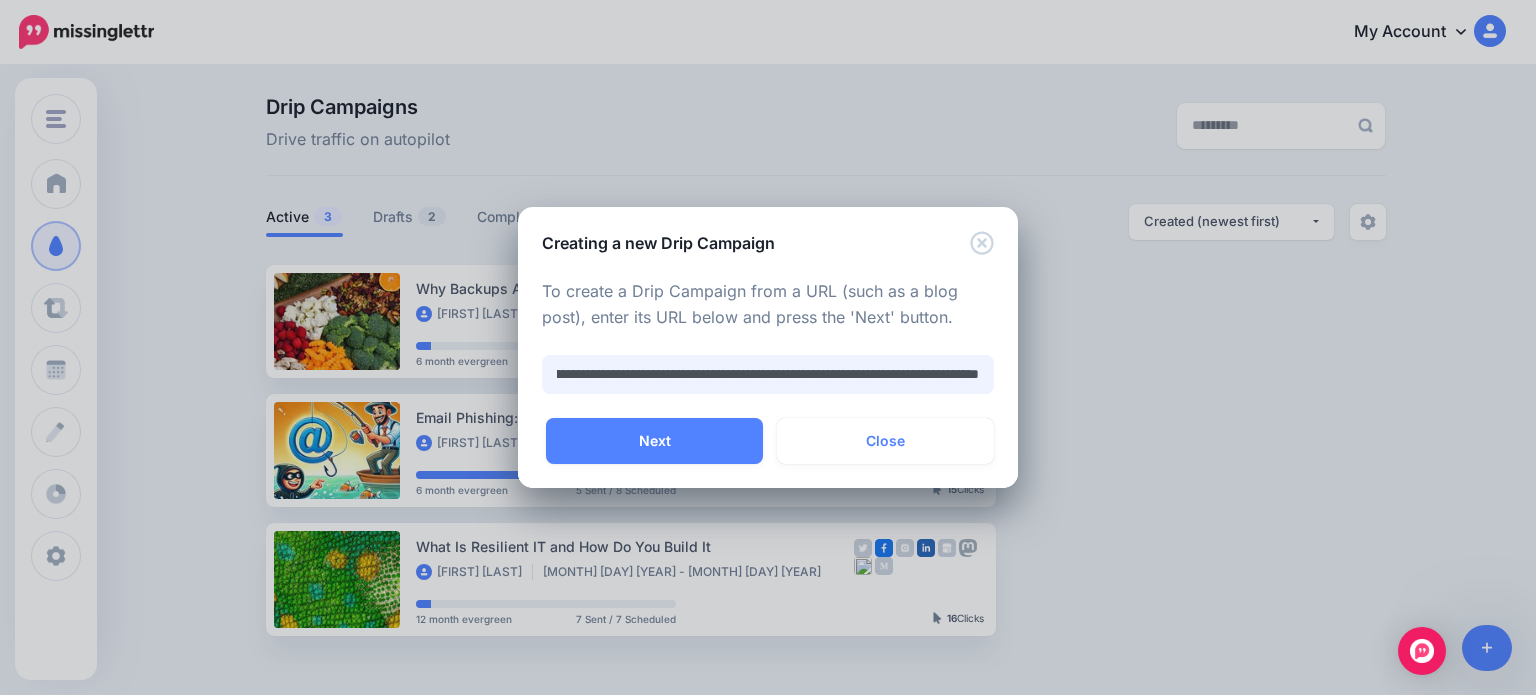 type on "**********" 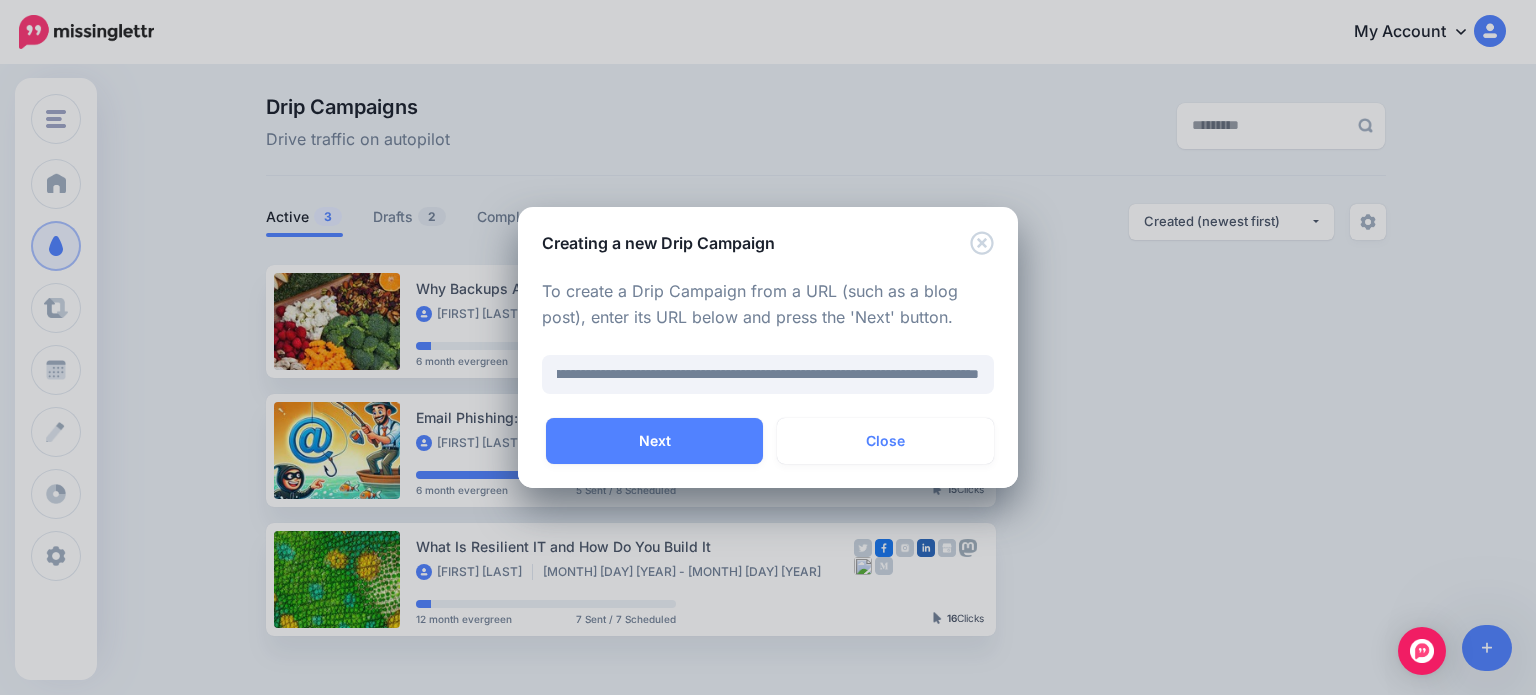 scroll, scrollTop: 0, scrollLeft: 0, axis: both 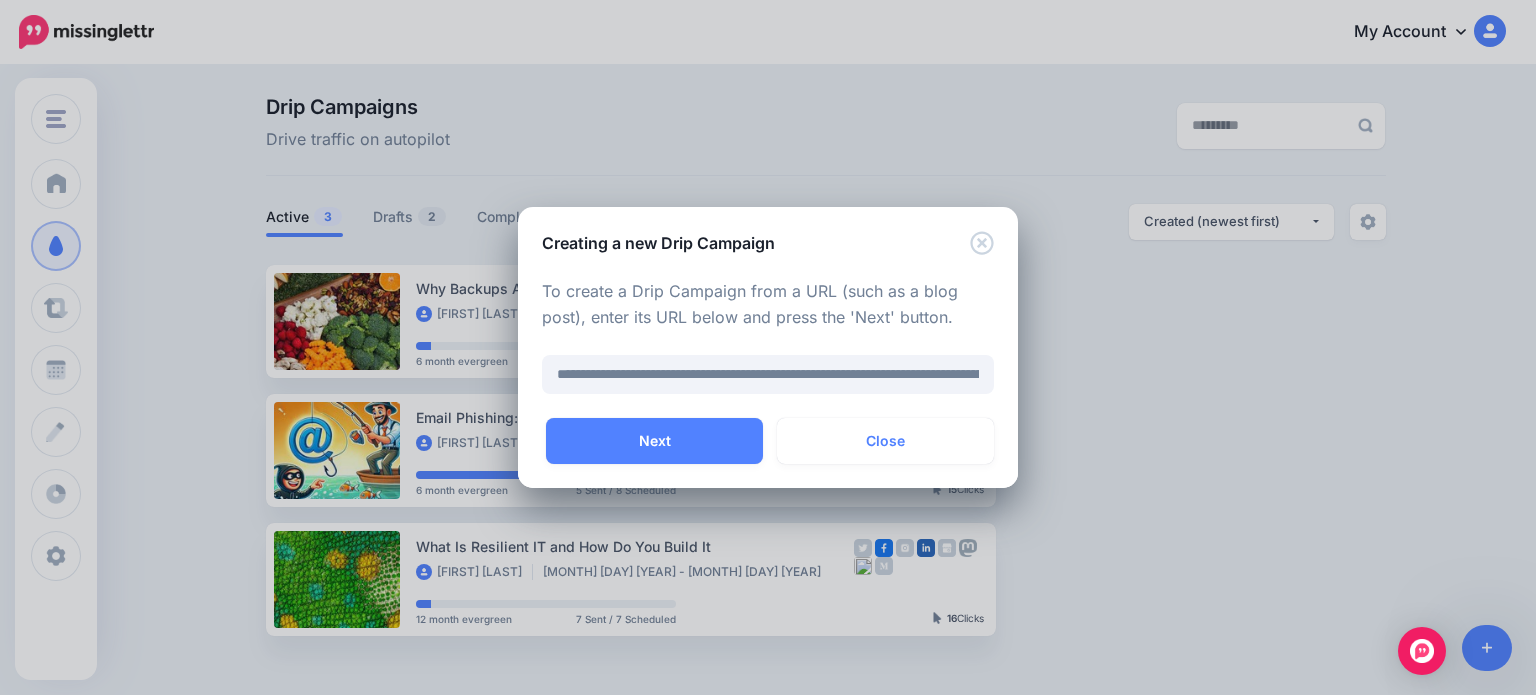 click on "**********" at bounding box center [768, 337] 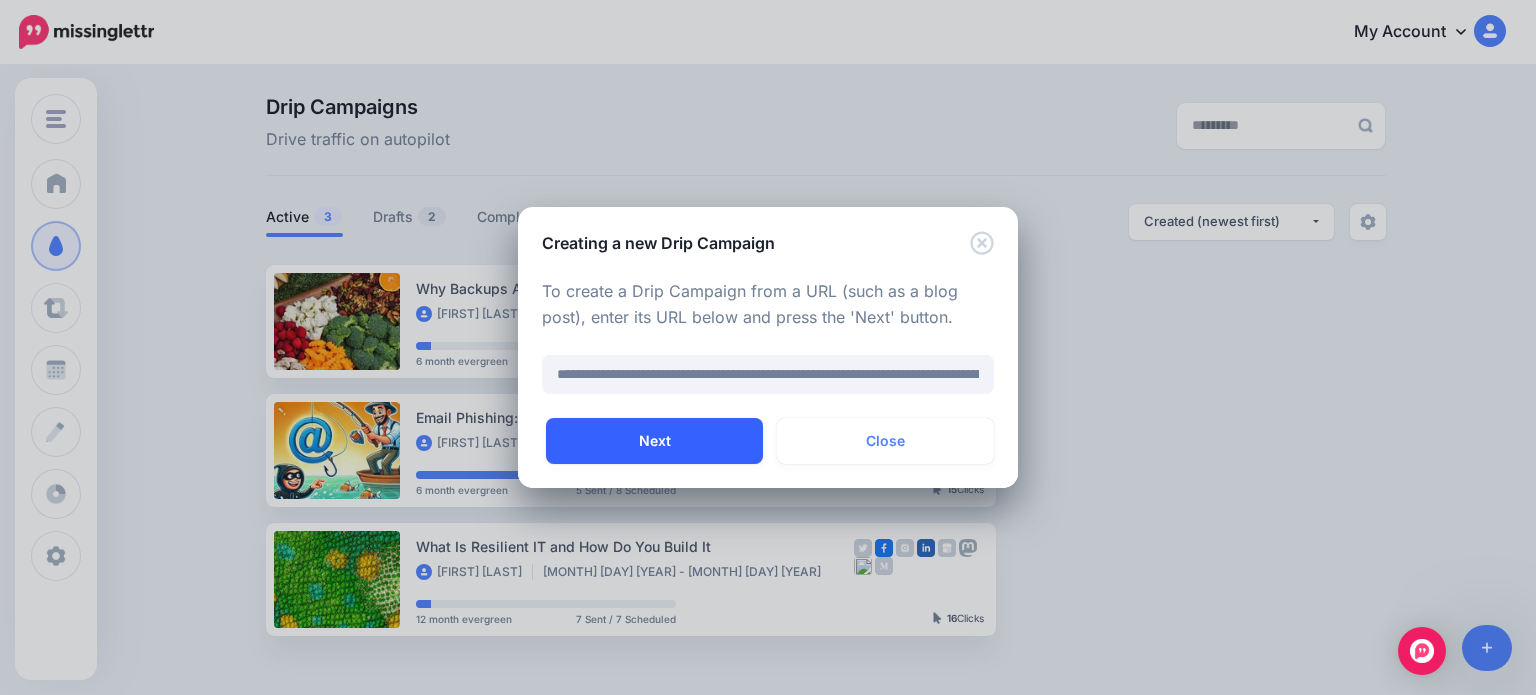 click on "Next" at bounding box center (654, 441) 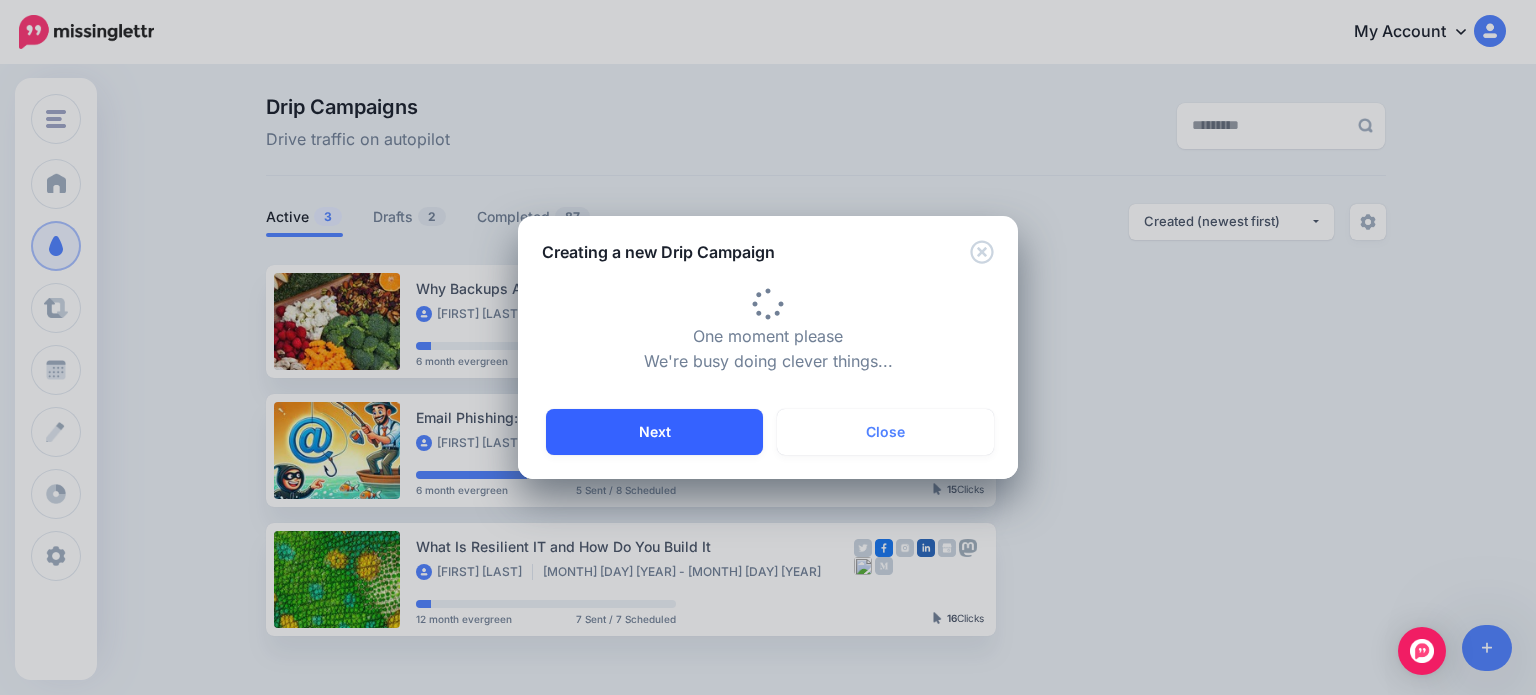 type on "**********" 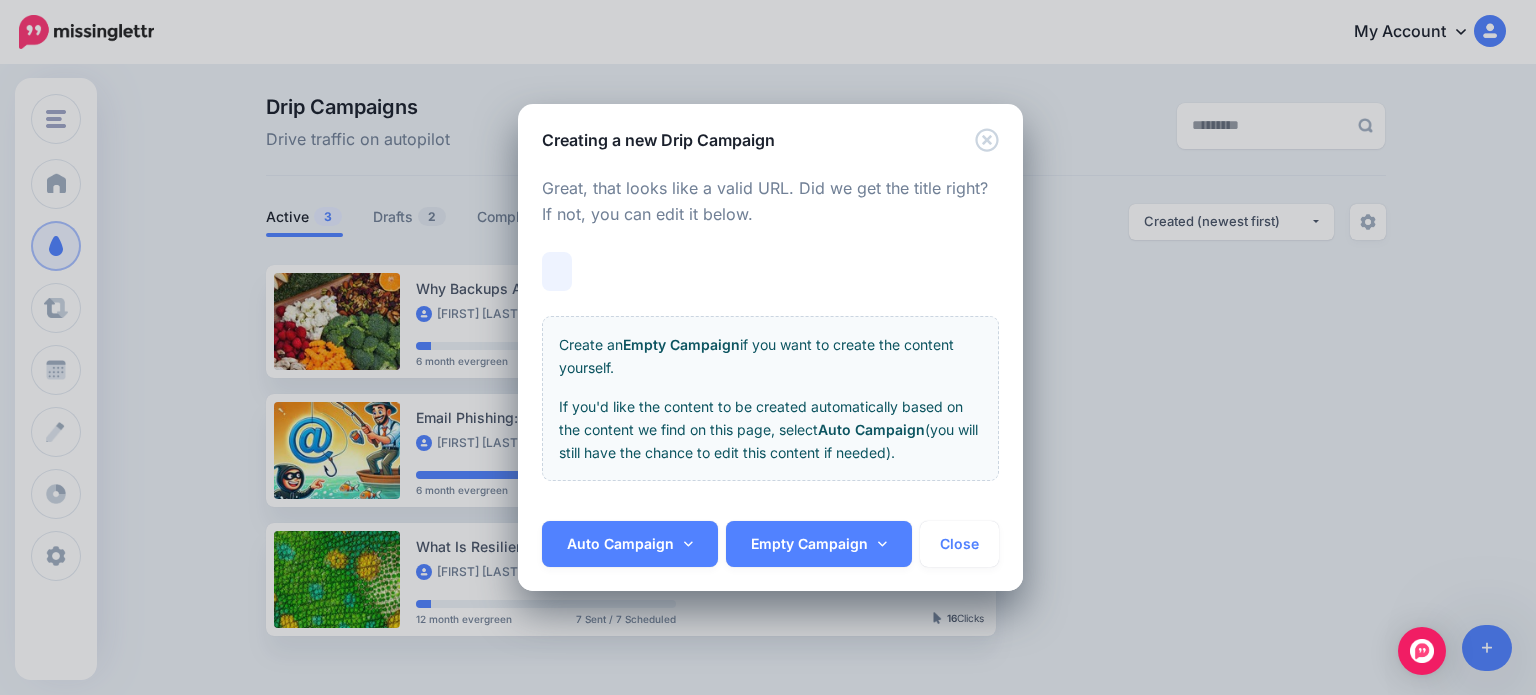 scroll, scrollTop: 0, scrollLeft: 149, axis: horizontal 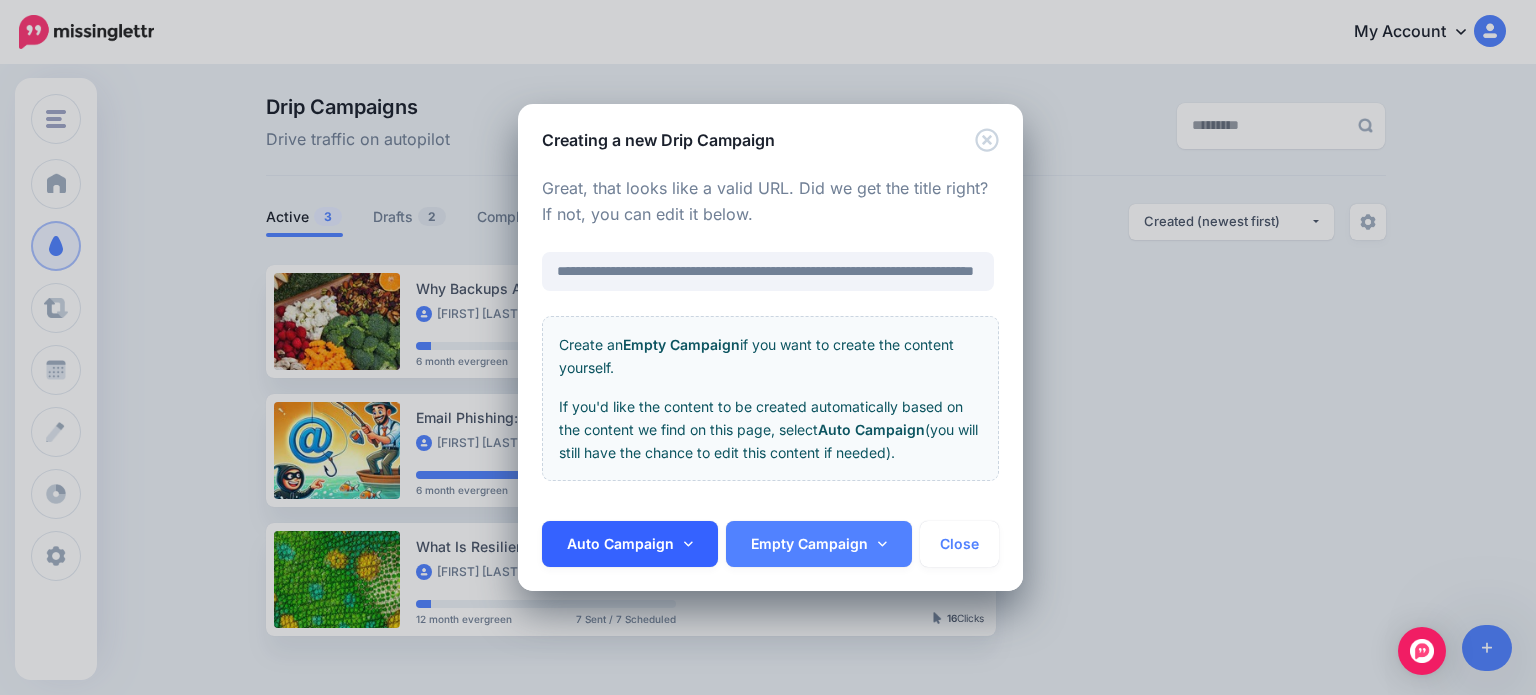 click on "Auto Campaign" at bounding box center (630, 544) 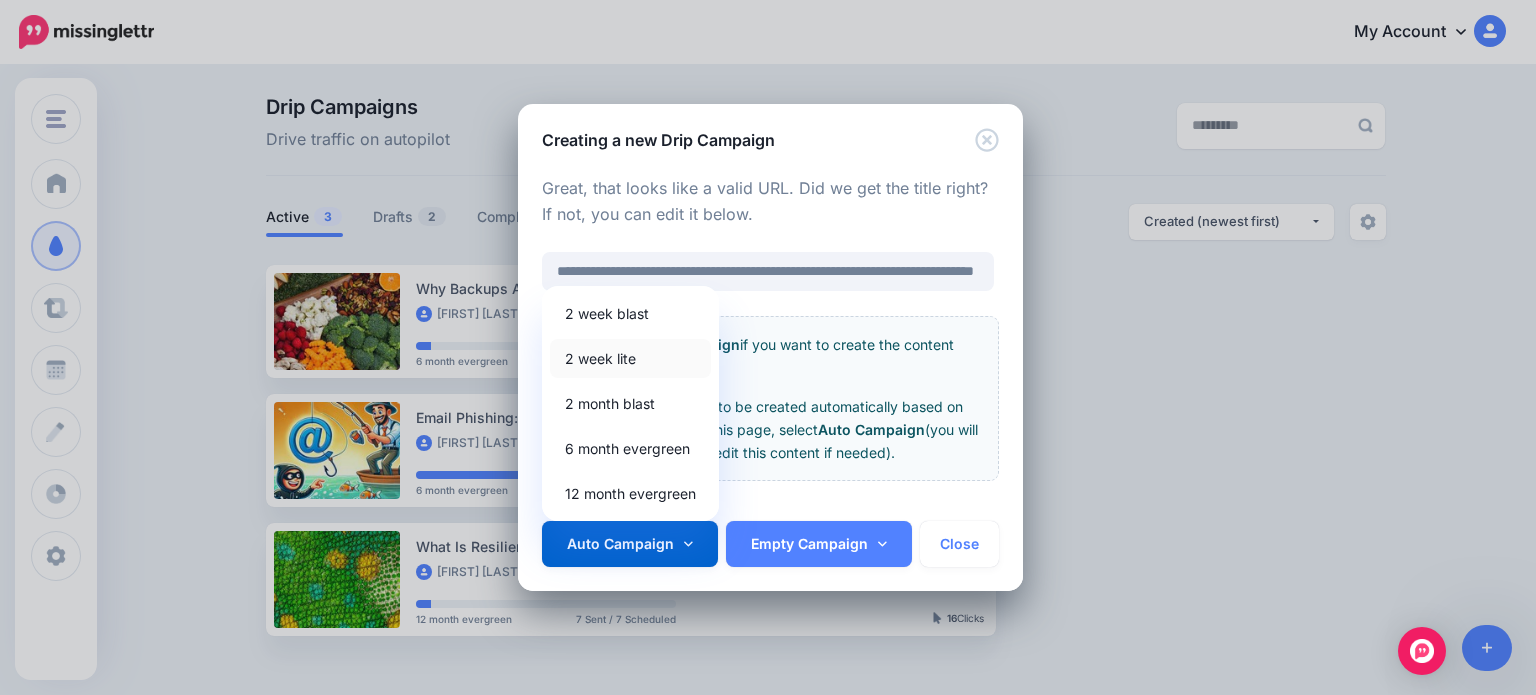 click on "2 week lite" at bounding box center [630, 358] 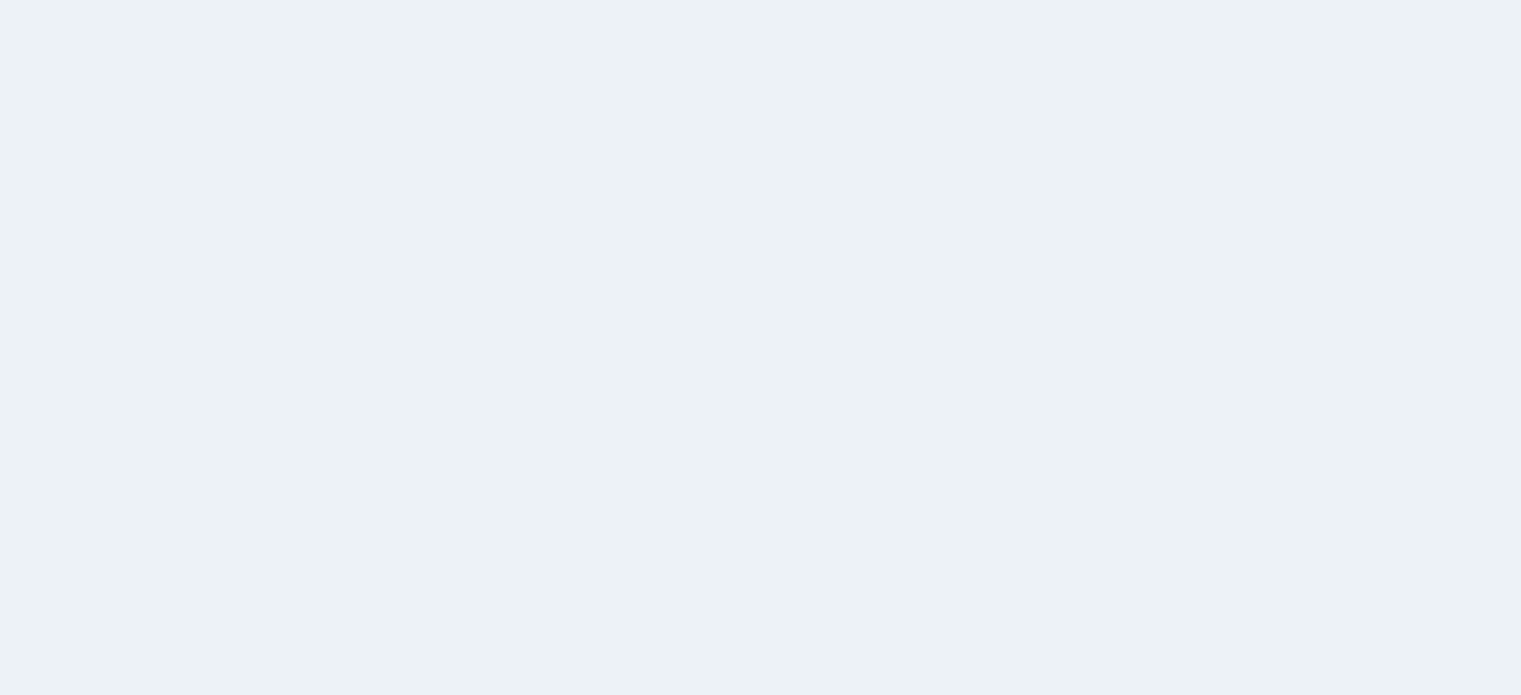 scroll, scrollTop: 0, scrollLeft: 0, axis: both 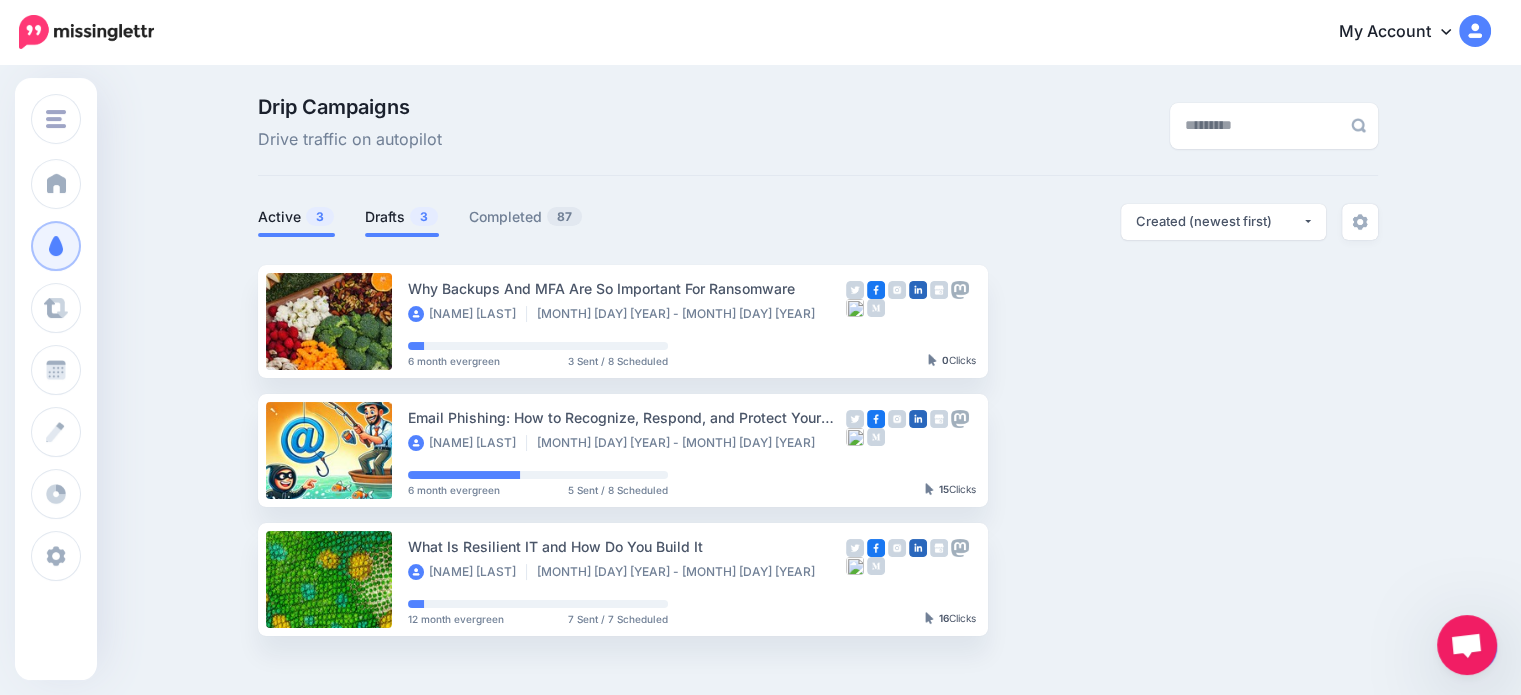 click on "Drafts  3" at bounding box center (402, 217) 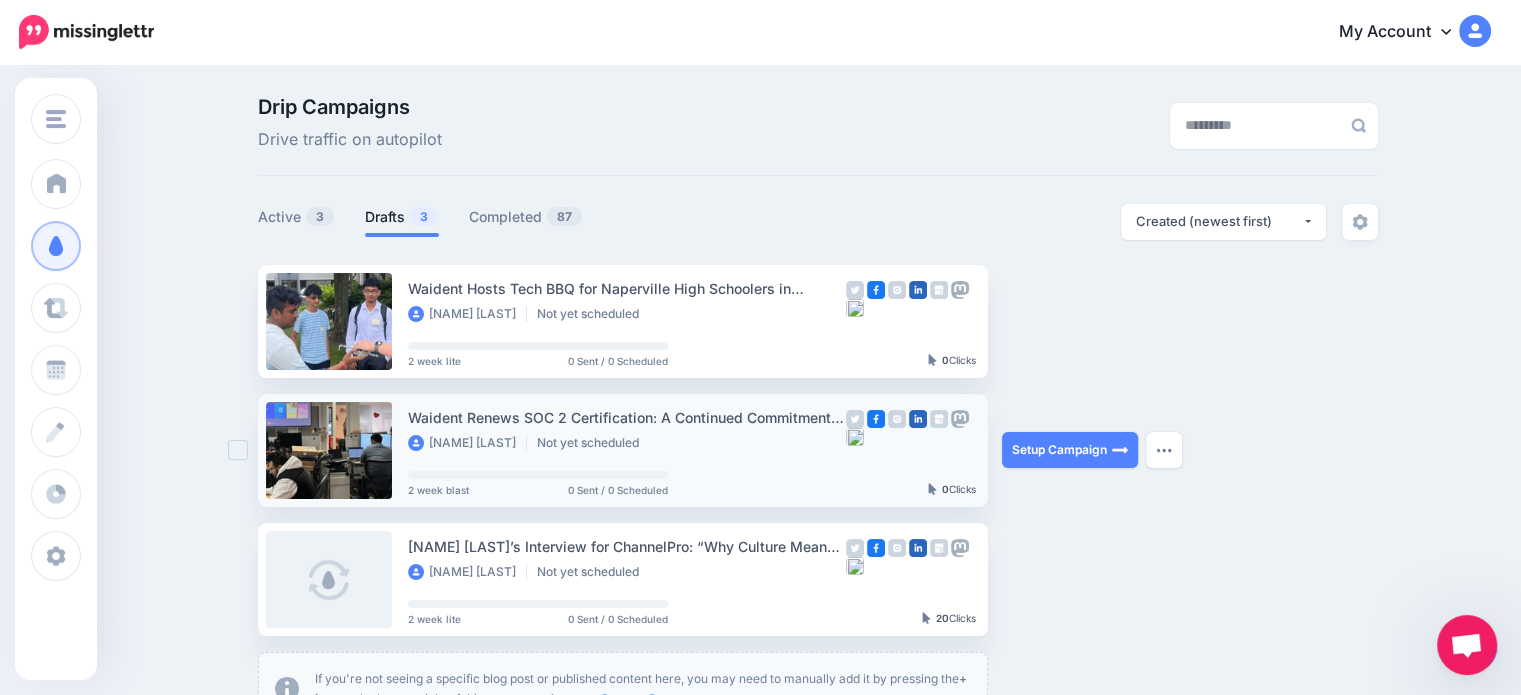 scroll, scrollTop: 100, scrollLeft: 0, axis: vertical 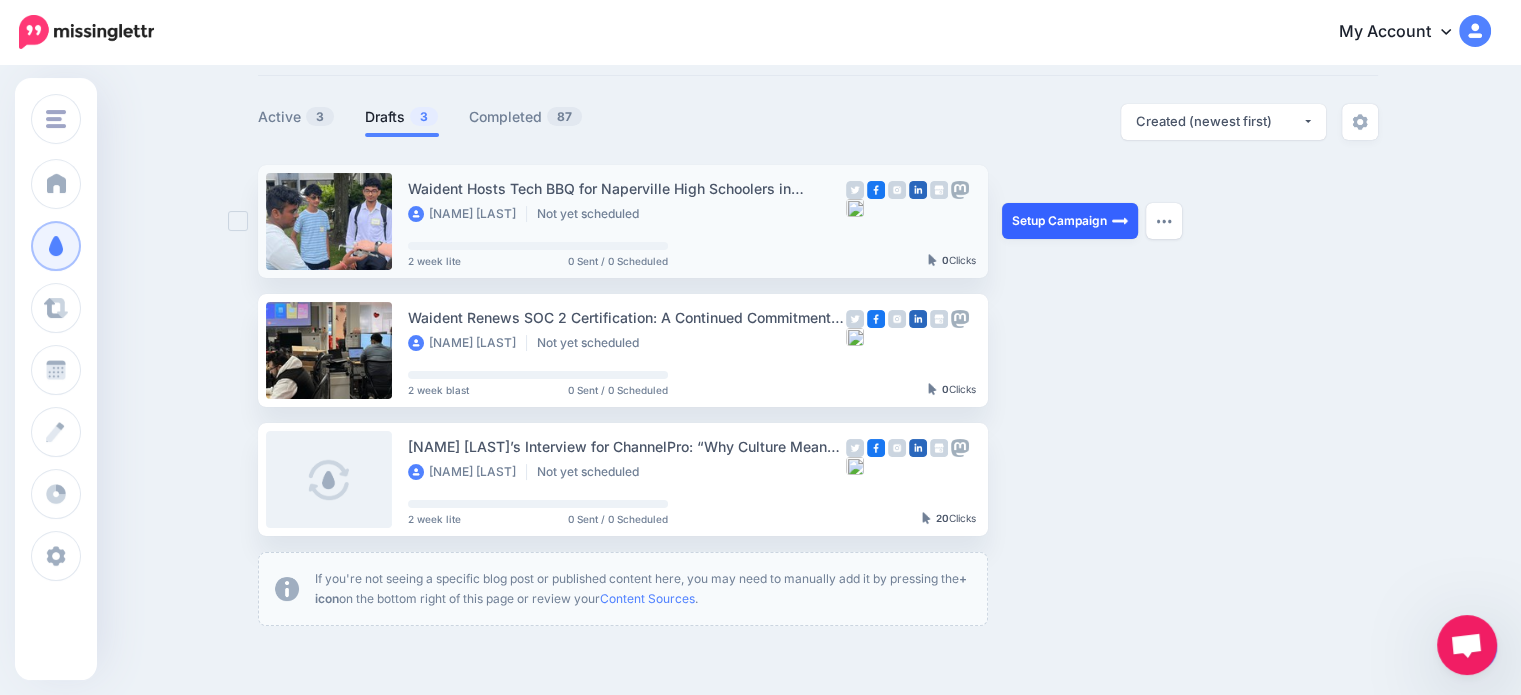 click on "Setup Campaign" at bounding box center (1070, 221) 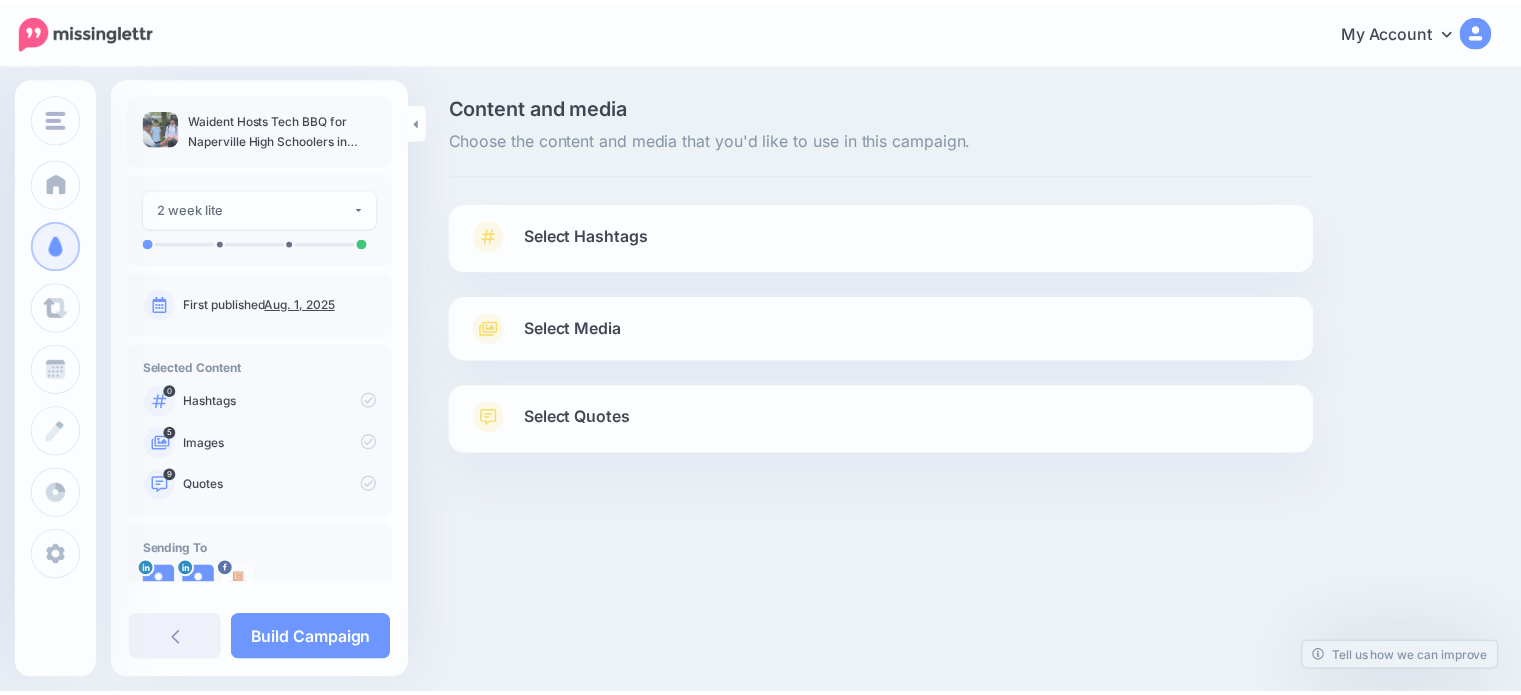 scroll, scrollTop: 0, scrollLeft: 0, axis: both 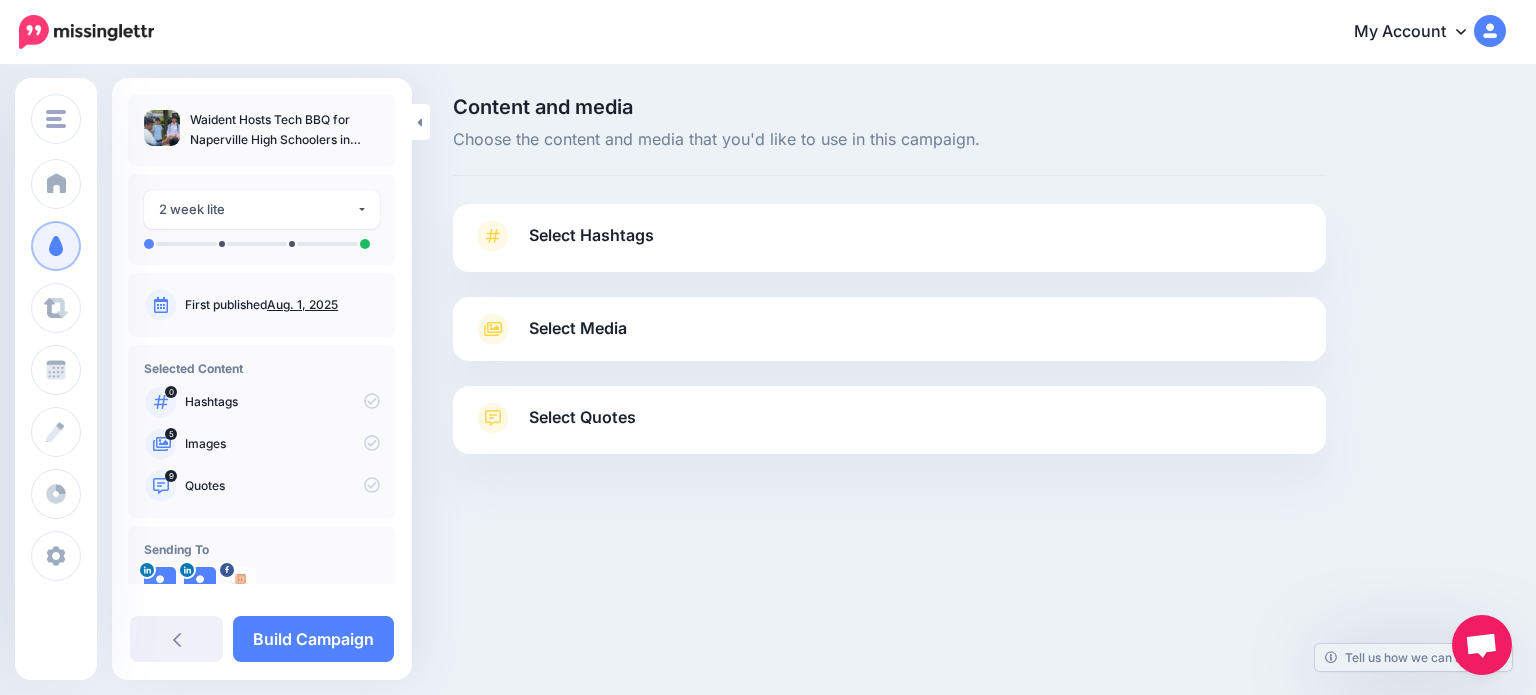 click on "Select Hashtags" at bounding box center (591, 235) 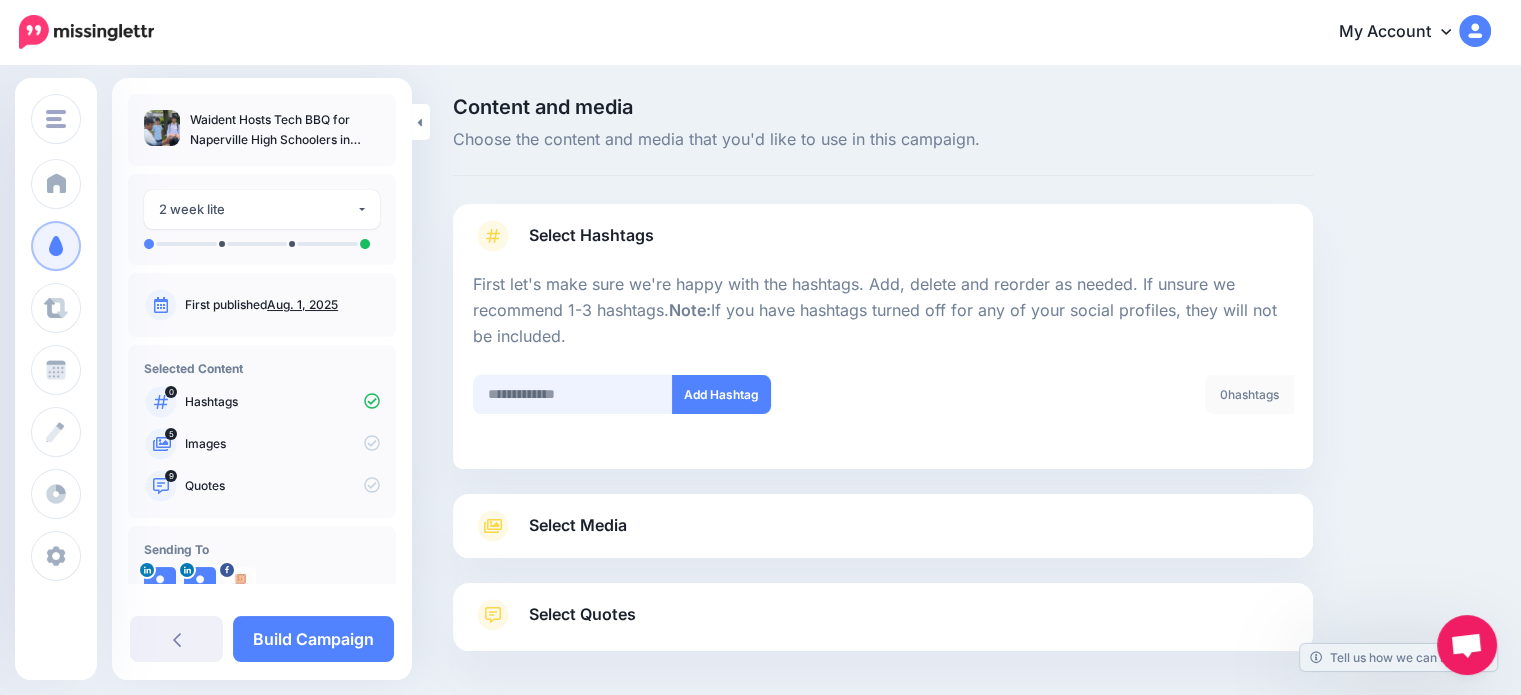 click at bounding box center [573, 394] 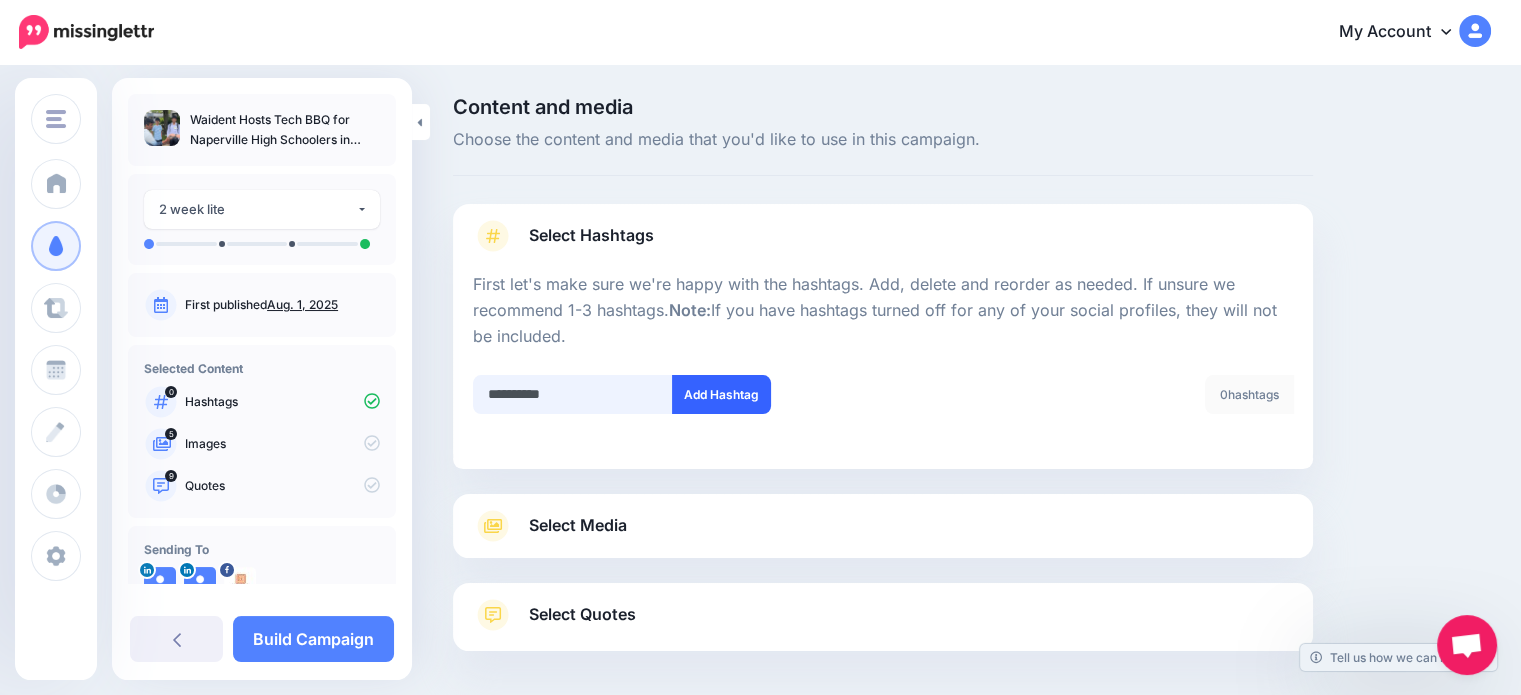 type on "**********" 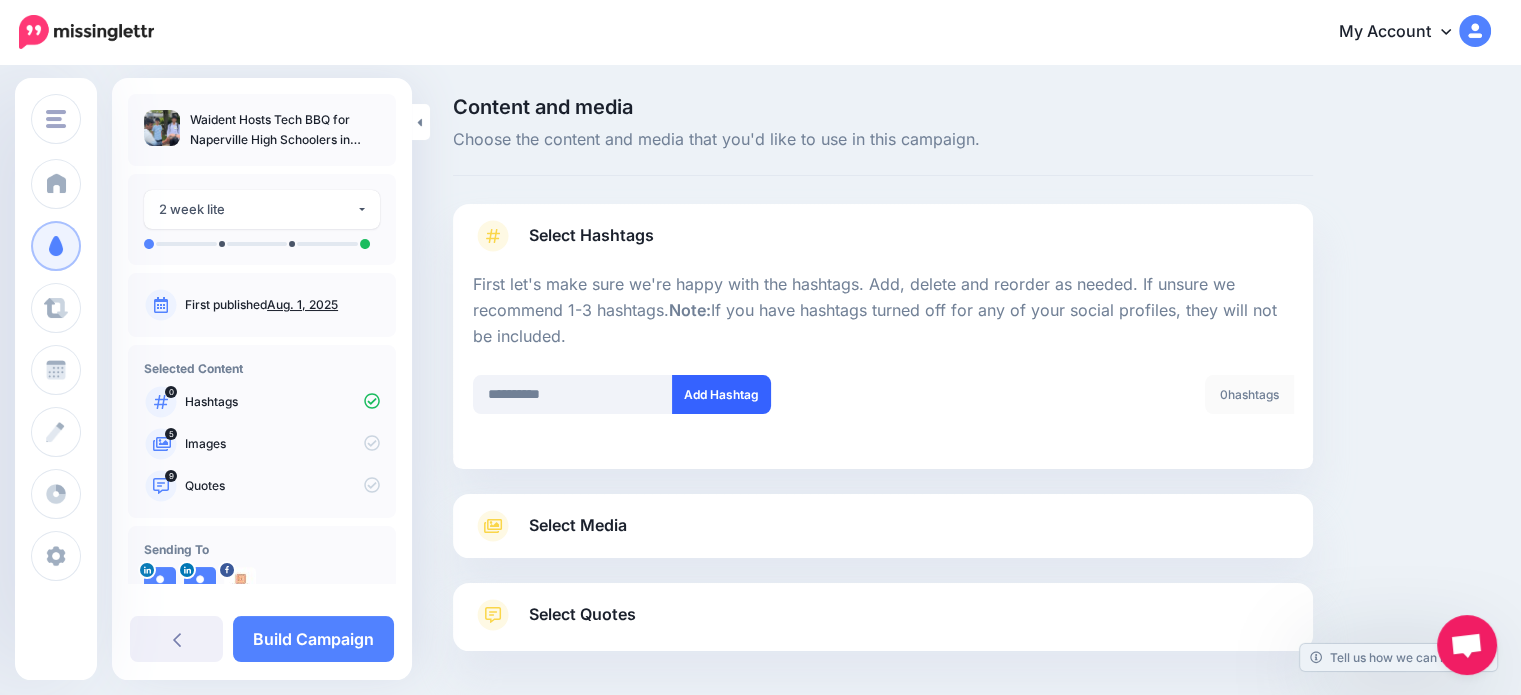 click on "Add Hashtag" at bounding box center (721, 394) 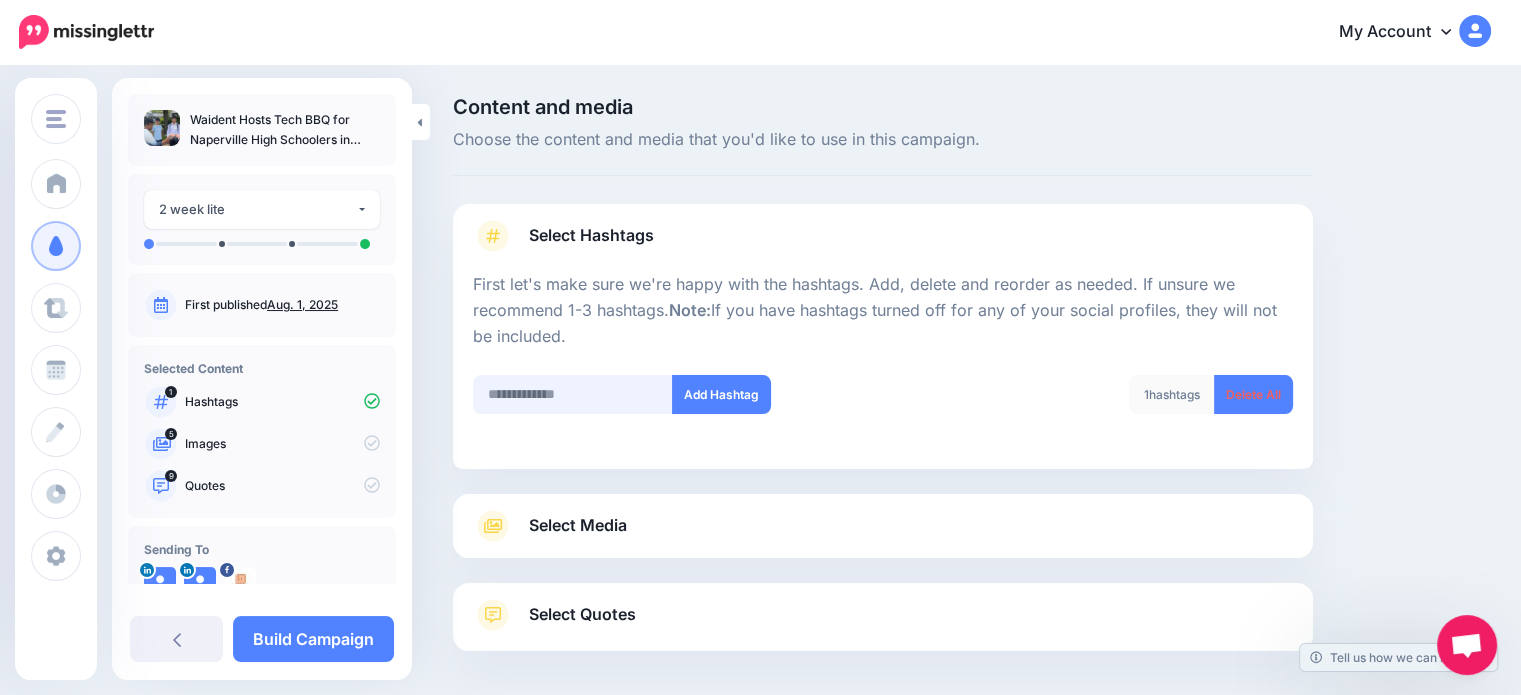 click at bounding box center [573, 394] 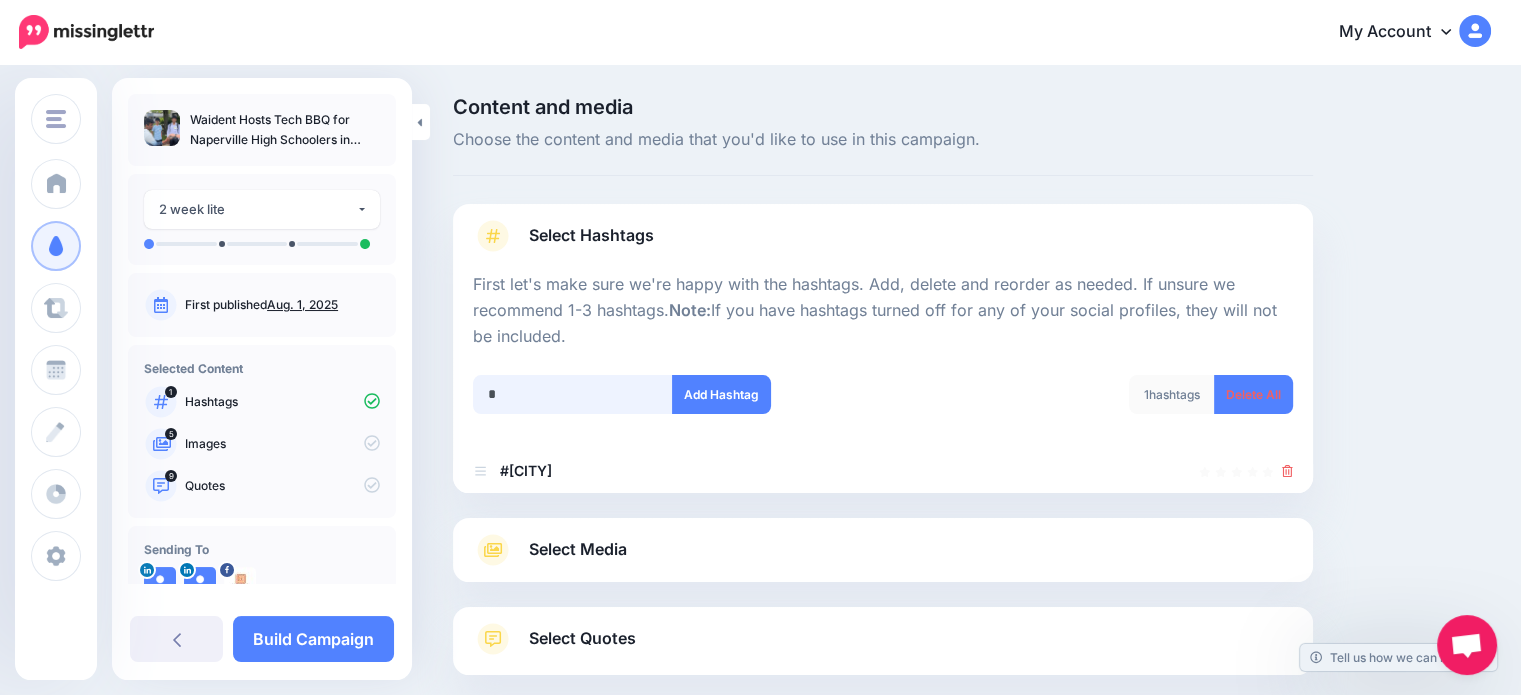 scroll, scrollTop: 109, scrollLeft: 0, axis: vertical 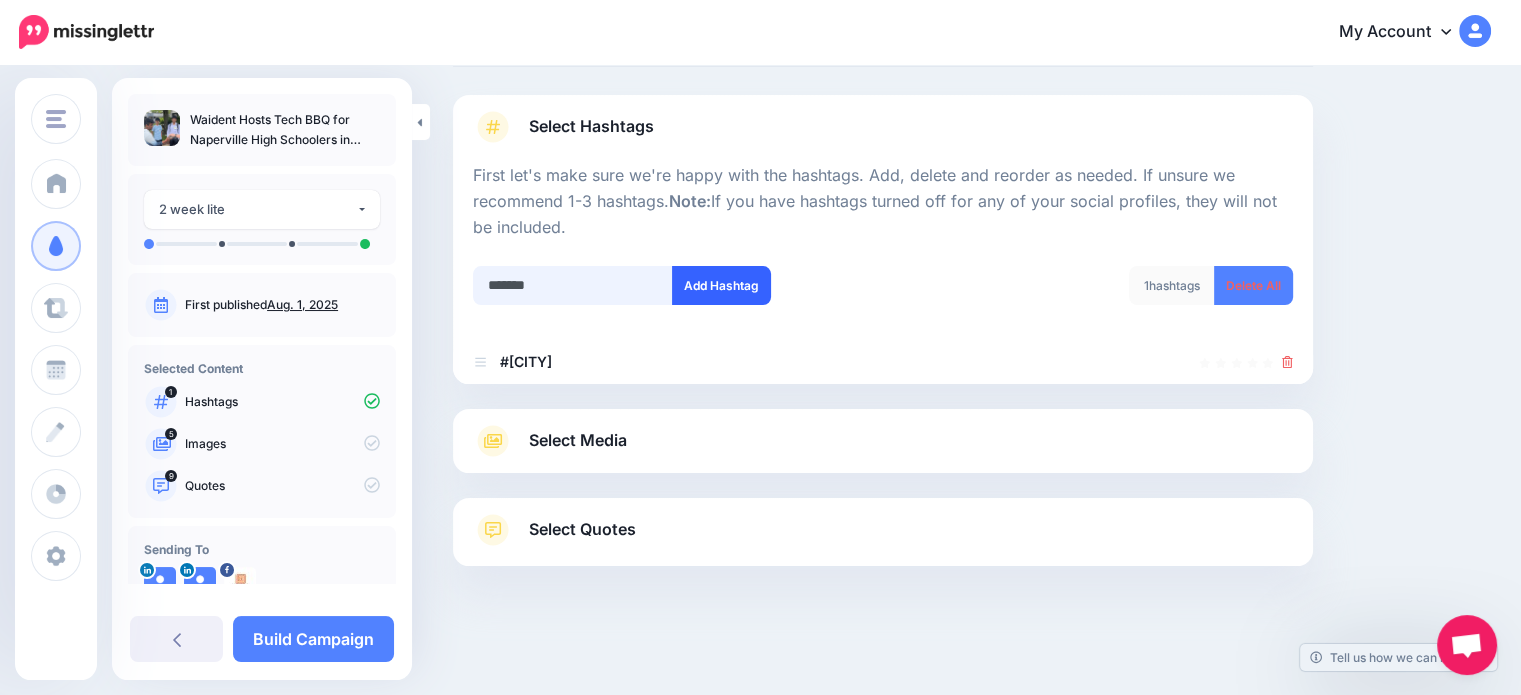 type on "*******" 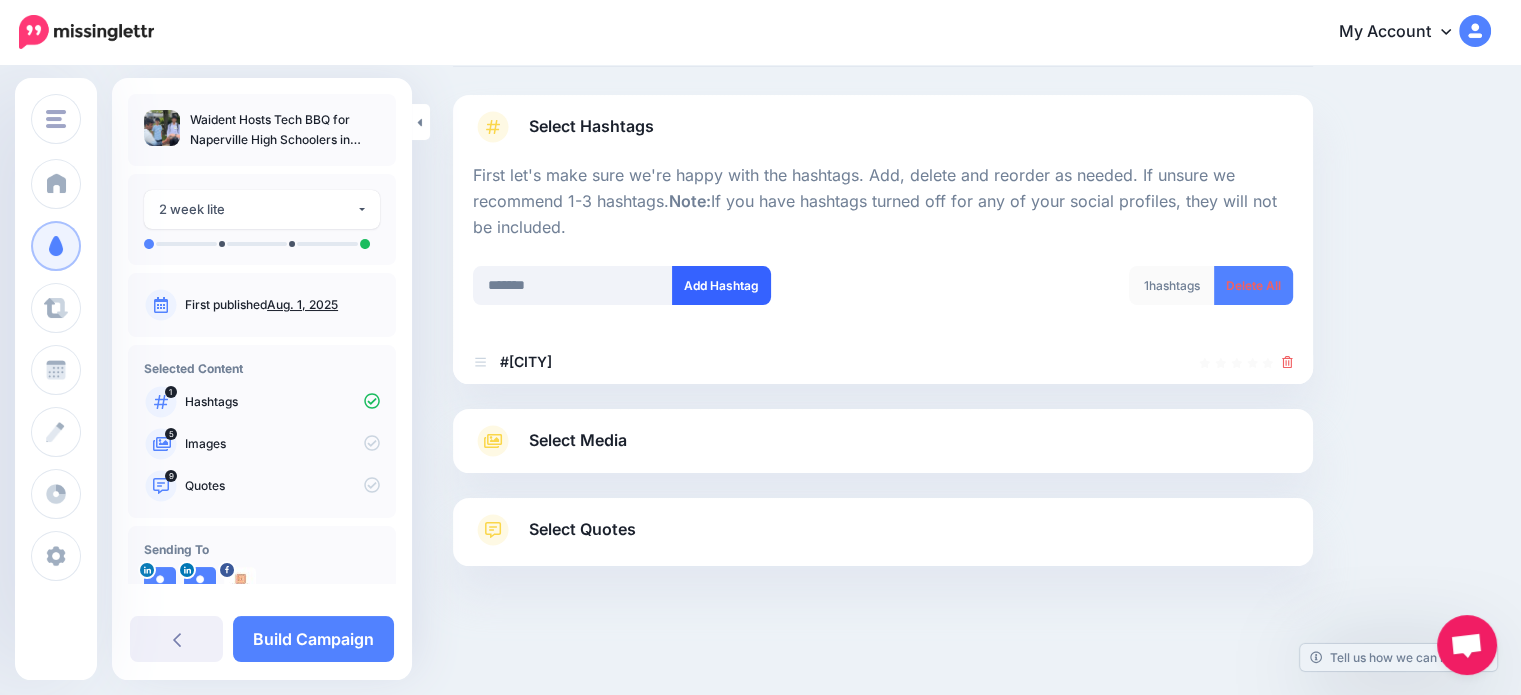 click on "Add Hashtag" at bounding box center (721, 285) 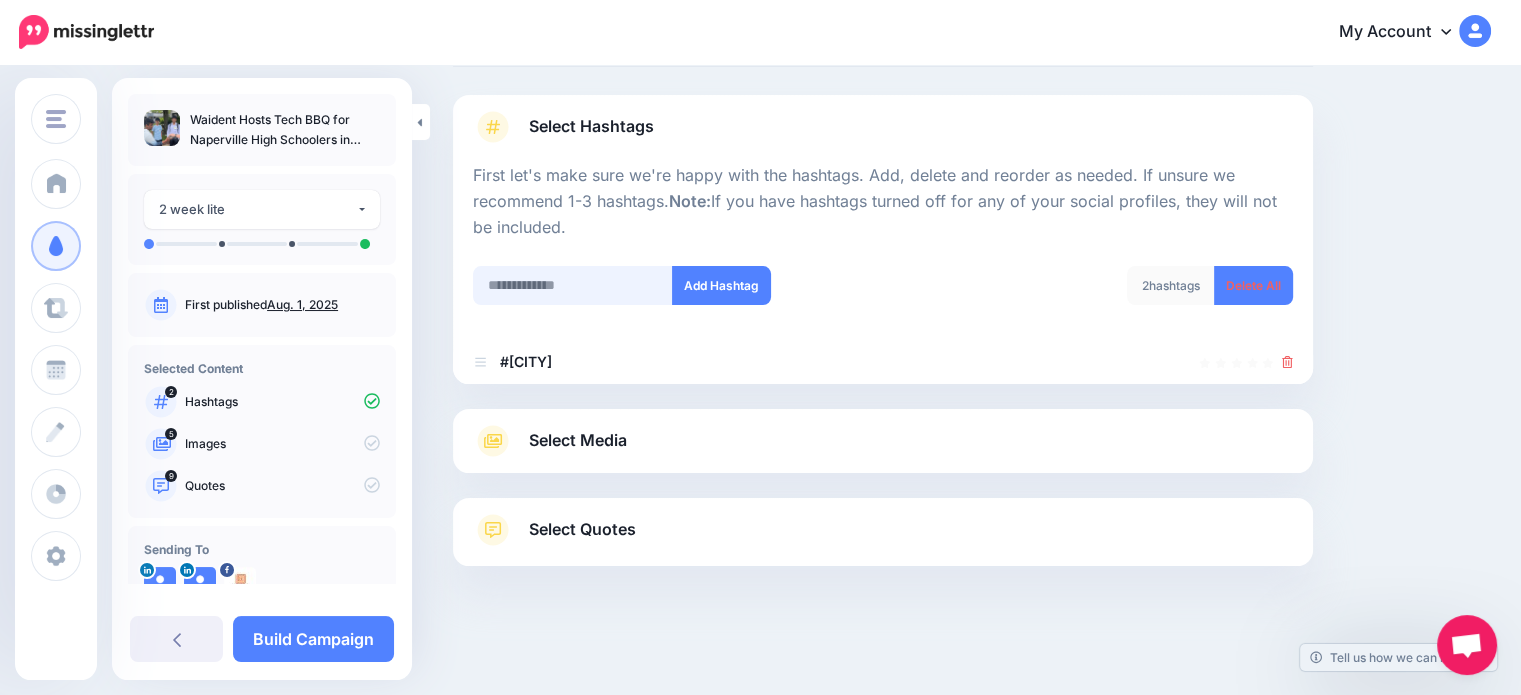 click at bounding box center (573, 285) 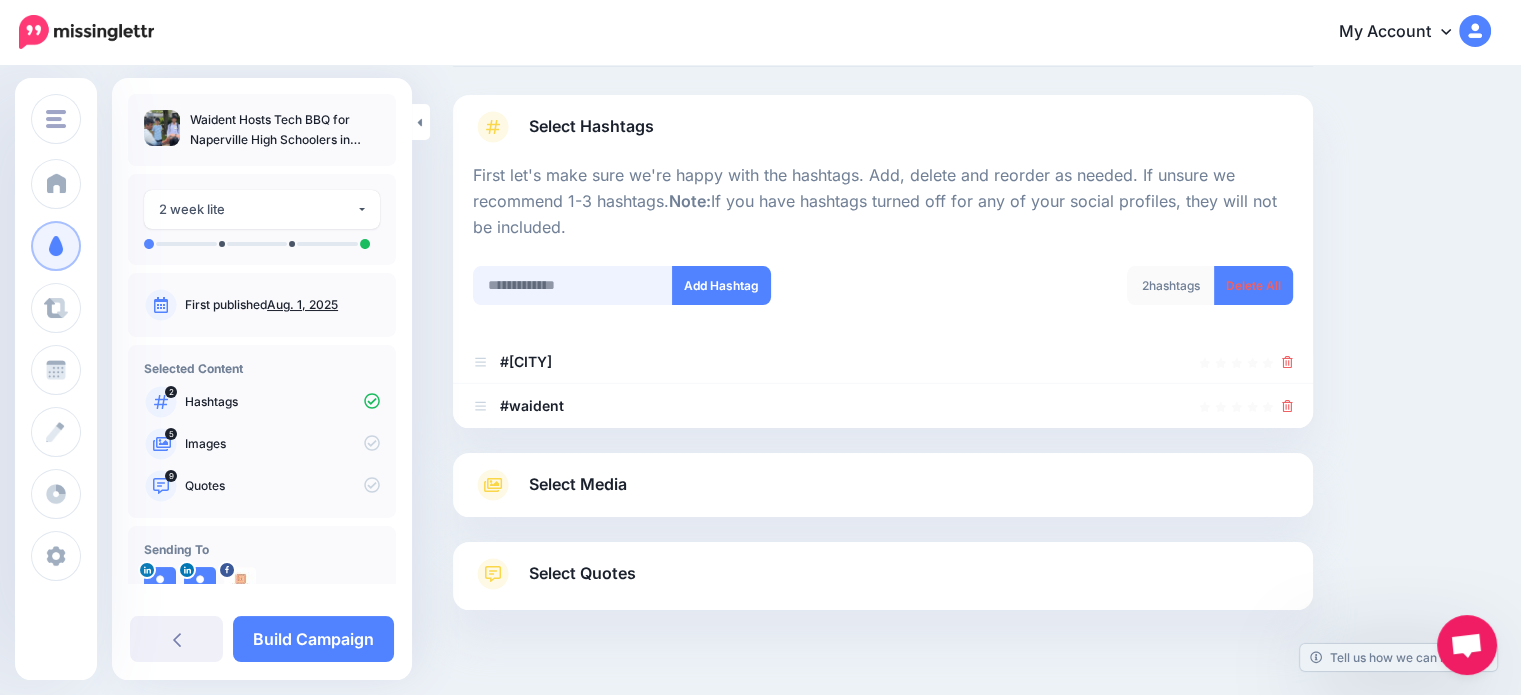 scroll, scrollTop: 153, scrollLeft: 0, axis: vertical 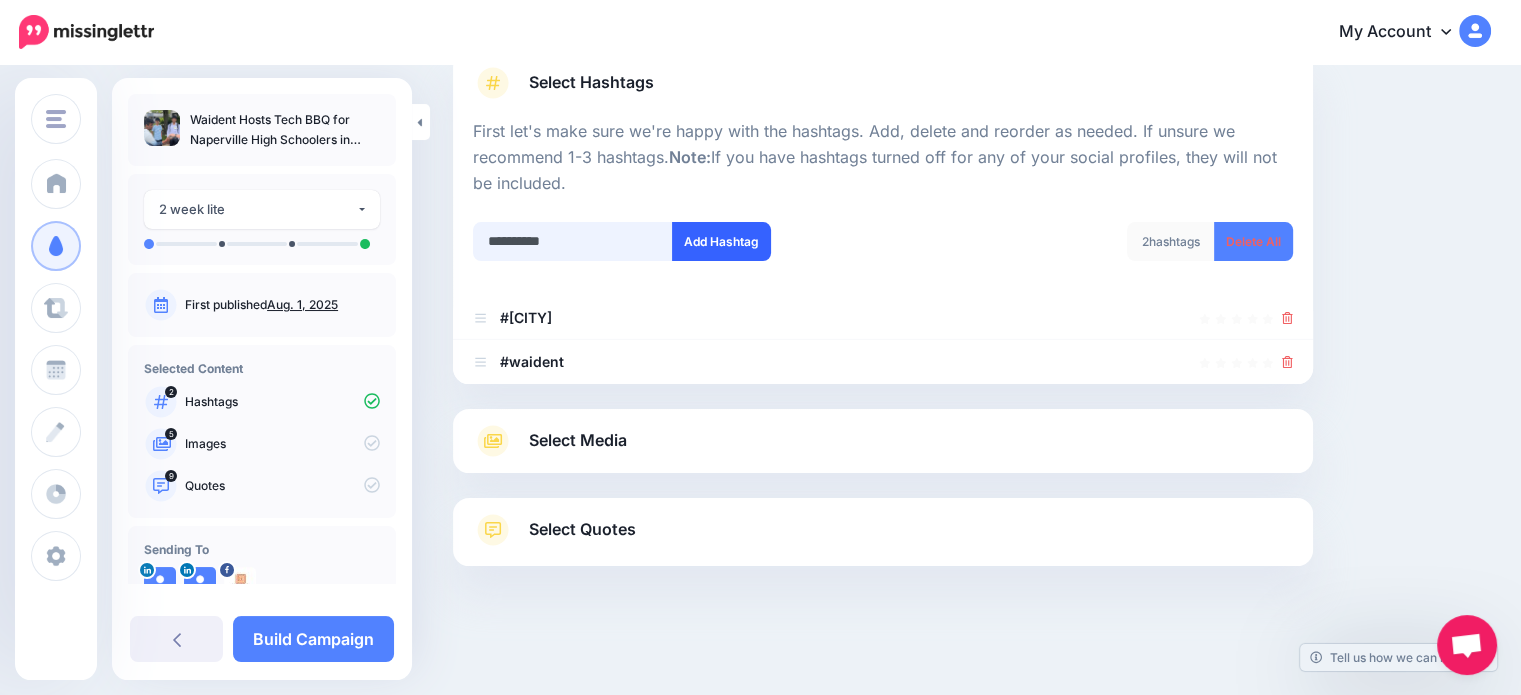 type on "**********" 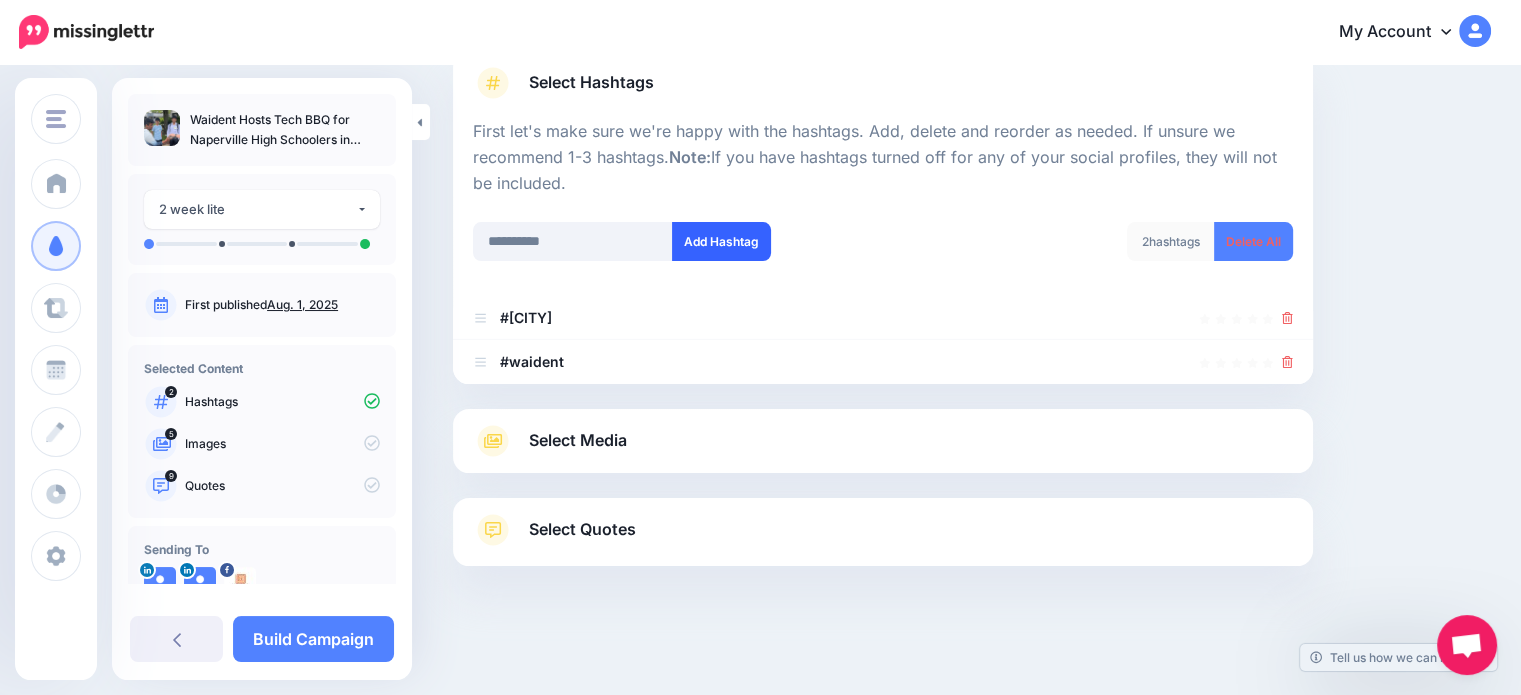 click on "Add Hashtag" at bounding box center [721, 241] 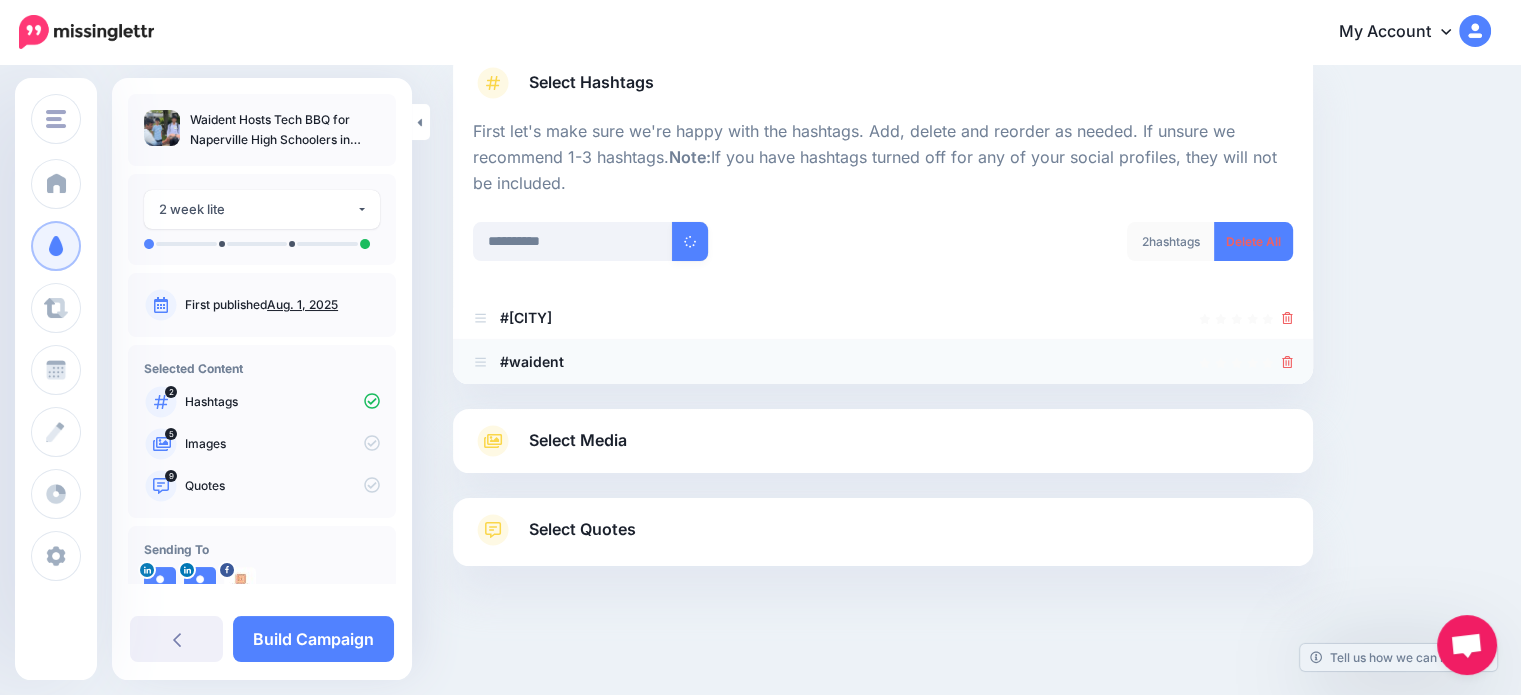 type 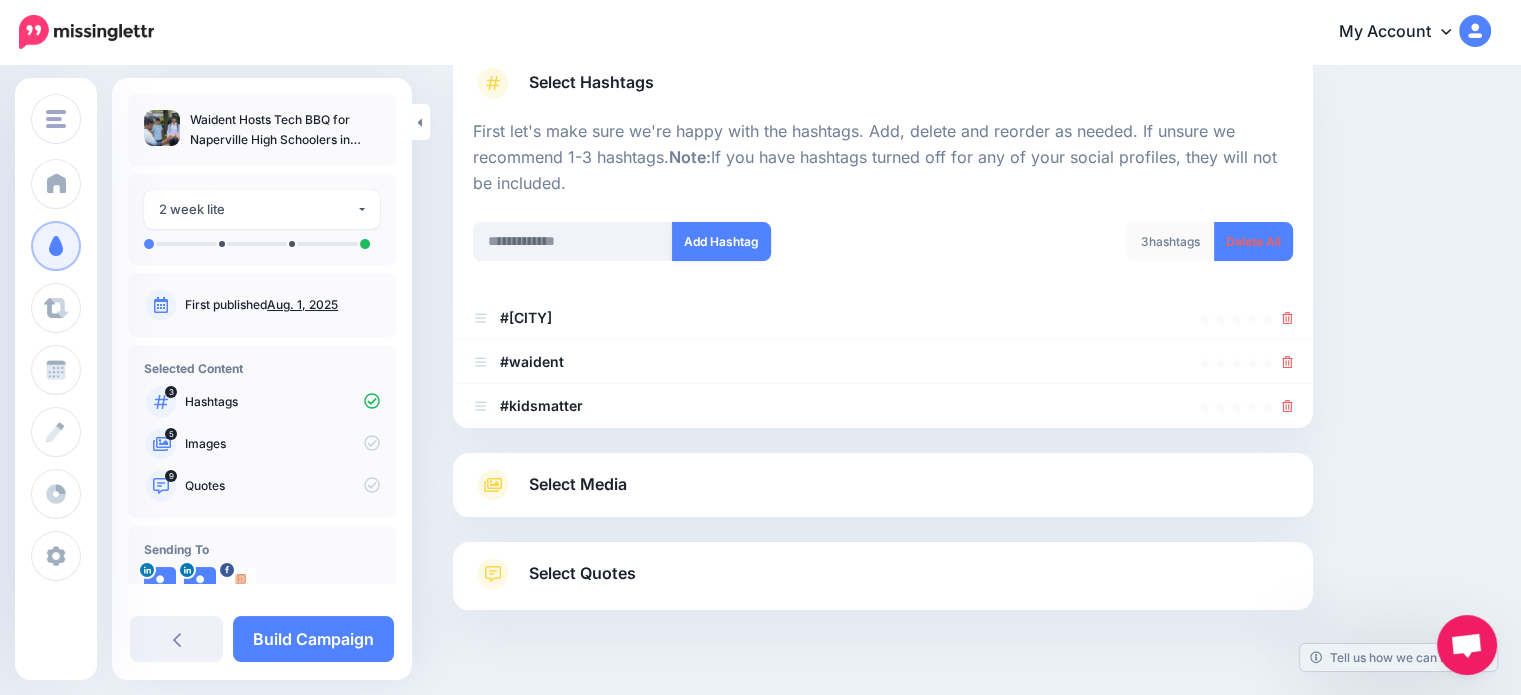 scroll, scrollTop: 197, scrollLeft: 0, axis: vertical 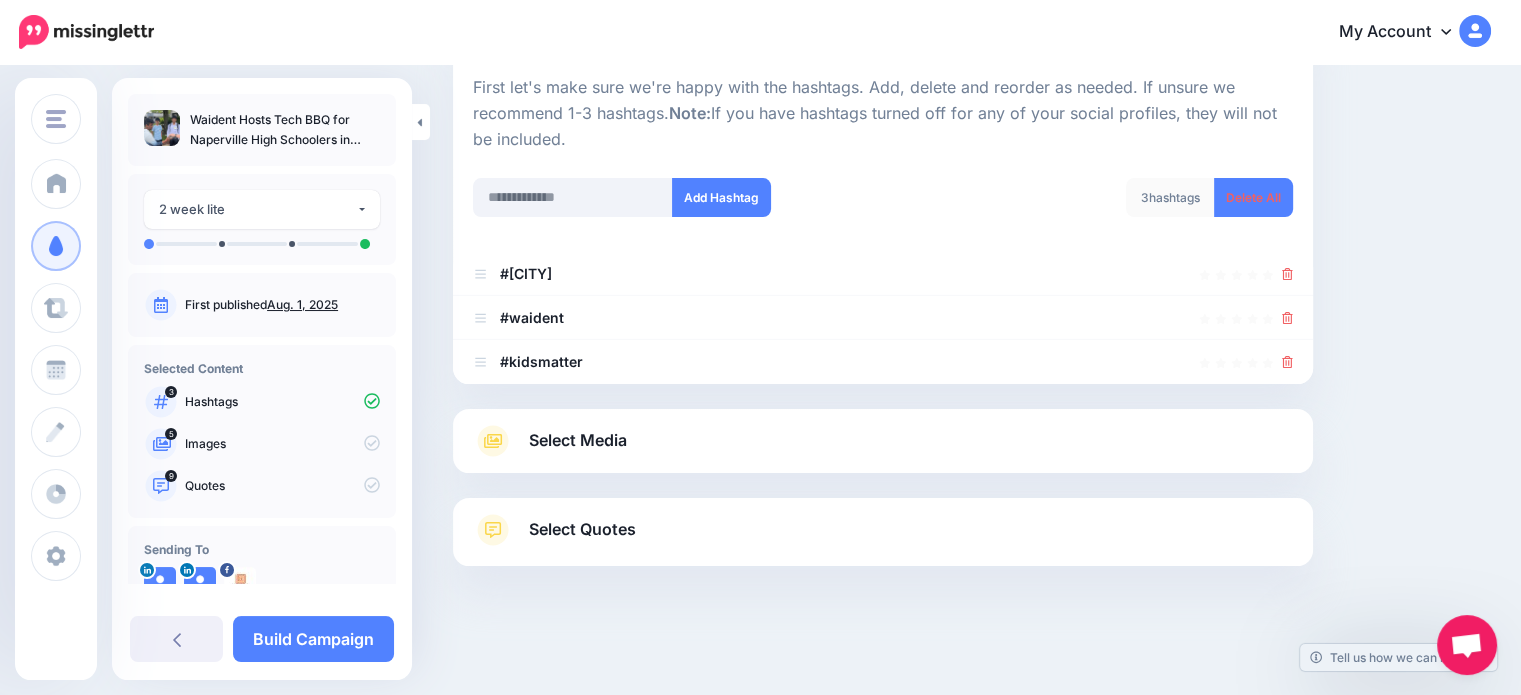 click on "Select Media" at bounding box center (883, 441) 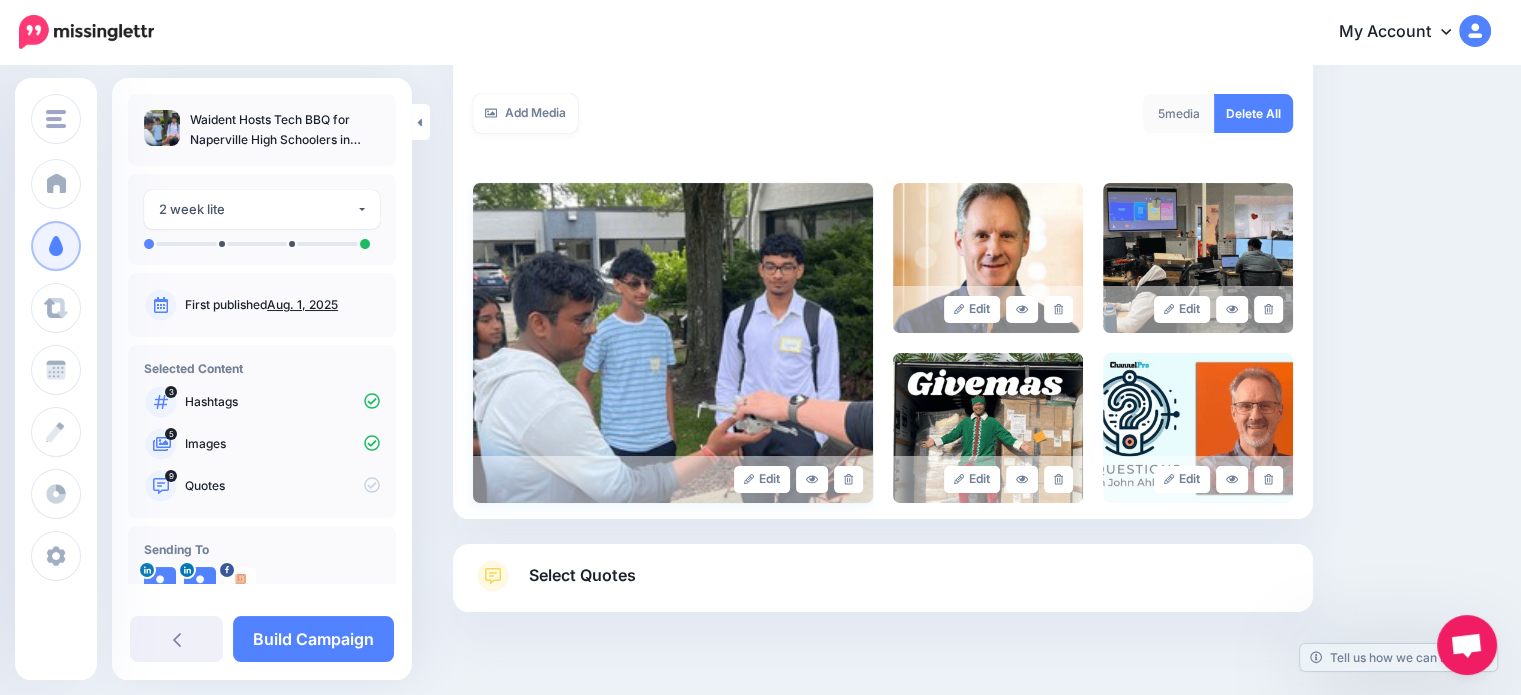 scroll, scrollTop: 384, scrollLeft: 0, axis: vertical 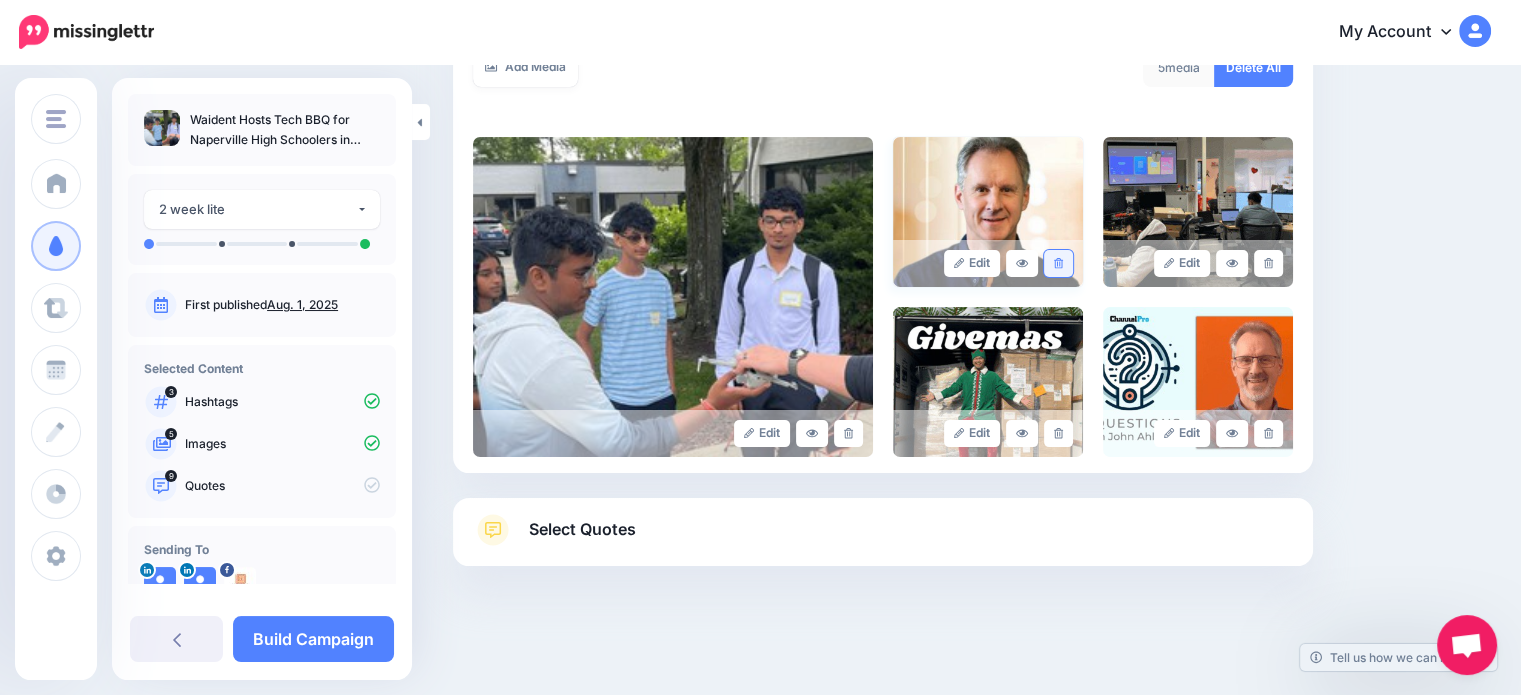 click at bounding box center (1058, 263) 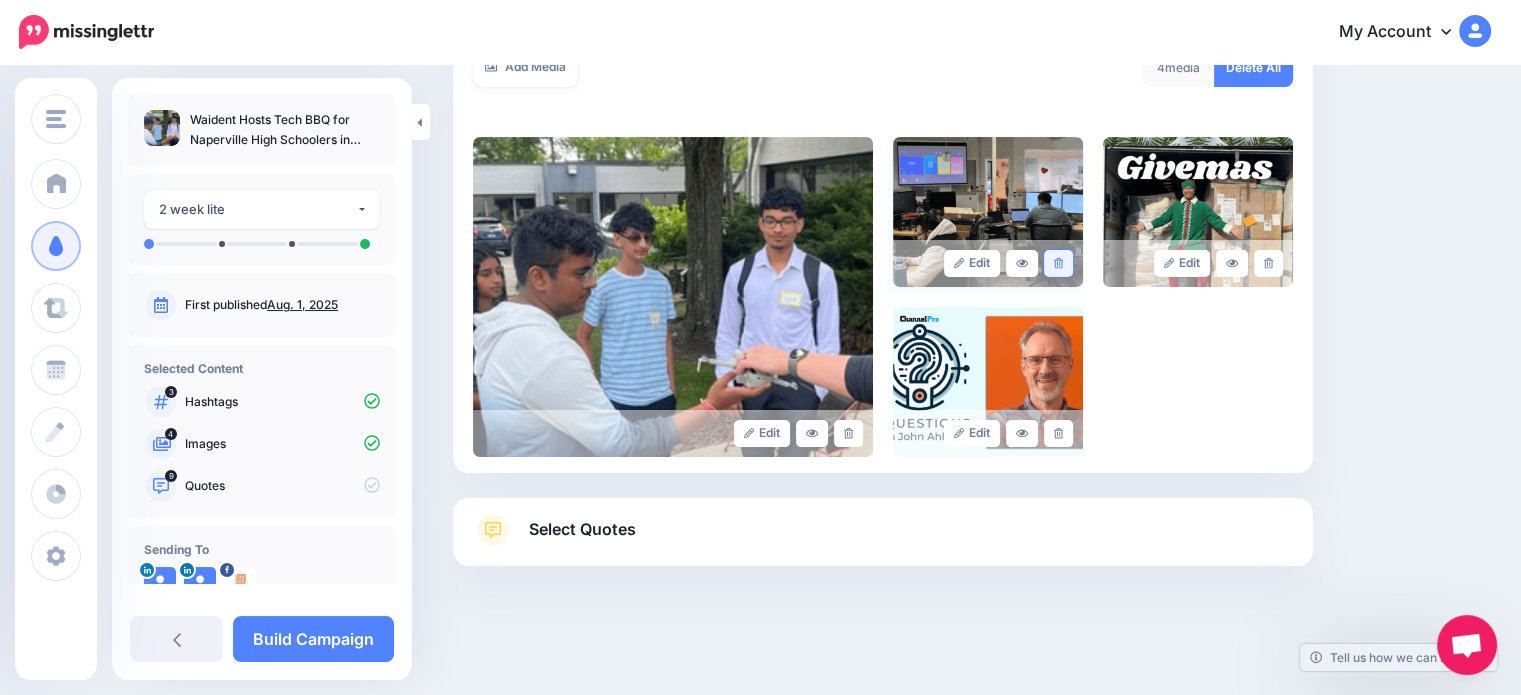 click 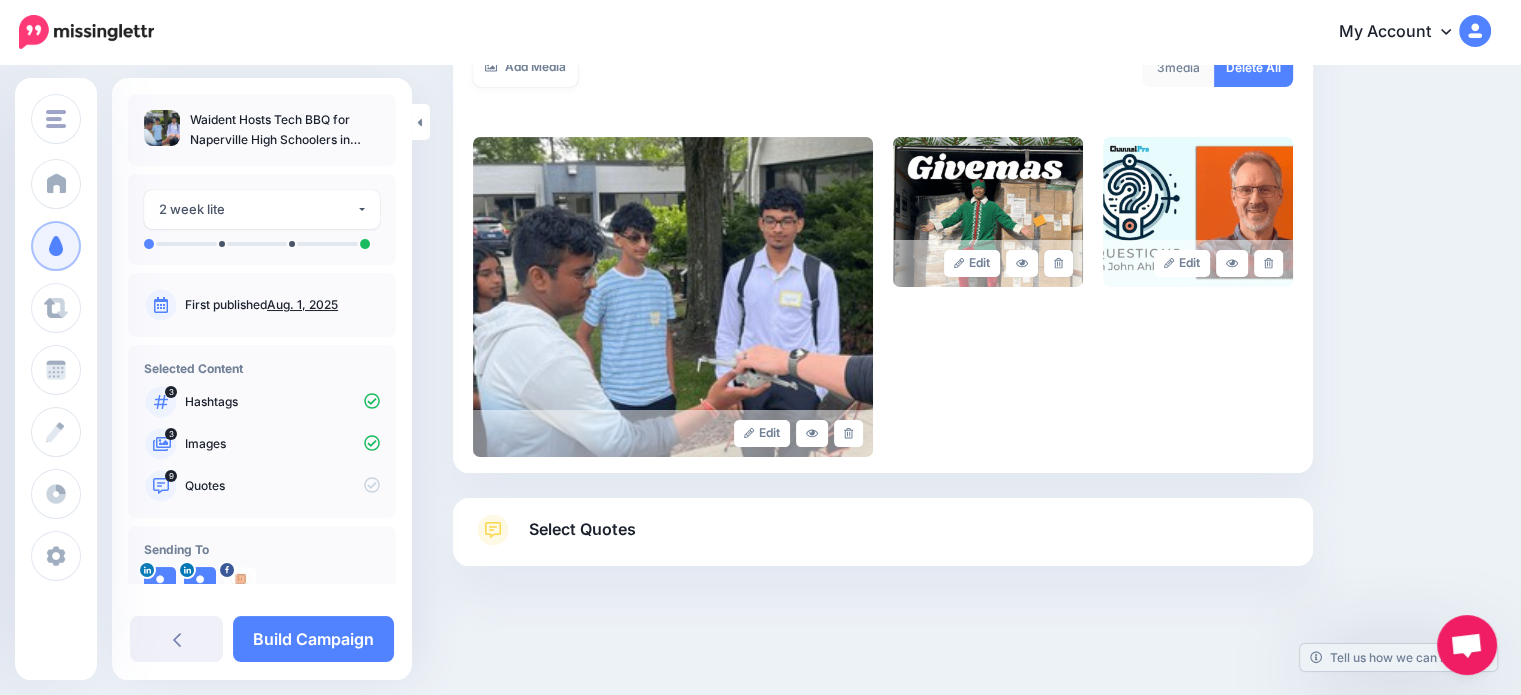 click 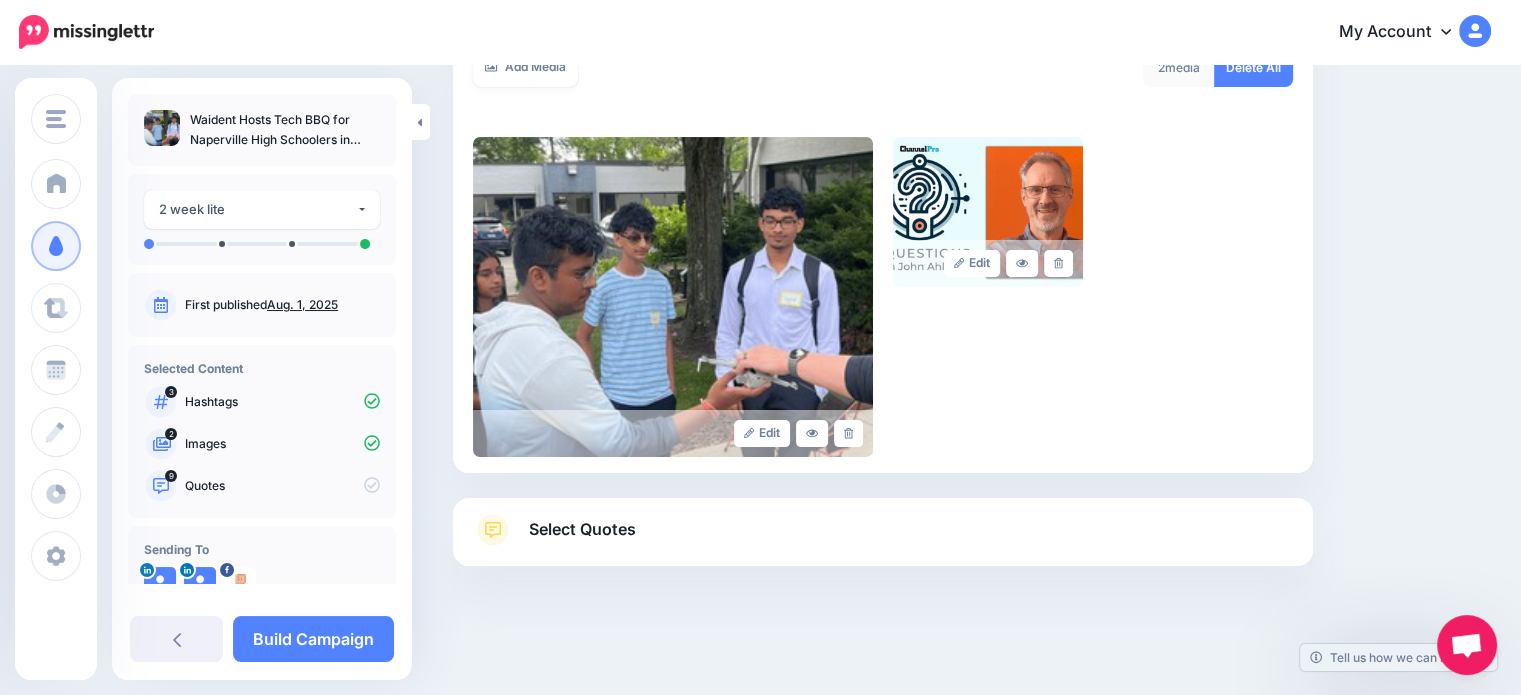 click 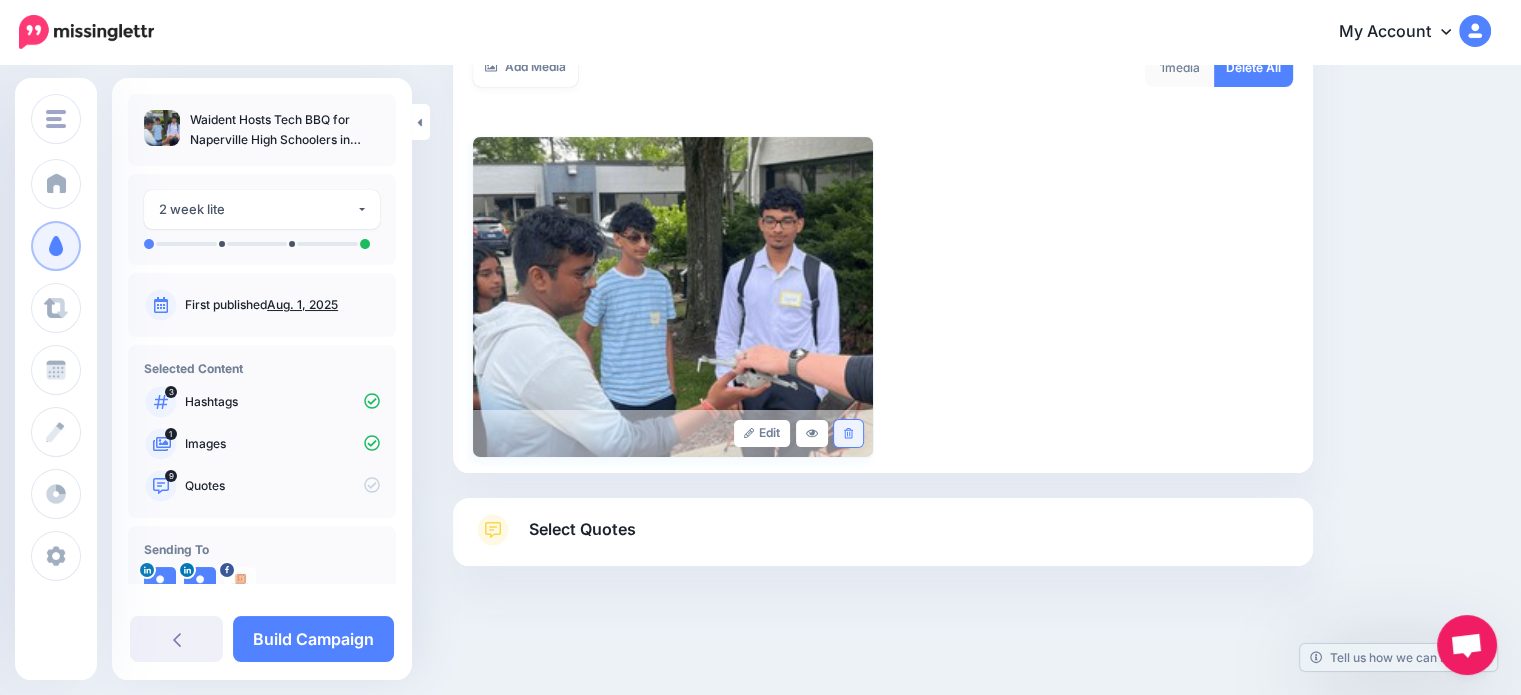 click 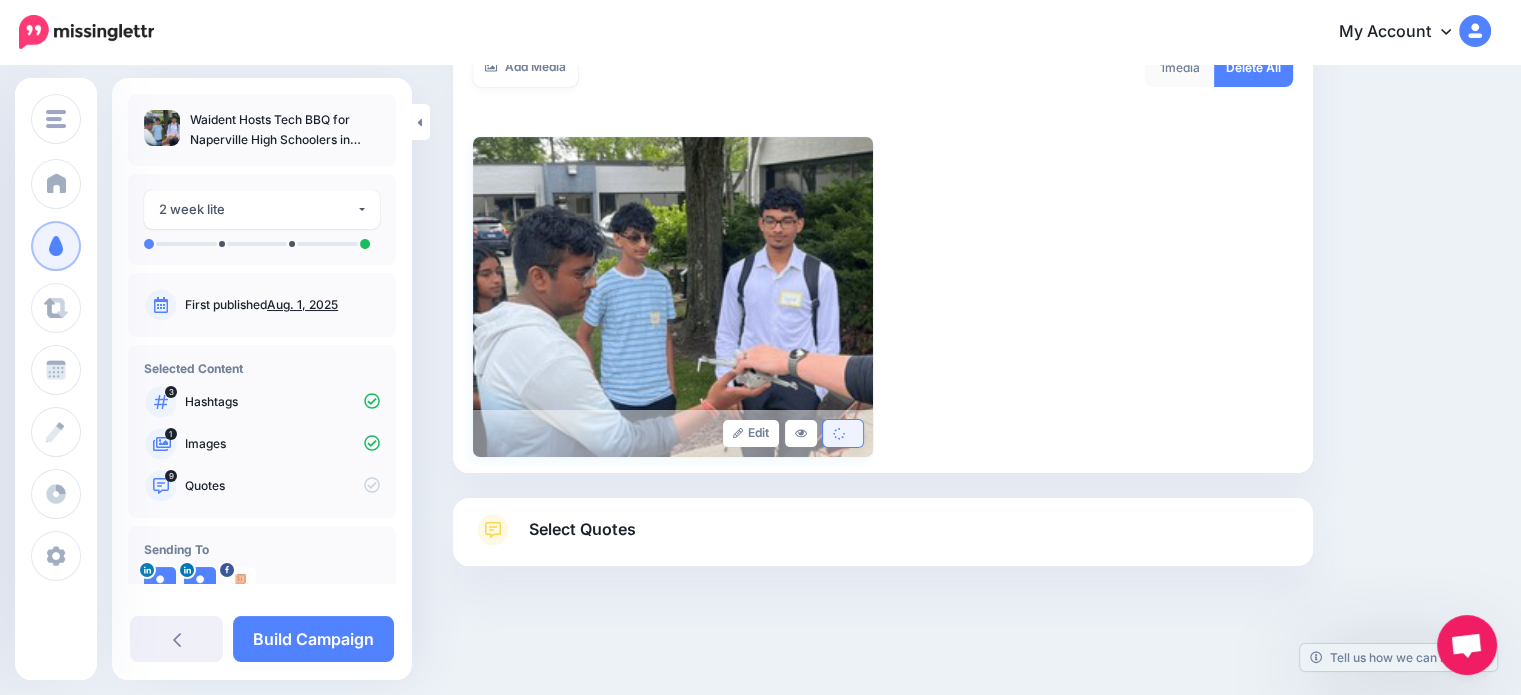 scroll, scrollTop: 64, scrollLeft: 0, axis: vertical 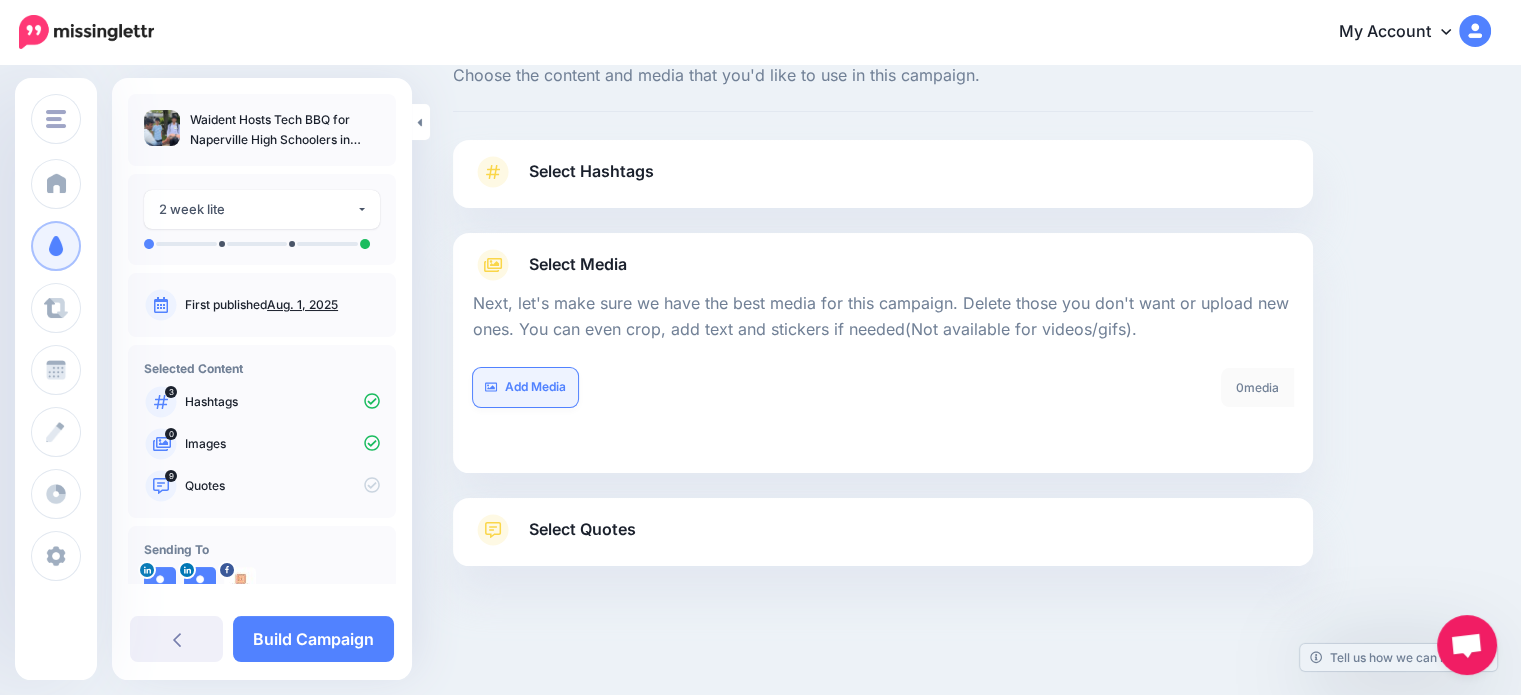 click on "Add Media" at bounding box center [525, 387] 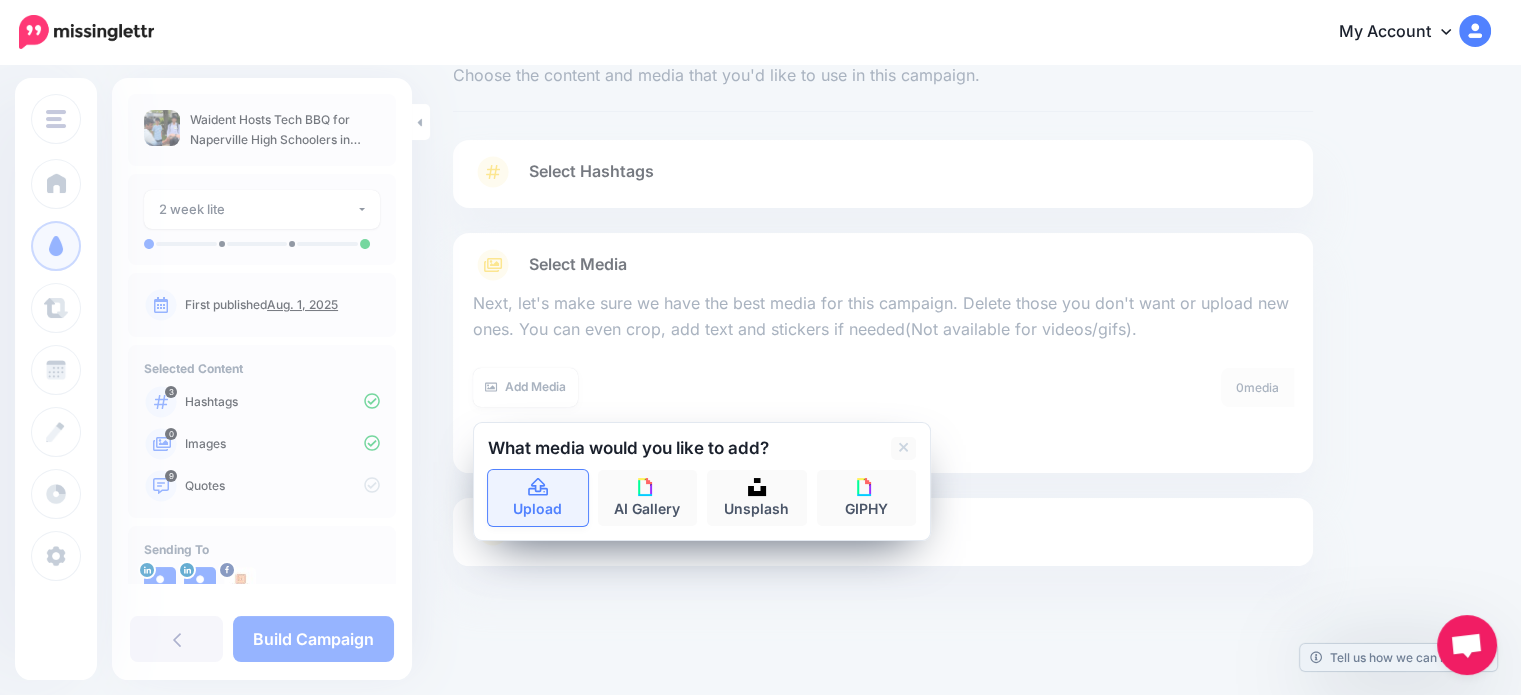click on "Upload" at bounding box center (538, 498) 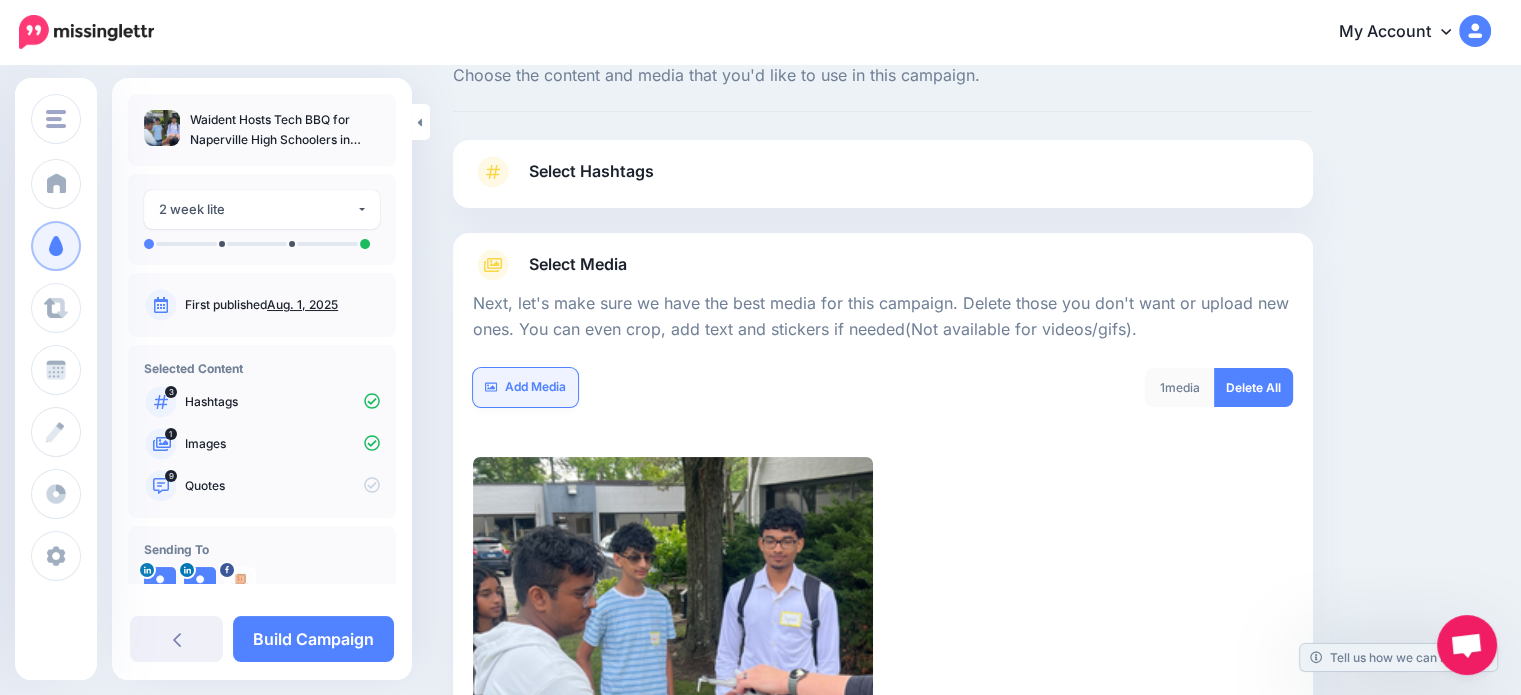 click on "Add Media" at bounding box center [525, 387] 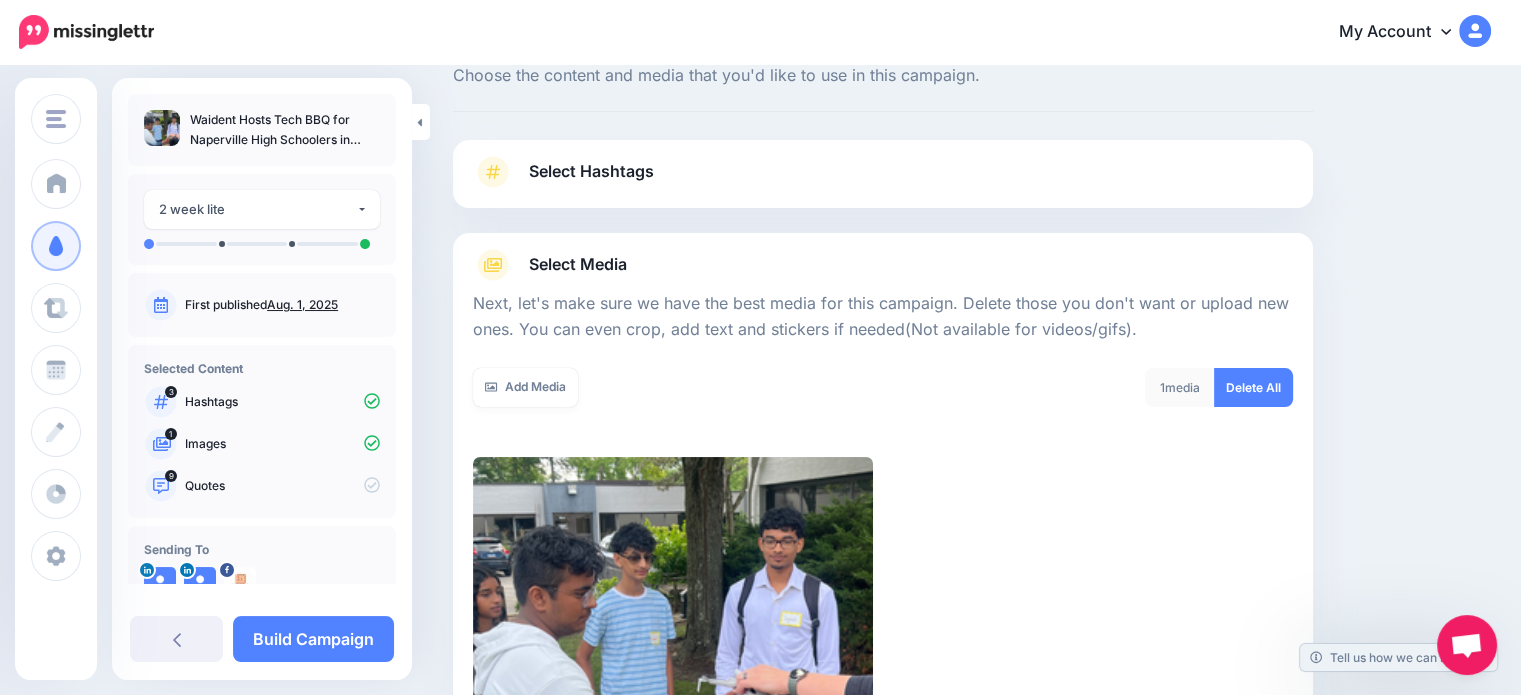 scroll, scrollTop: 384, scrollLeft: 0, axis: vertical 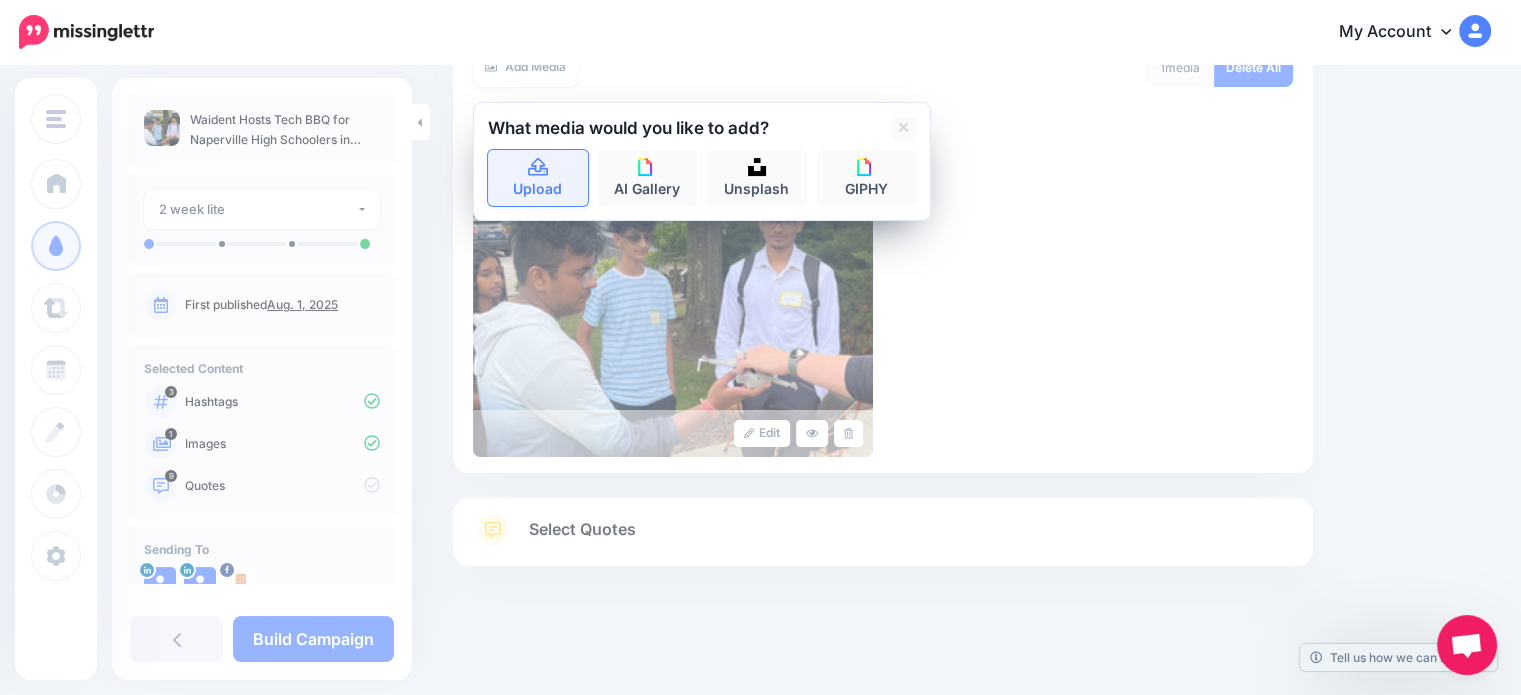 click on "Upload" at bounding box center (538, 178) 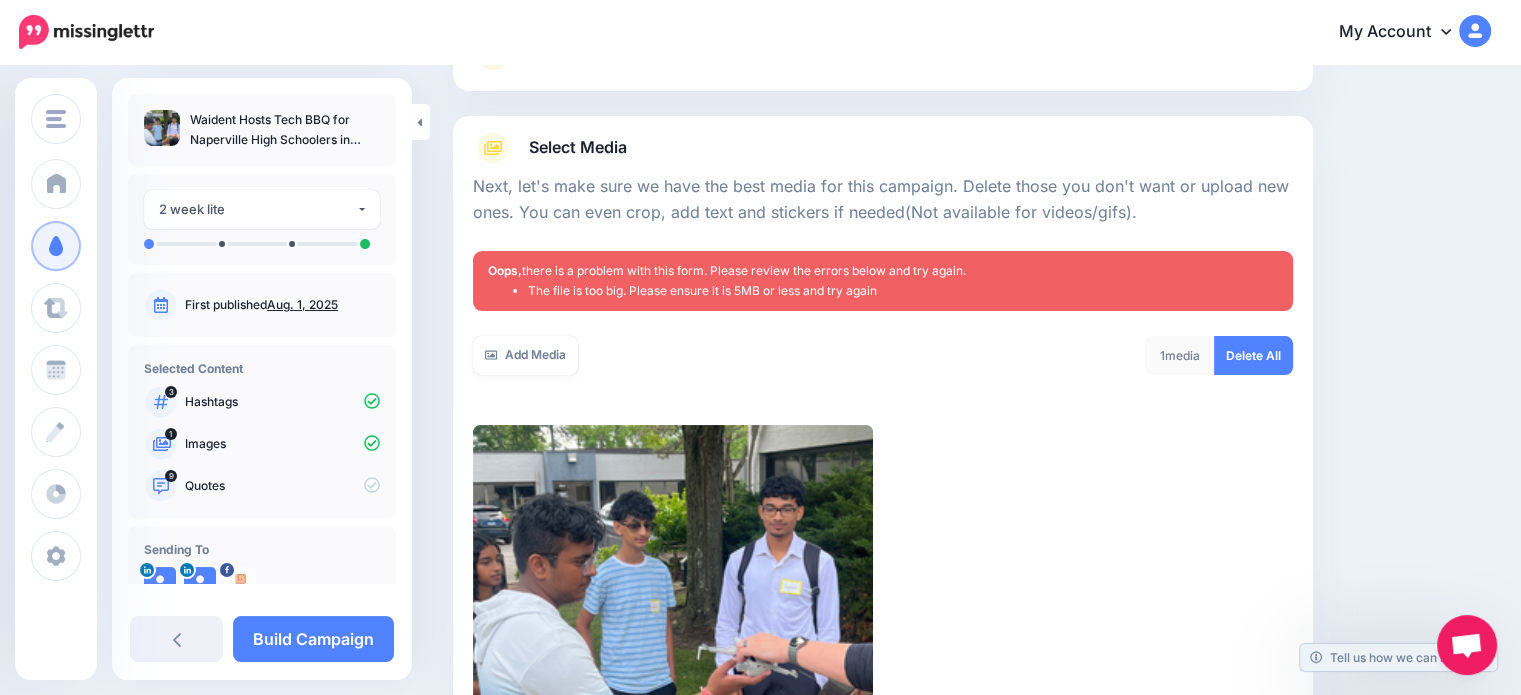 scroll, scrollTop: 156, scrollLeft: 0, axis: vertical 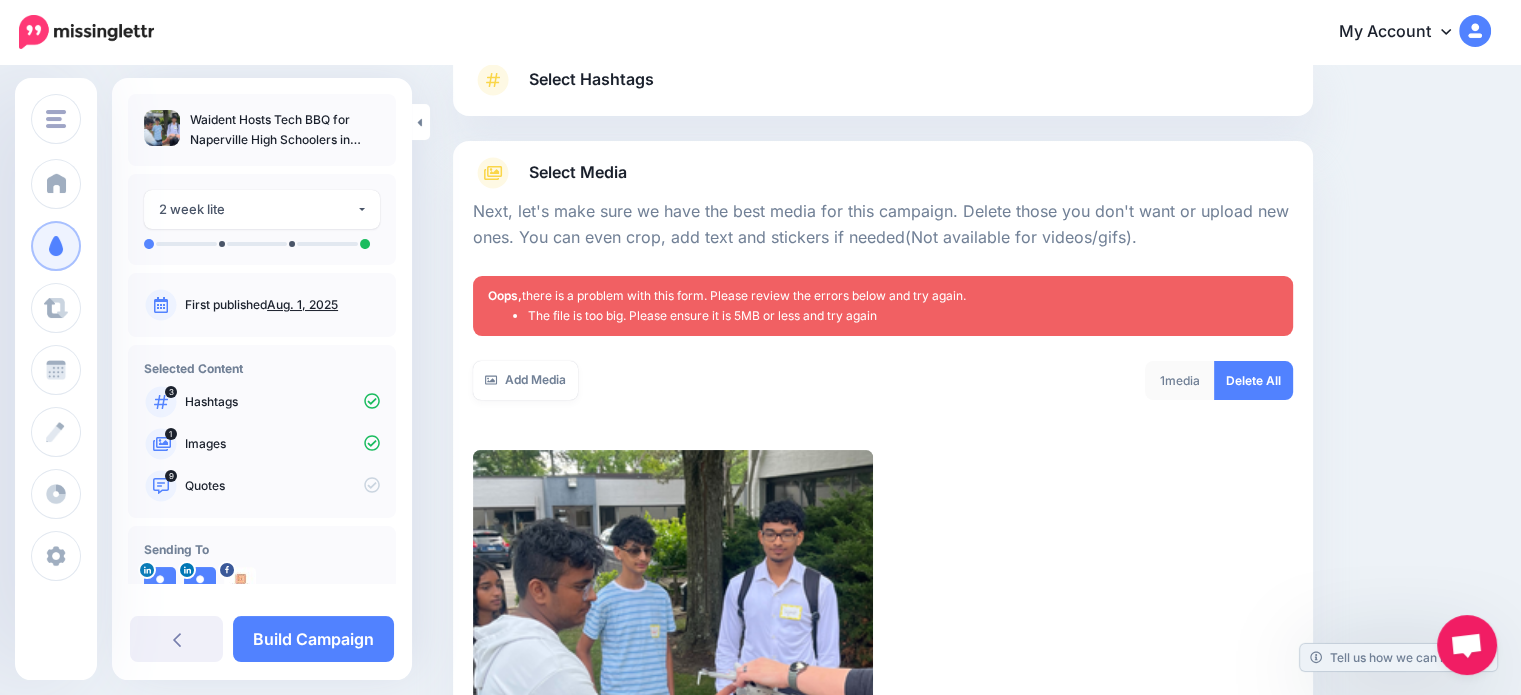 click on "The file is too big. Please ensure it is 5MB or less and try again" at bounding box center [903, 316] 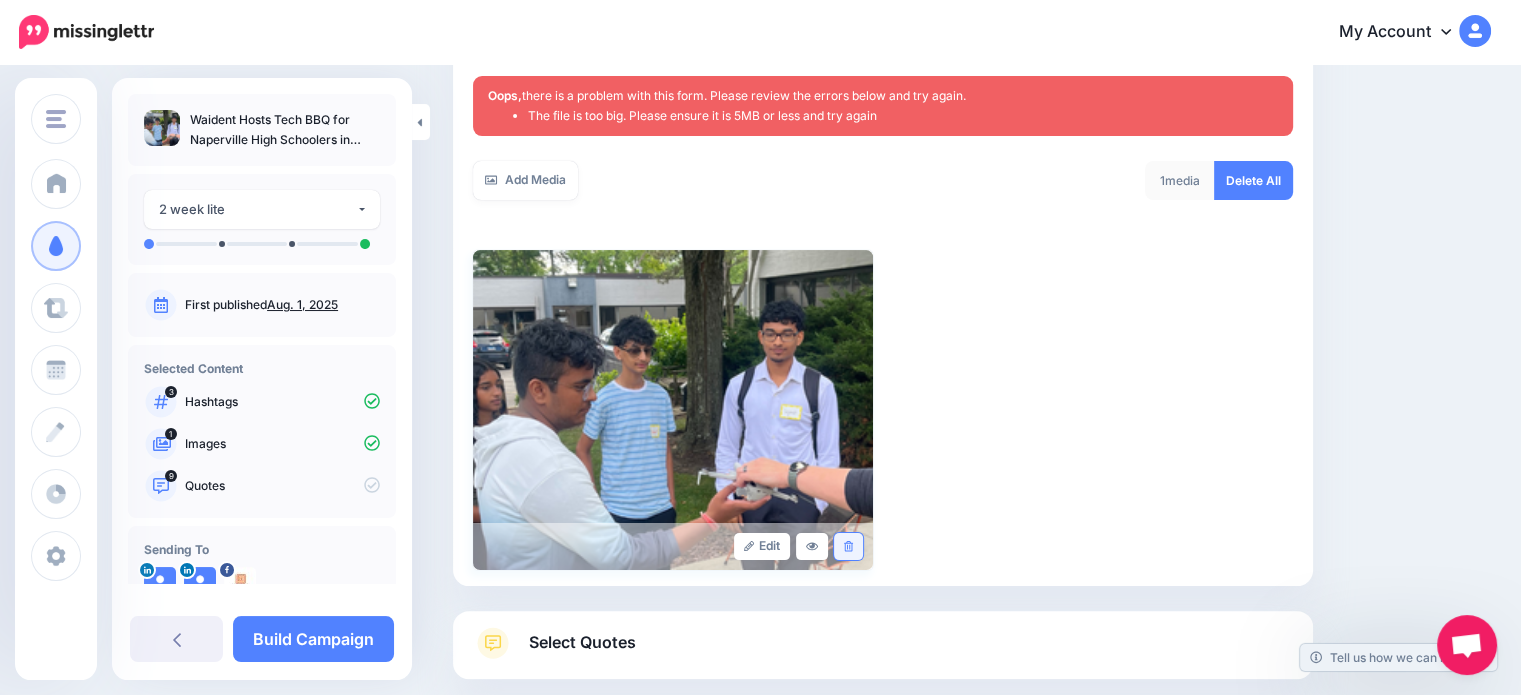 click 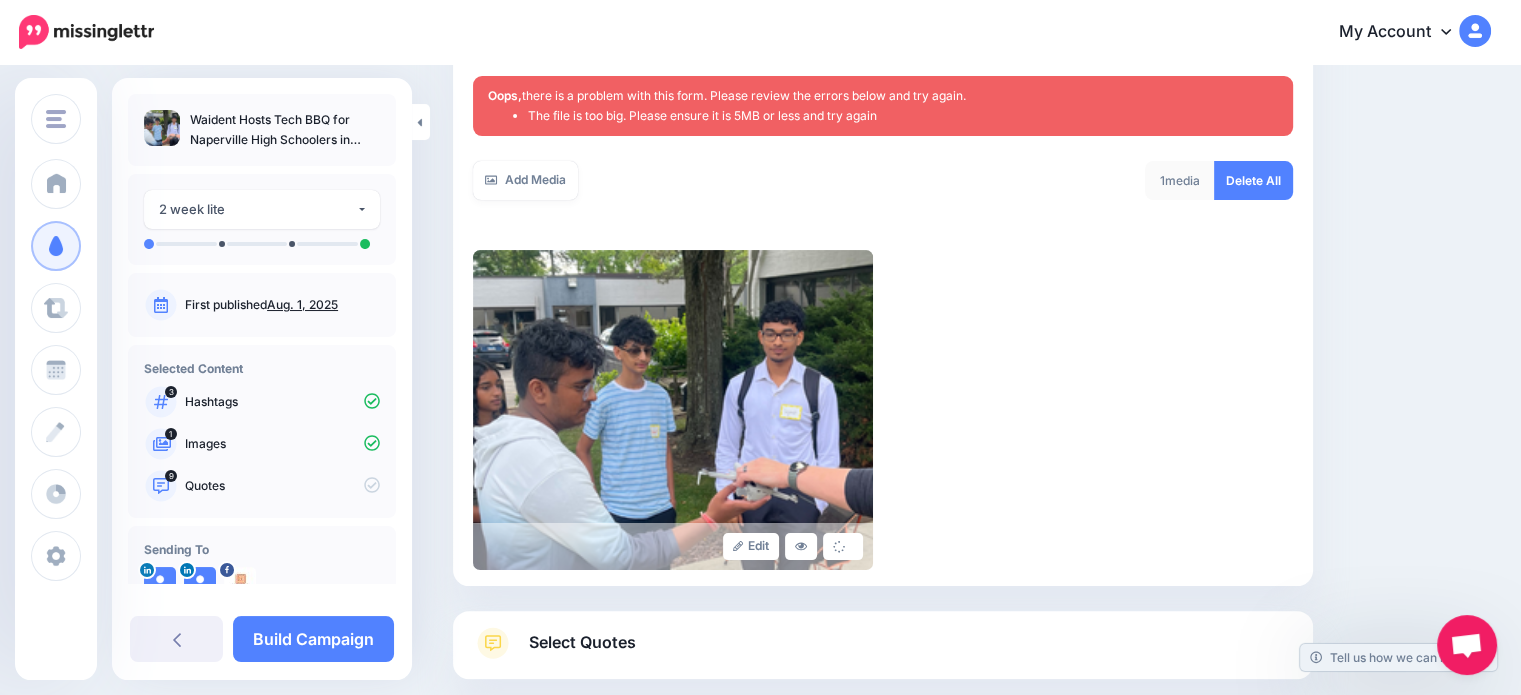 scroll, scrollTop: 149, scrollLeft: 0, axis: vertical 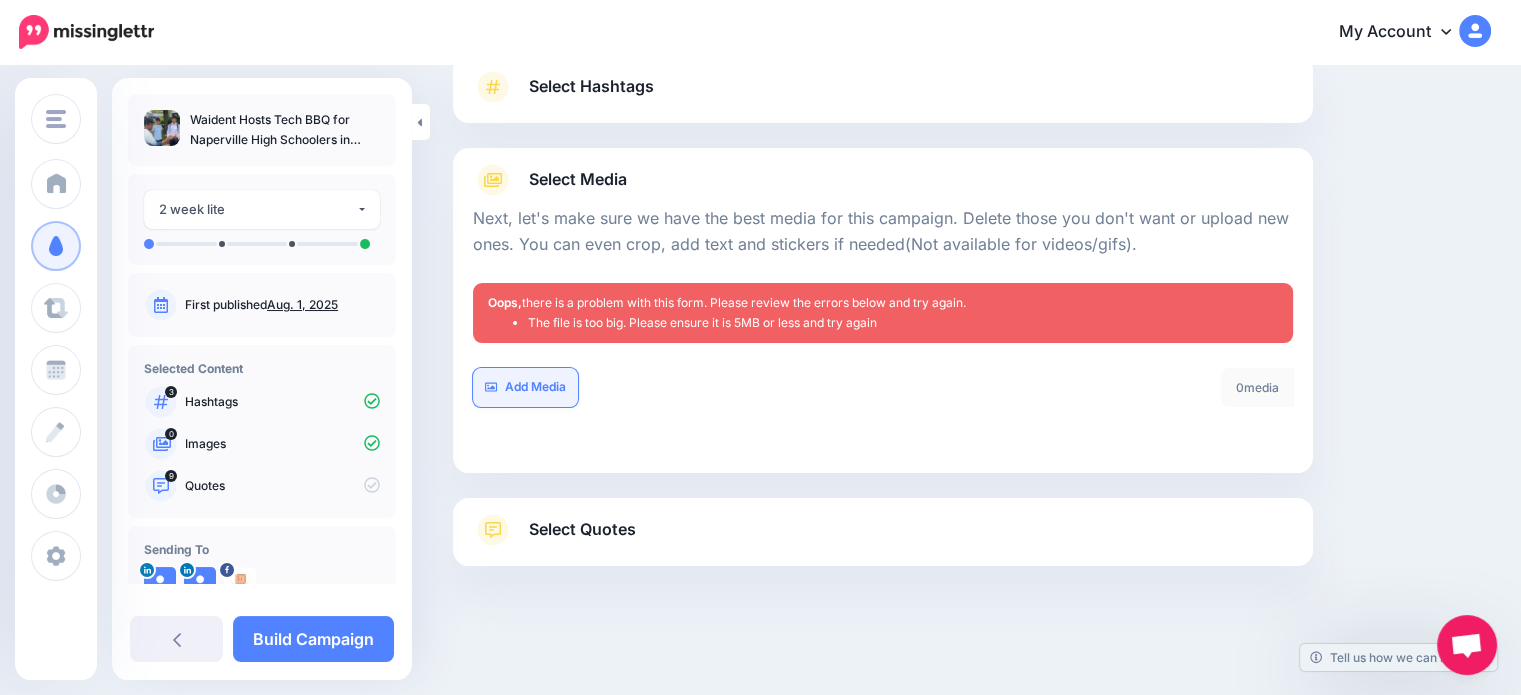 click on "Add Media" at bounding box center [525, 387] 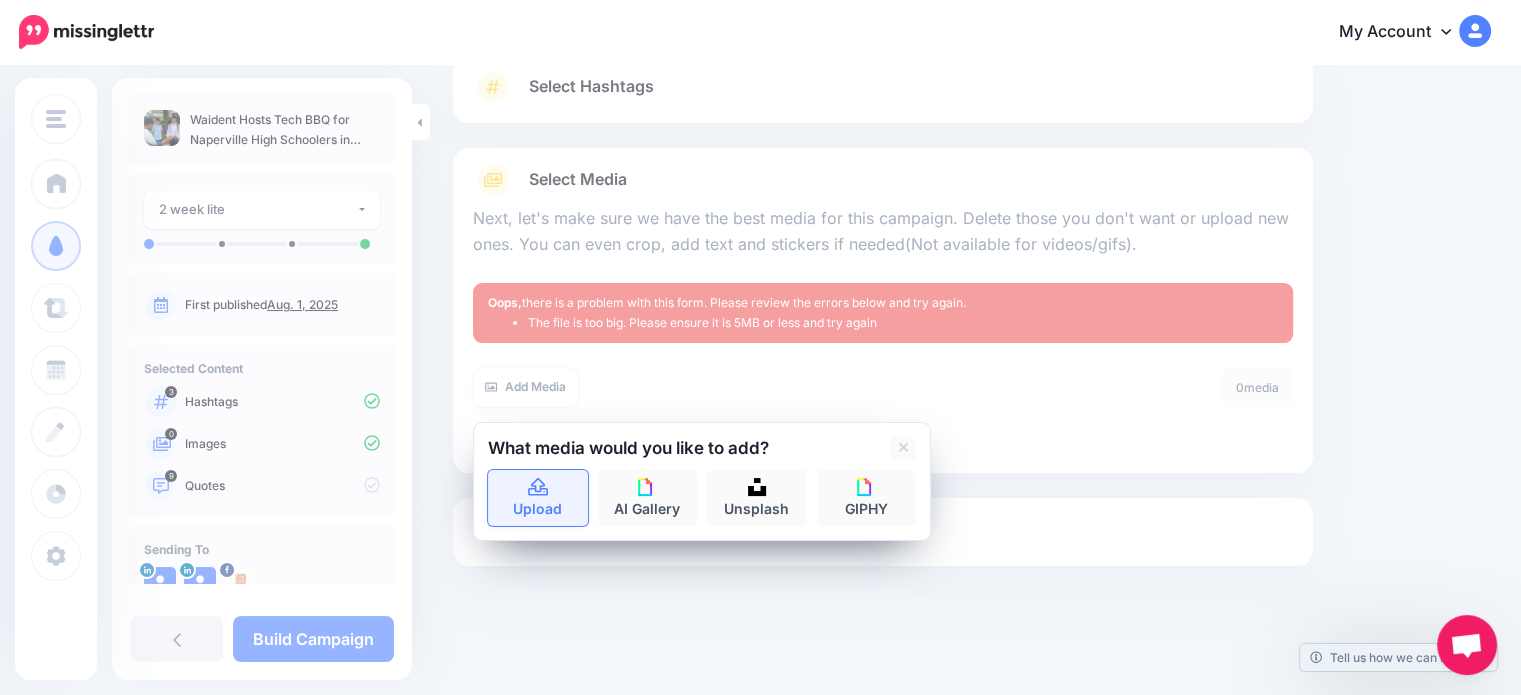 click on "Upload" at bounding box center [538, 498] 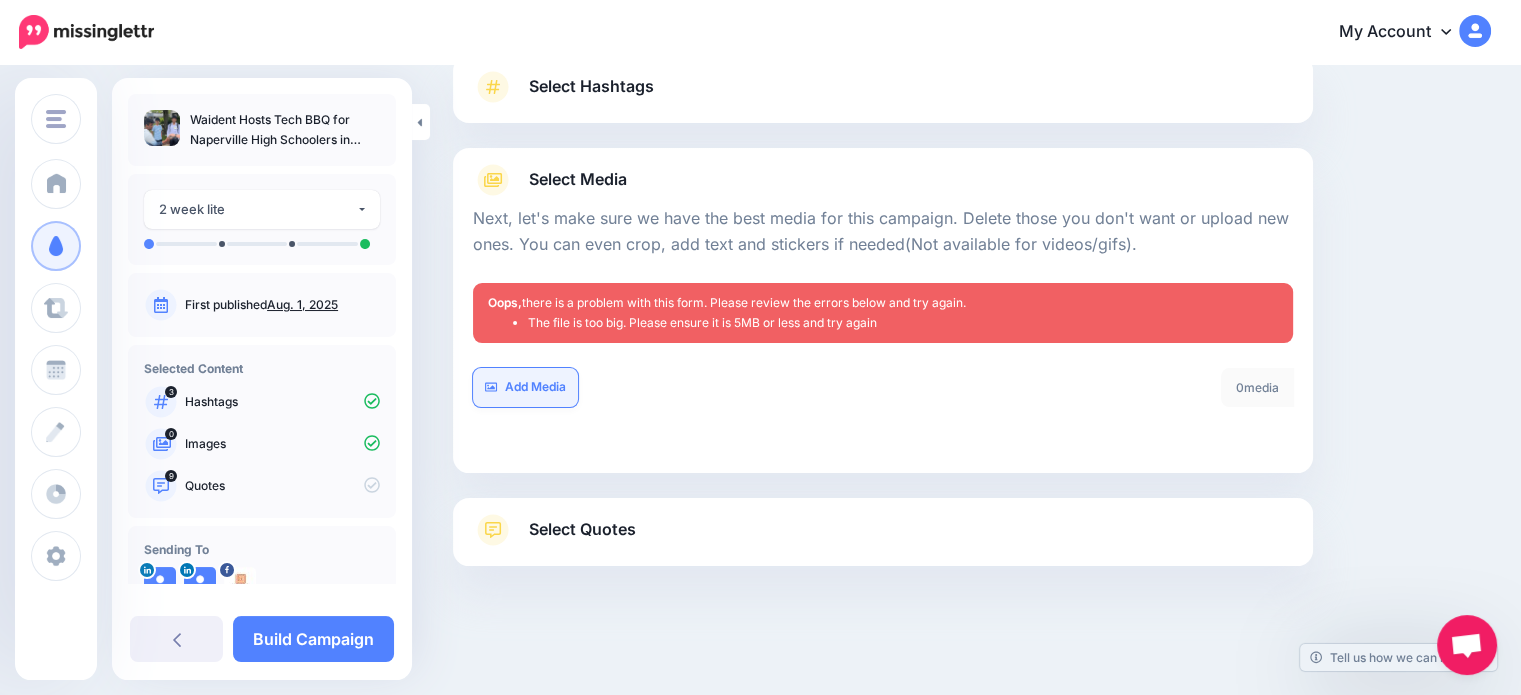 click on "Add Media" at bounding box center (525, 387) 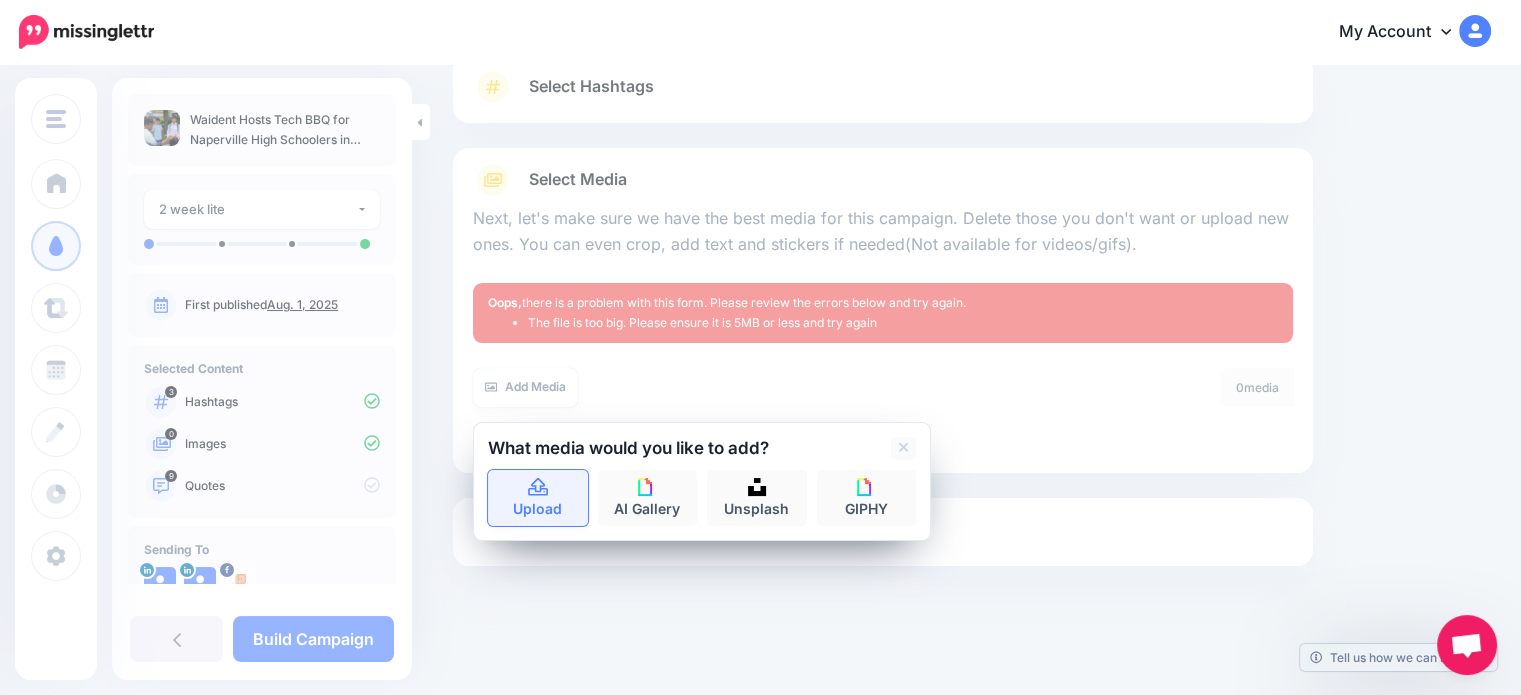 click on "Upload" at bounding box center [538, 498] 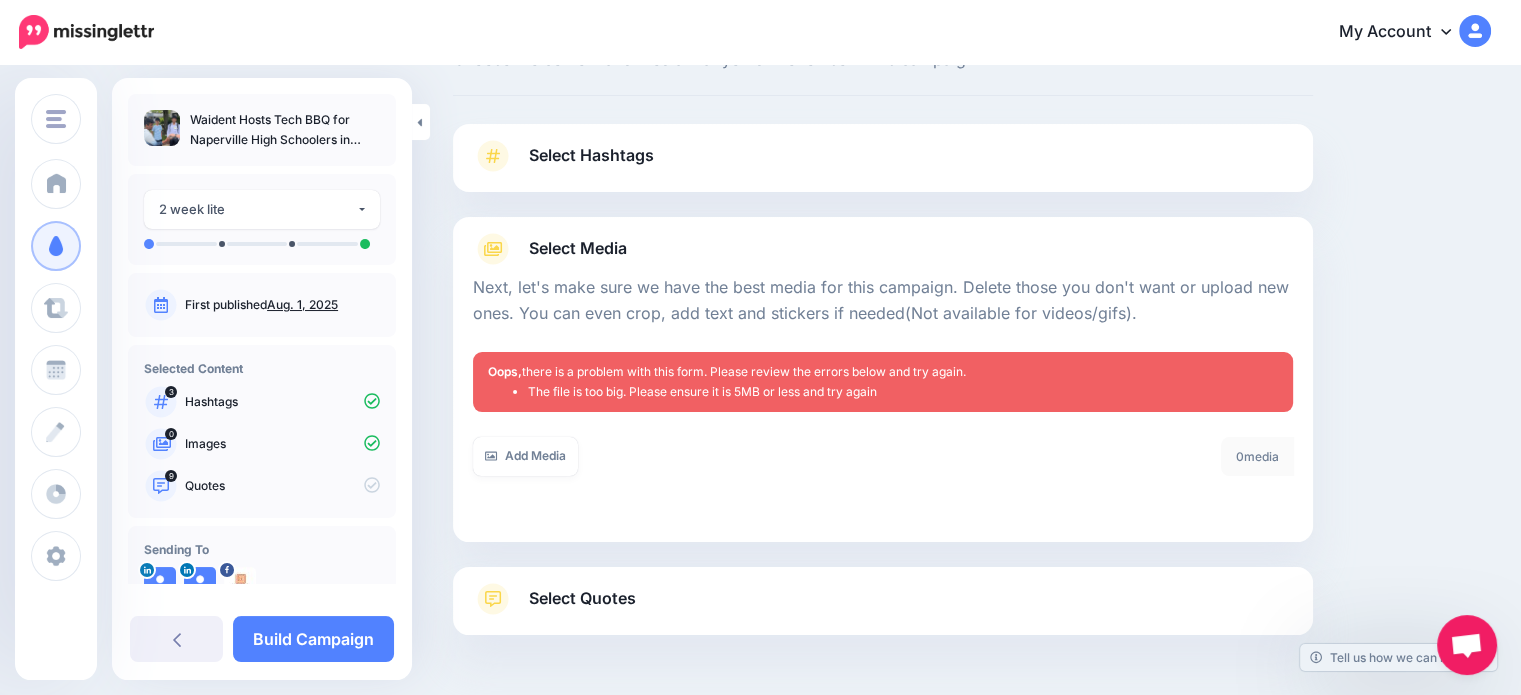 scroll, scrollTop: 0, scrollLeft: 0, axis: both 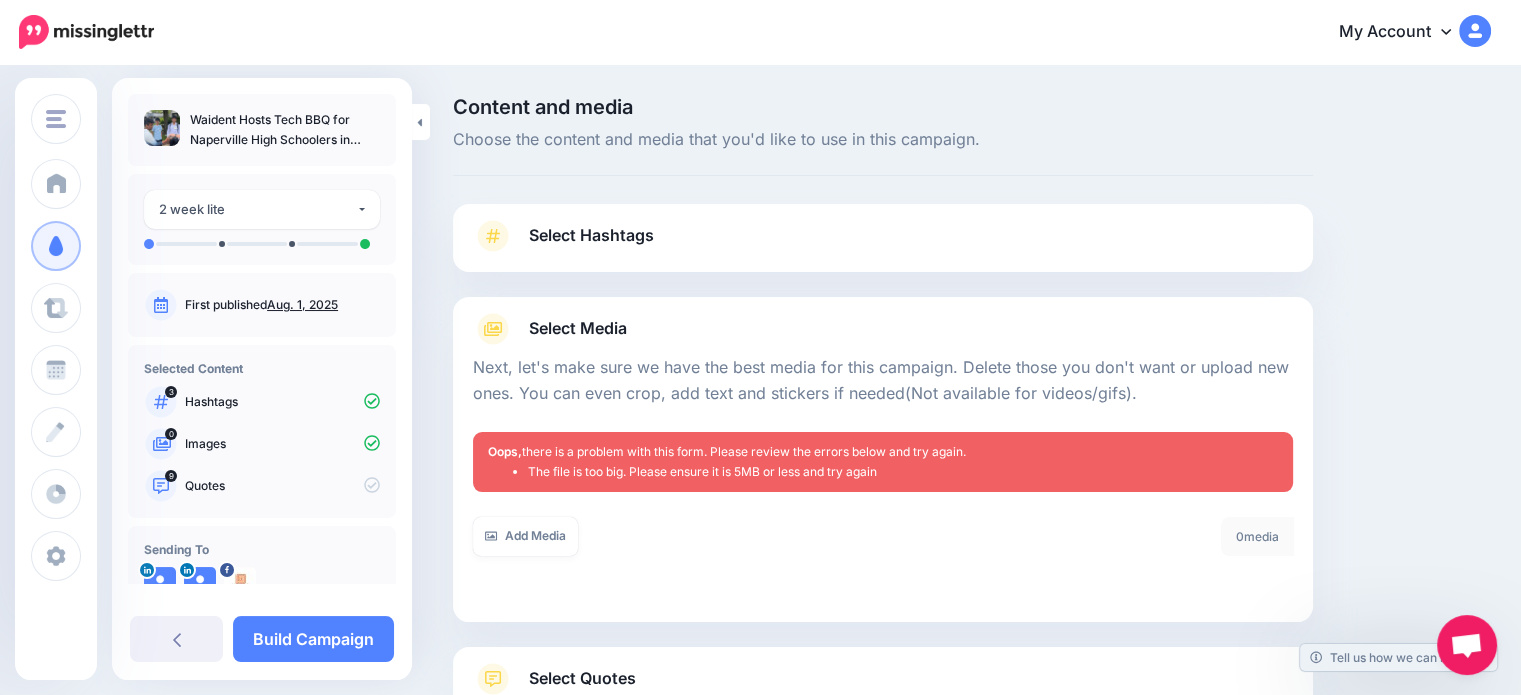 click on "9
Quotes" at bounding box center [262, 486] 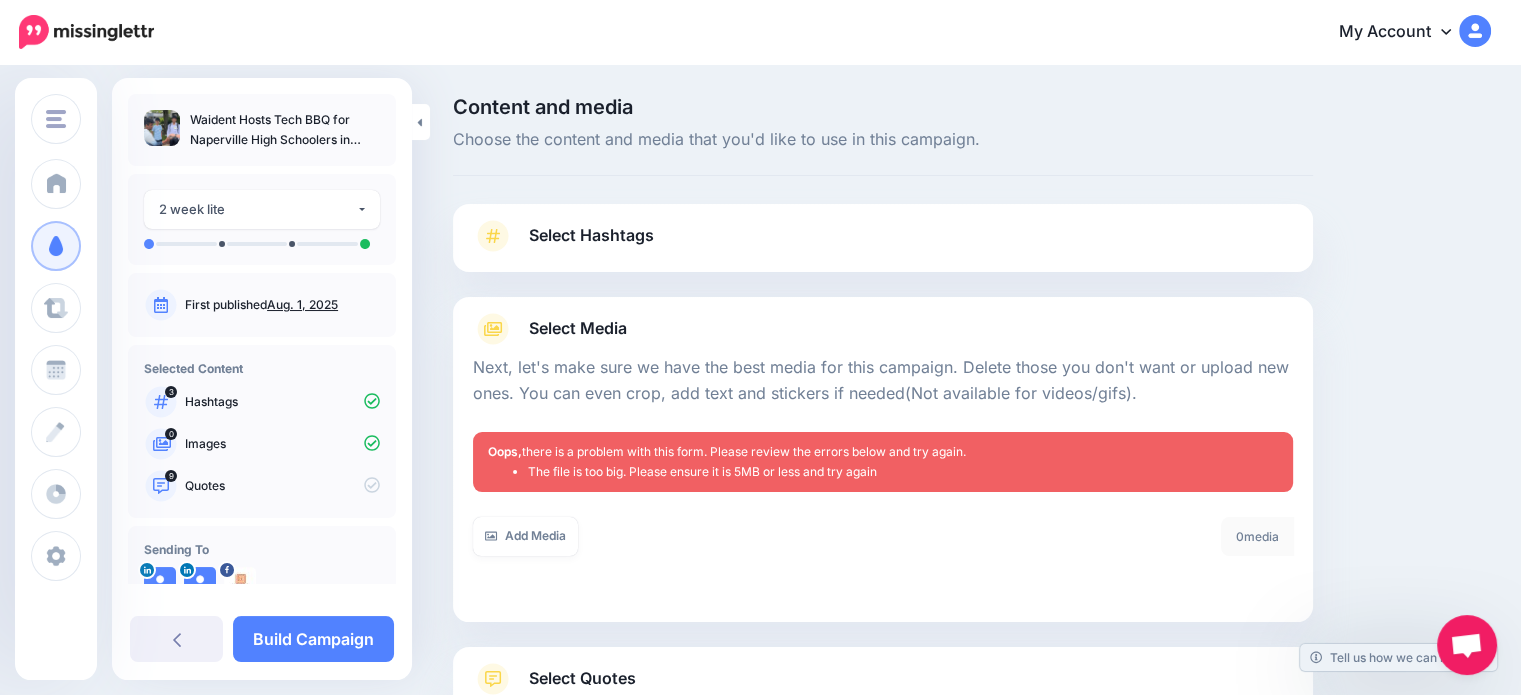 click on "The file is too big. Please ensure it is 5MB or less and try again" at bounding box center [903, 472] 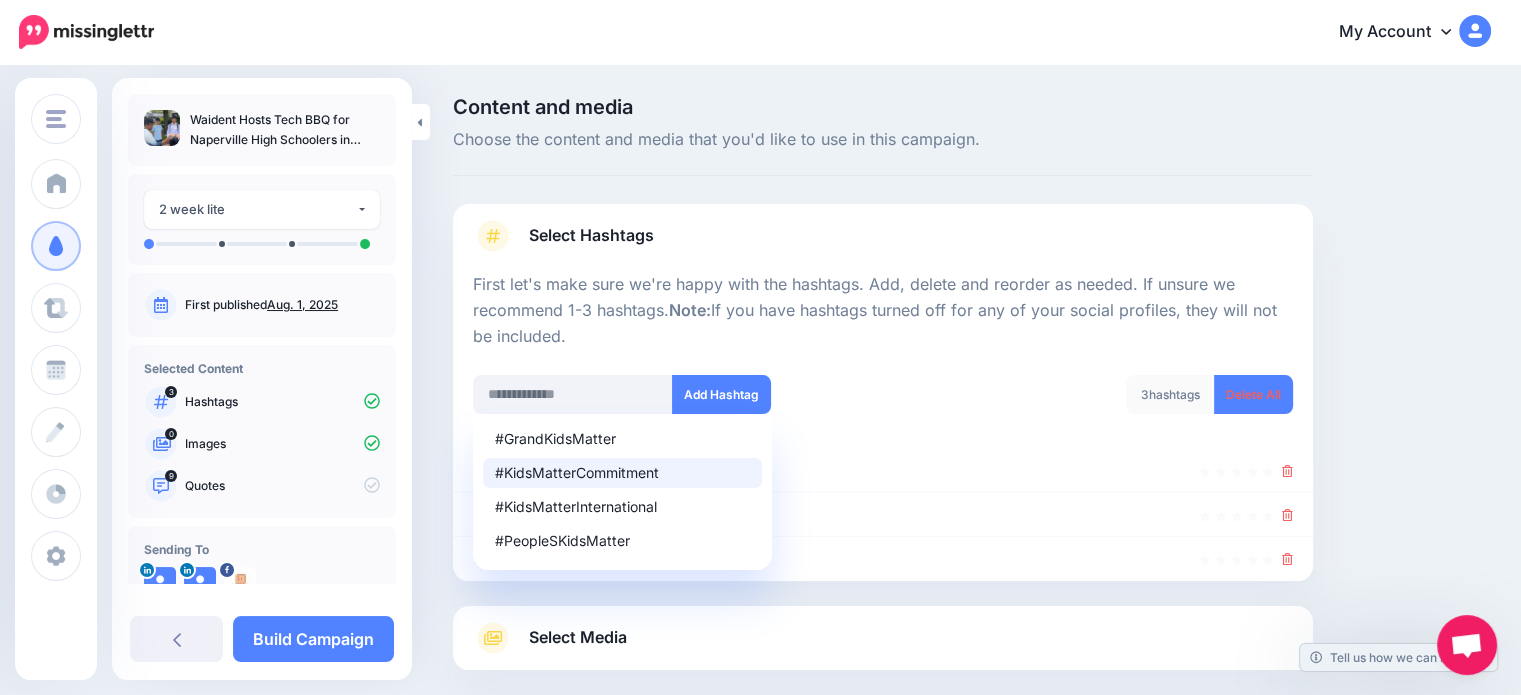 scroll, scrollTop: 197, scrollLeft: 0, axis: vertical 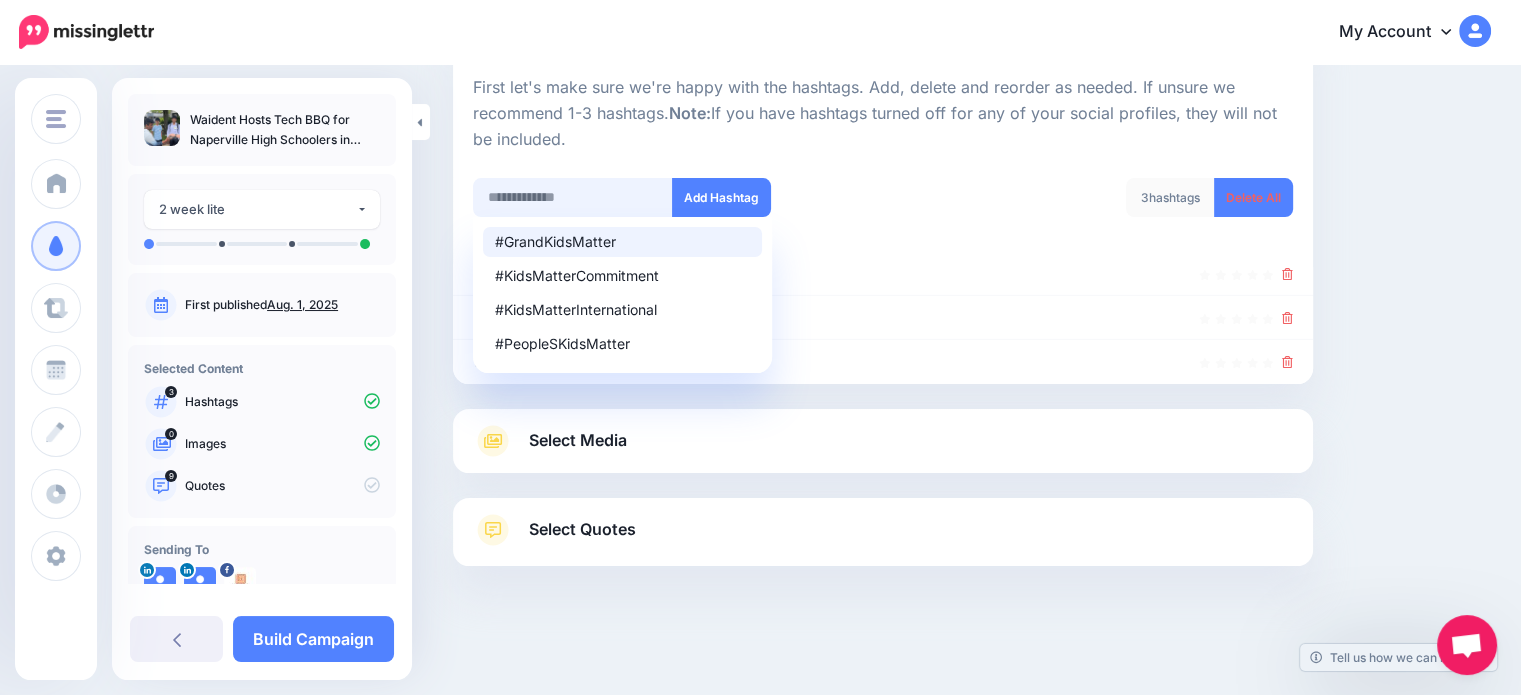 drag, startPoint x: 605, startPoint y: 194, endPoint x: 649, endPoint y: 175, distance: 47.92703 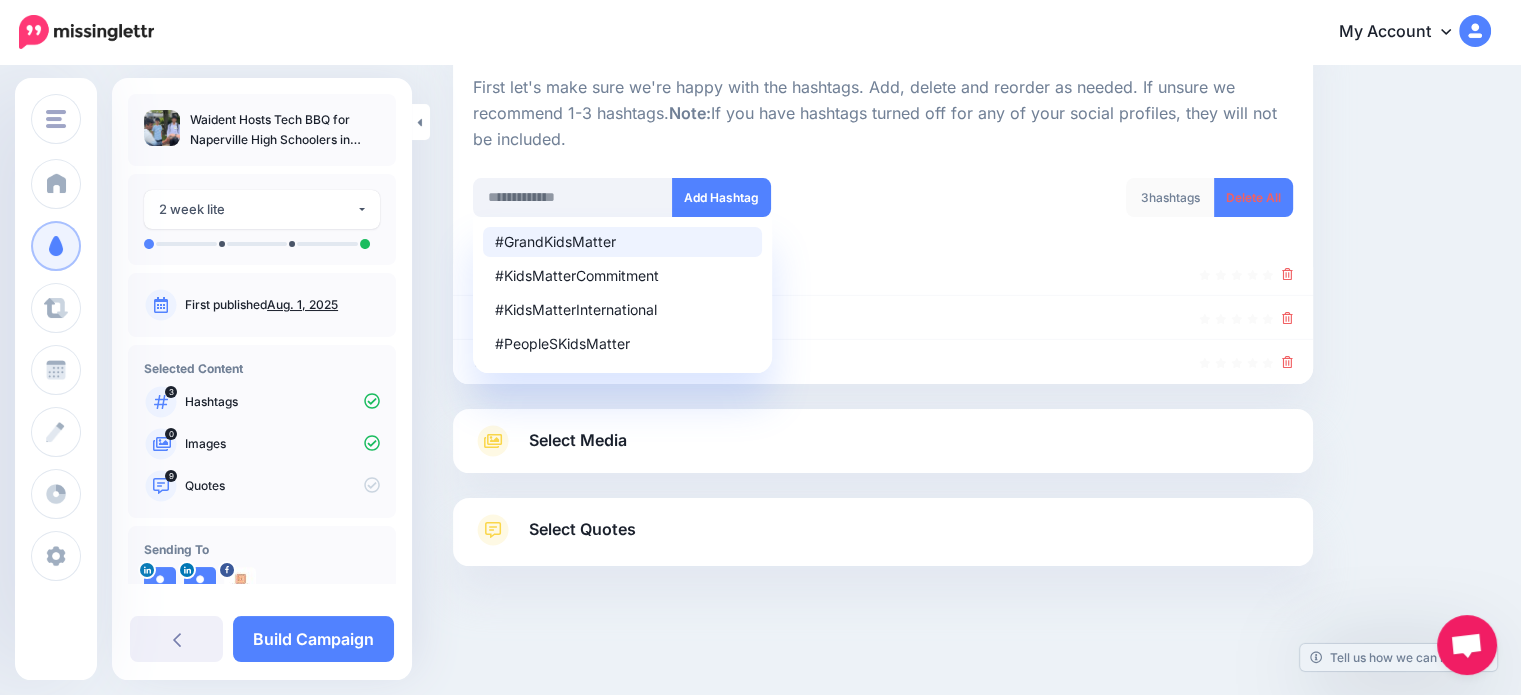 click at bounding box center (883, 165) 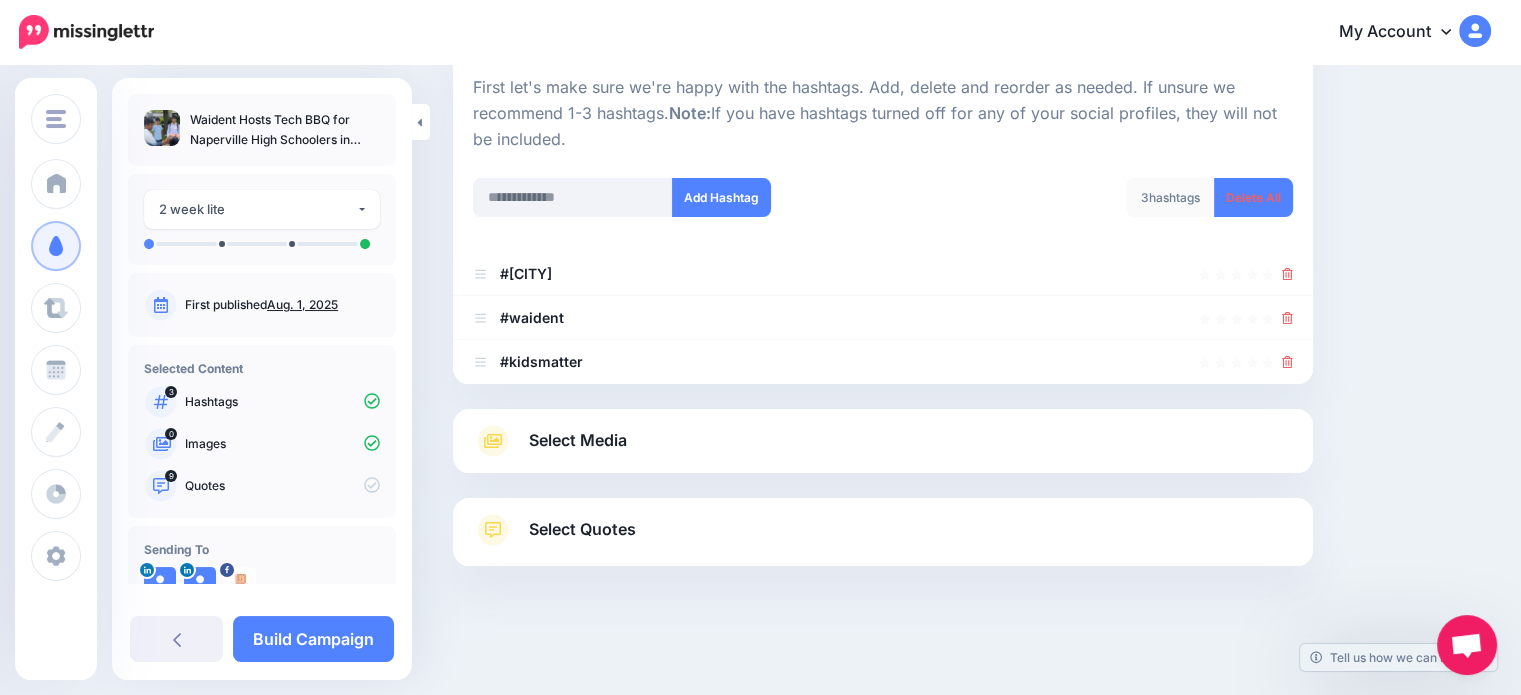 click on "Select Media" at bounding box center (578, 440) 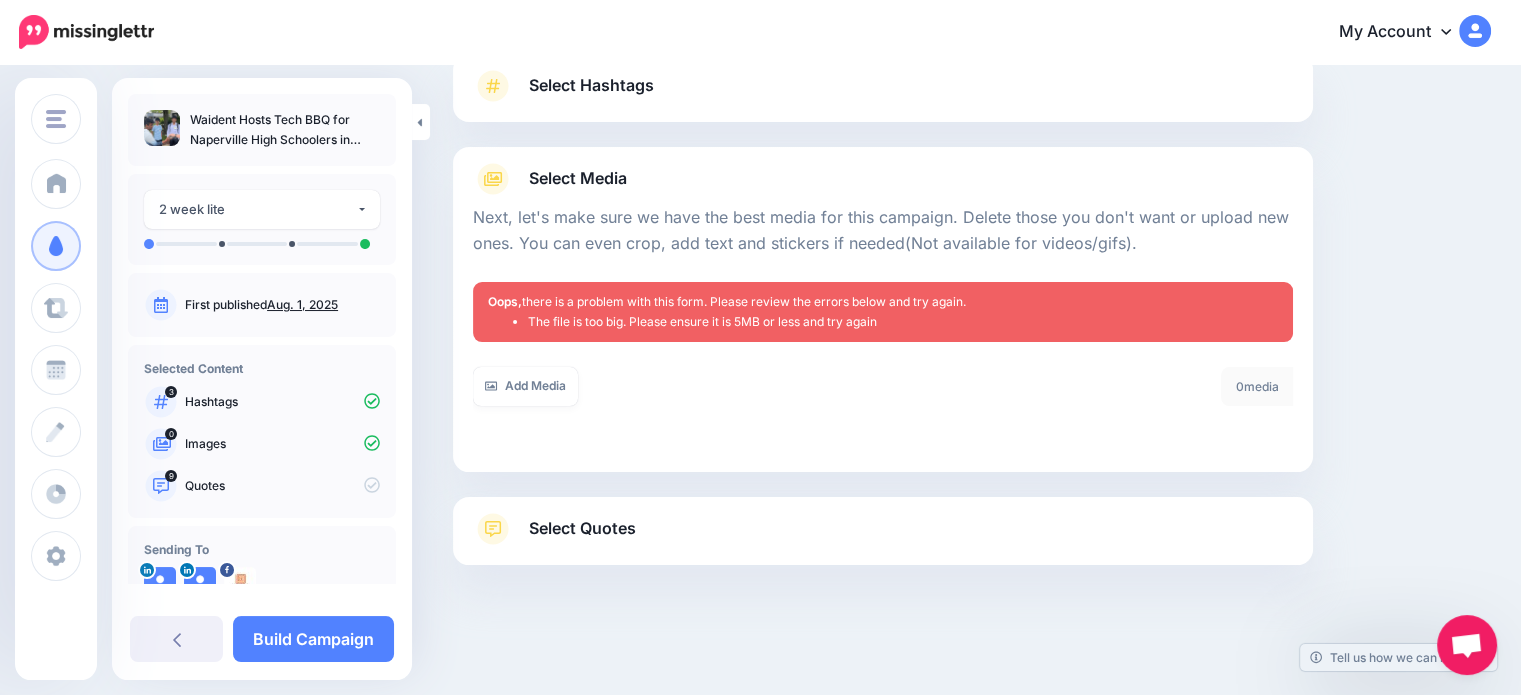 scroll, scrollTop: 149, scrollLeft: 0, axis: vertical 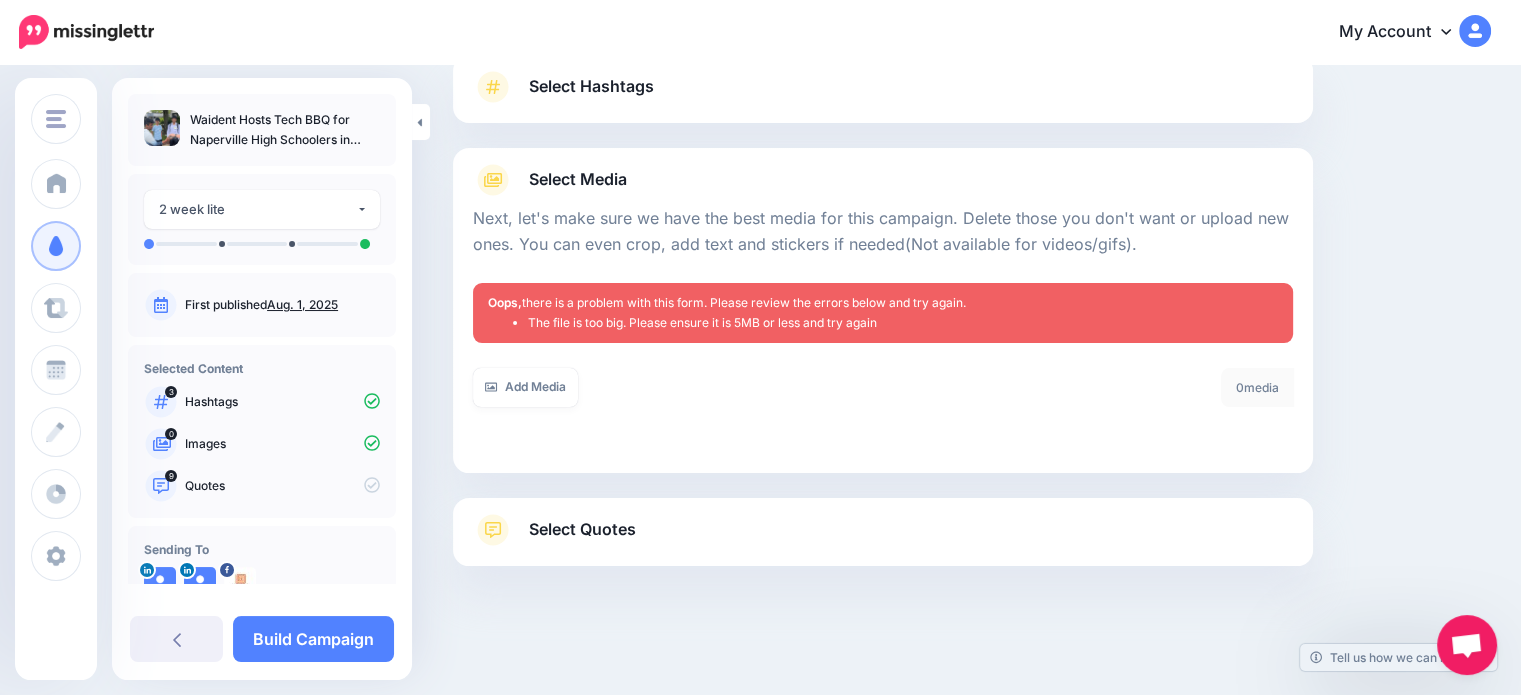 click on "The file is too big. Please ensure it is 5MB or less and try again" at bounding box center [903, 323] 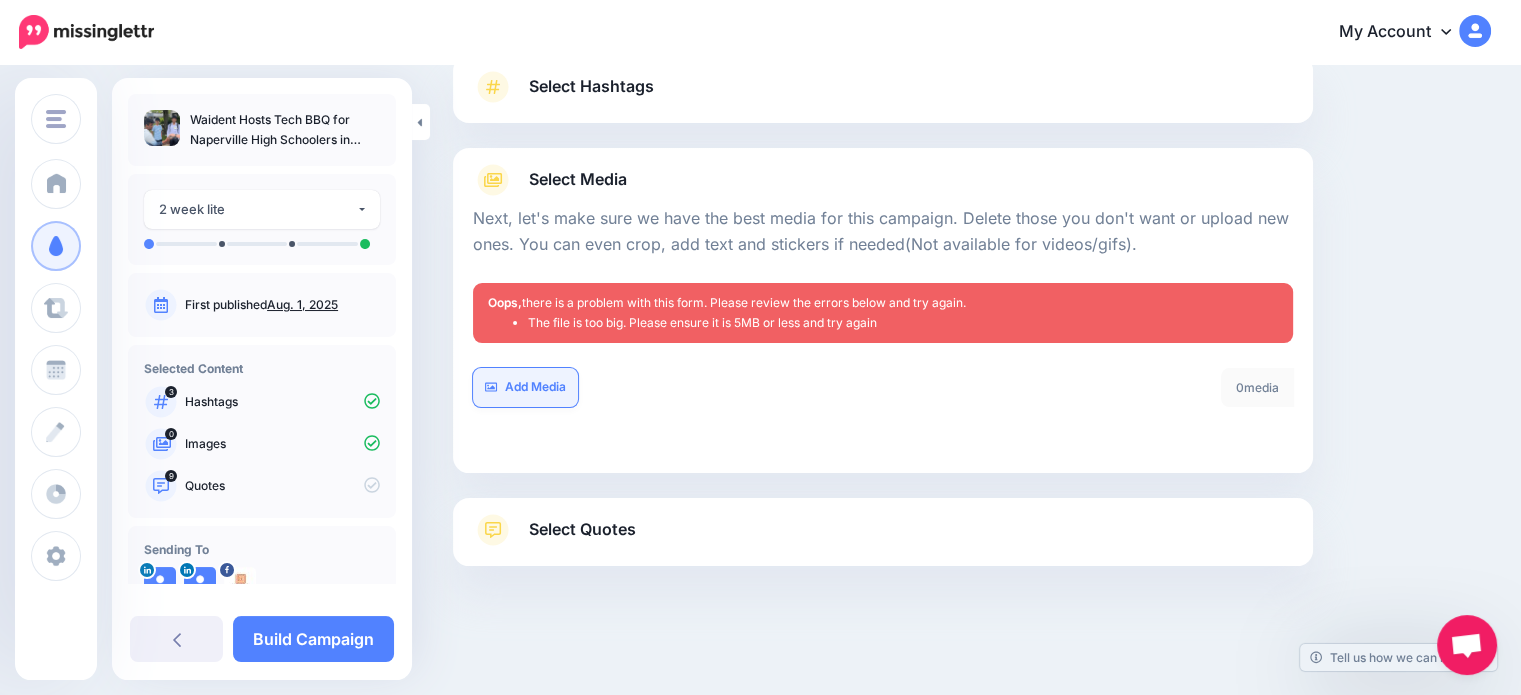 click on "Add Media" at bounding box center [525, 387] 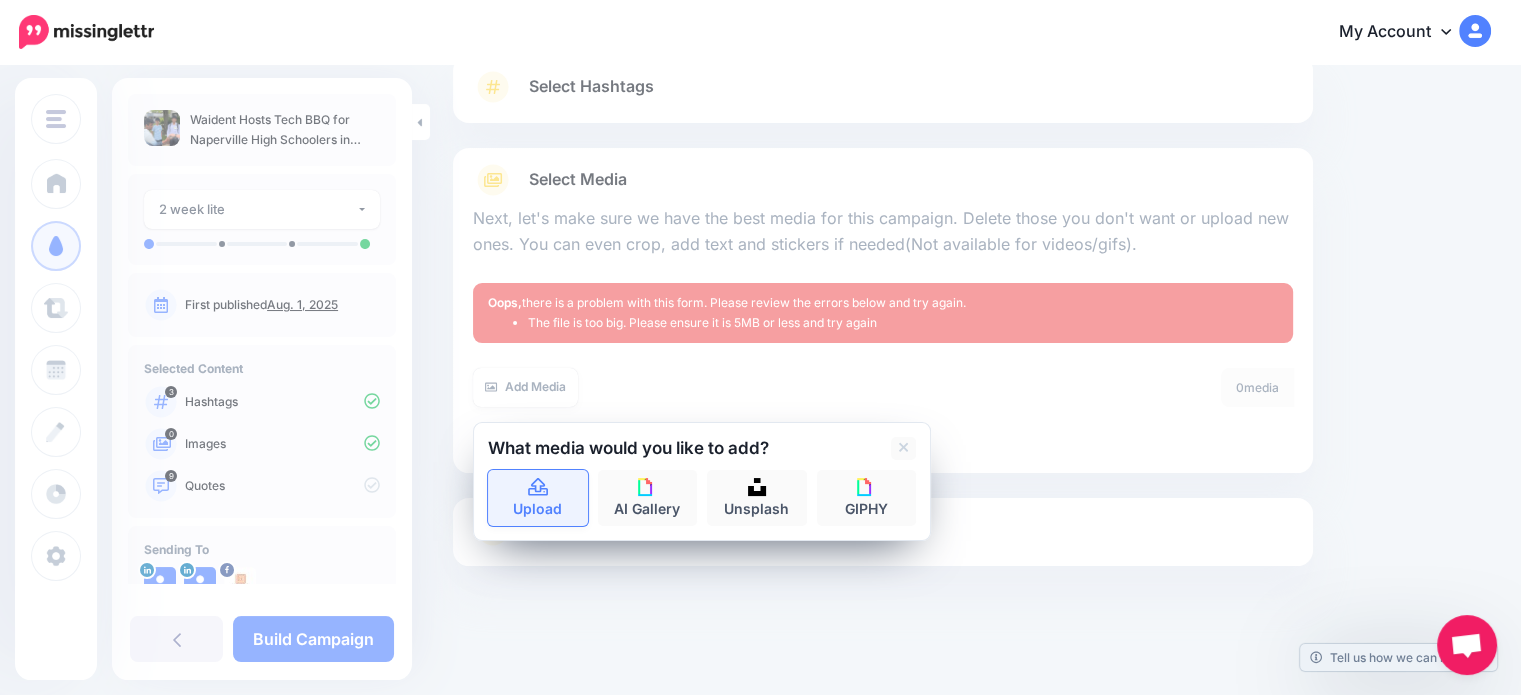 click 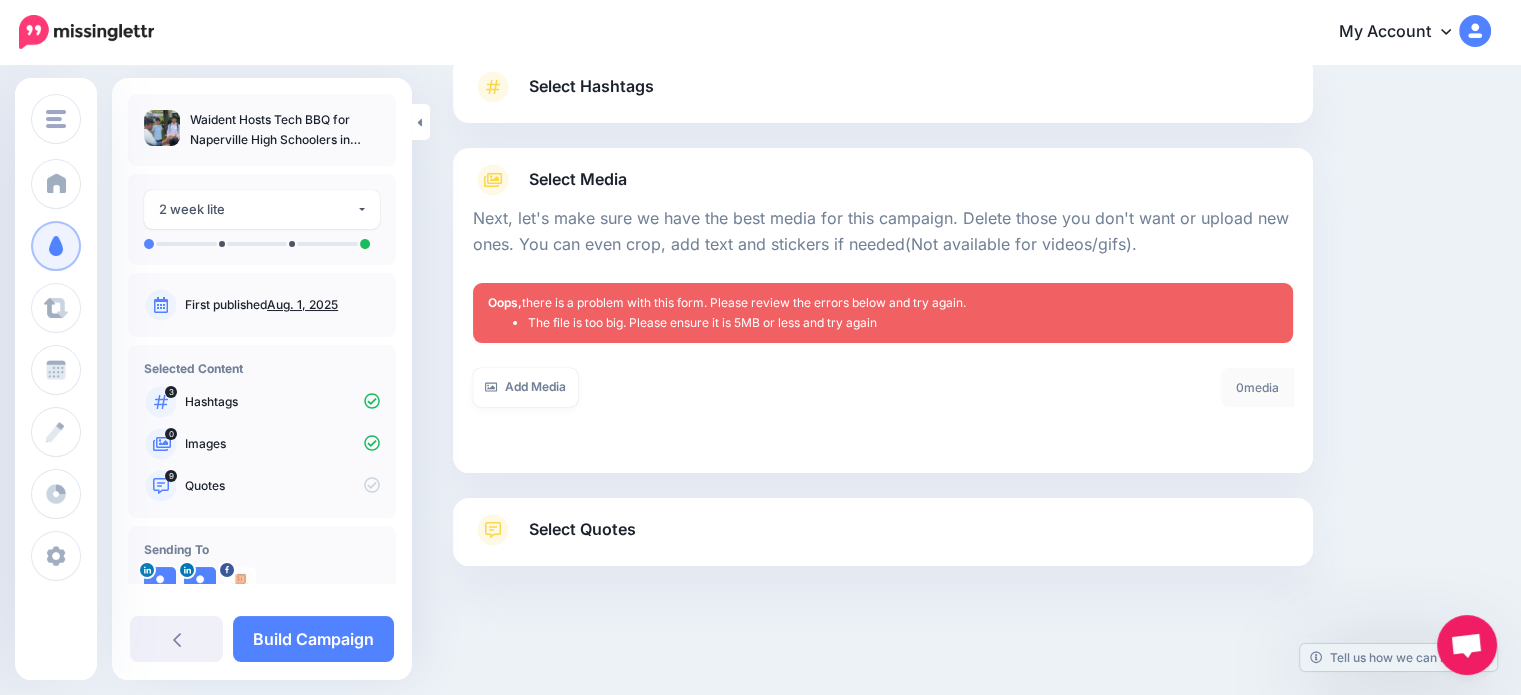 click on "Select Quotes" at bounding box center [582, 529] 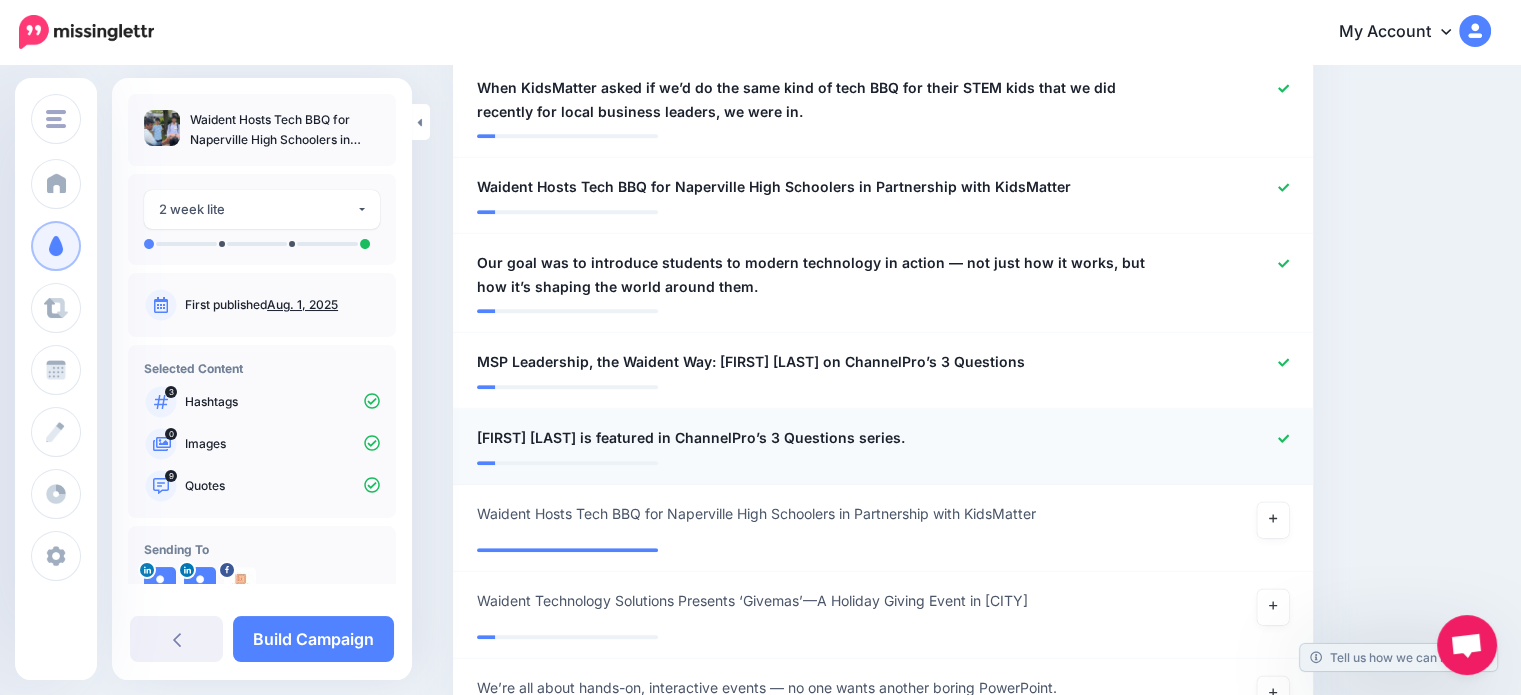 scroll, scrollTop: 1049, scrollLeft: 0, axis: vertical 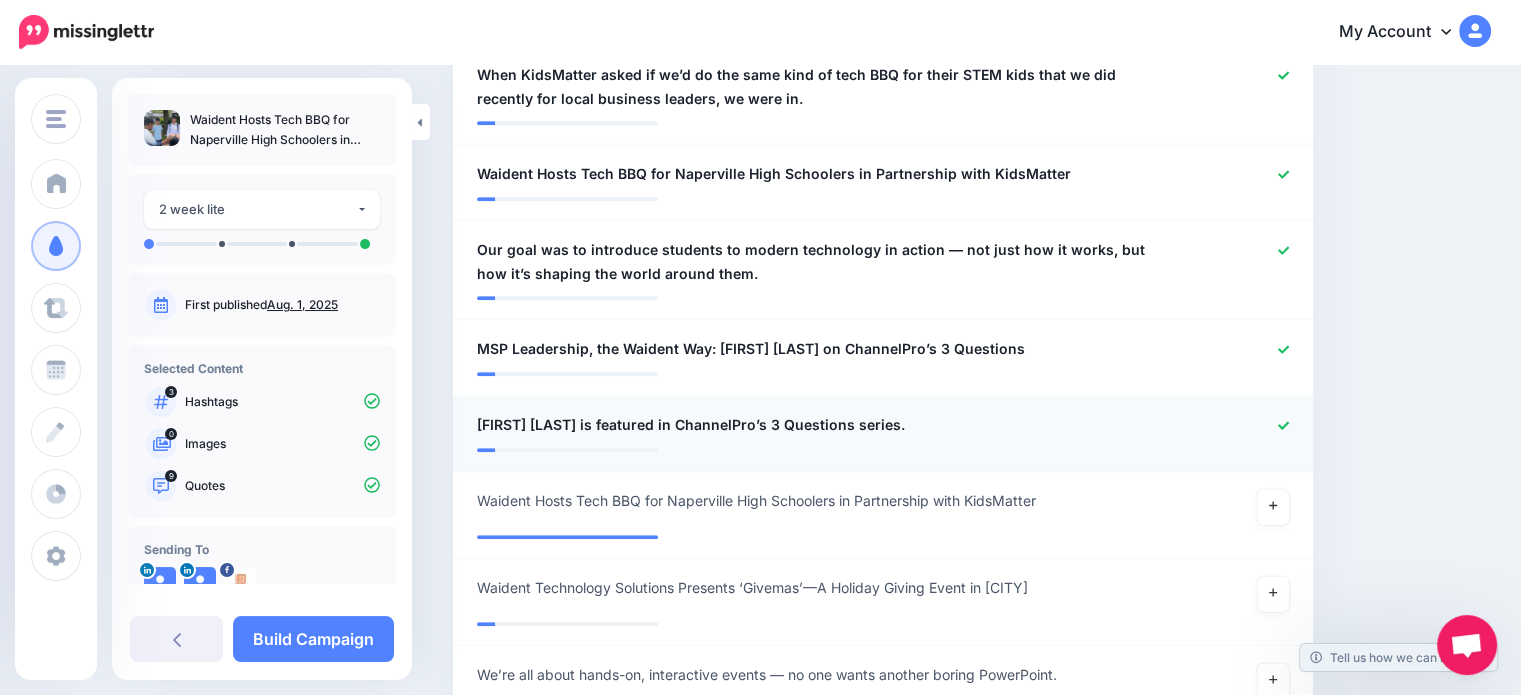 click 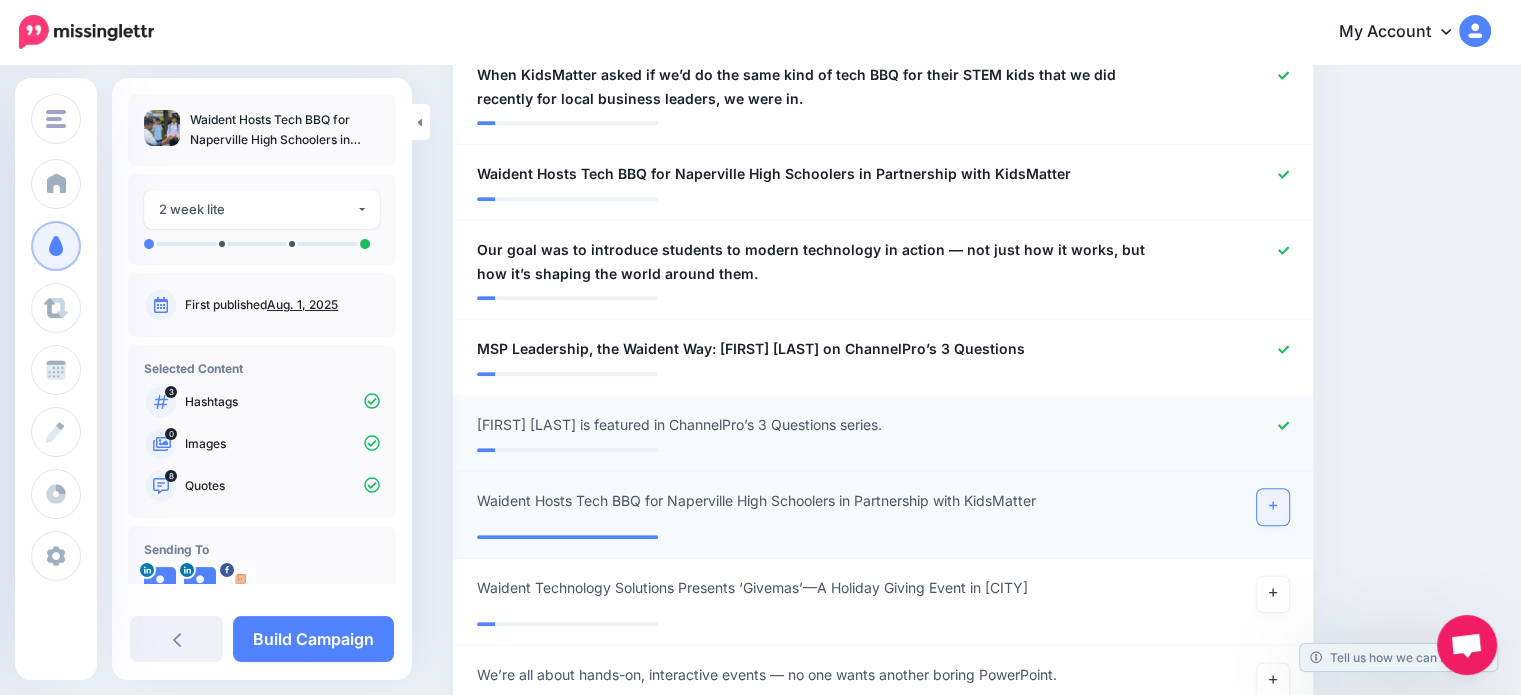 click at bounding box center (1273, 507) 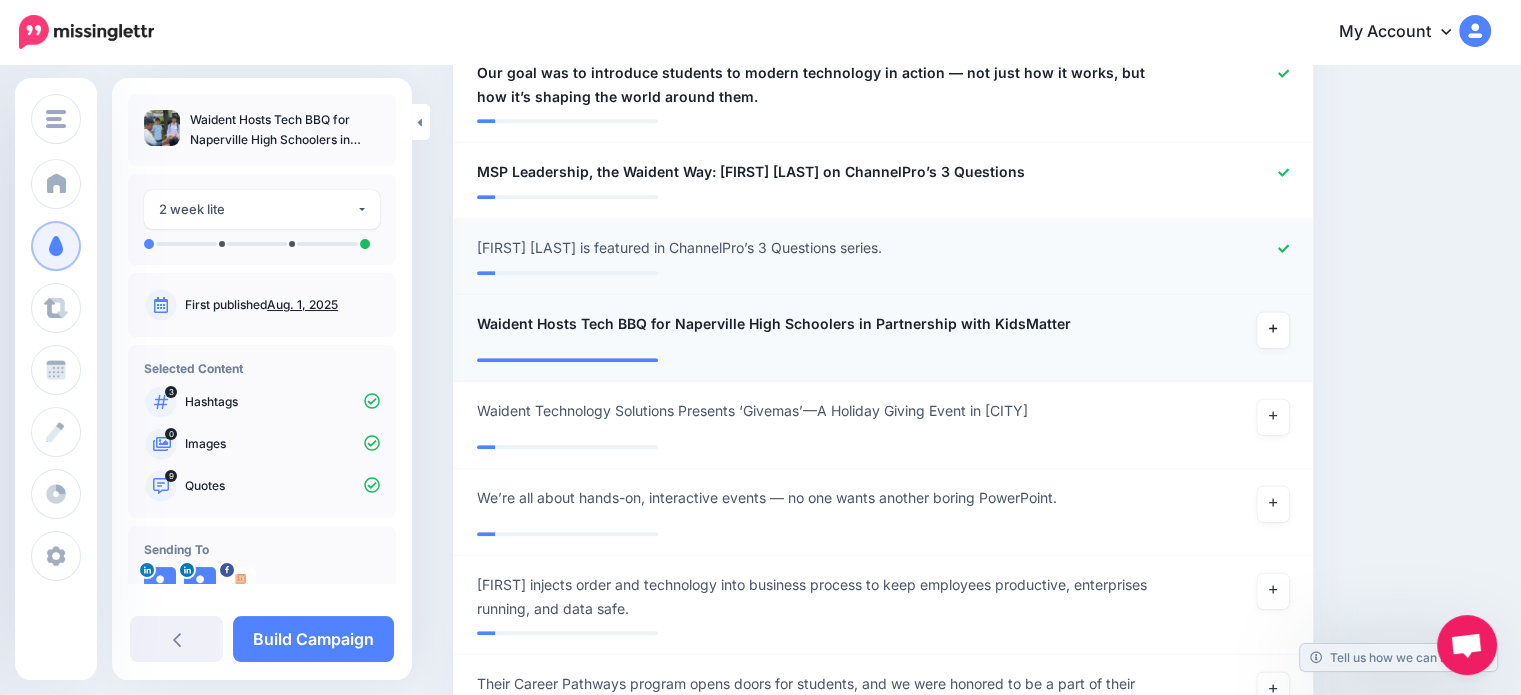 scroll, scrollTop: 1249, scrollLeft: 0, axis: vertical 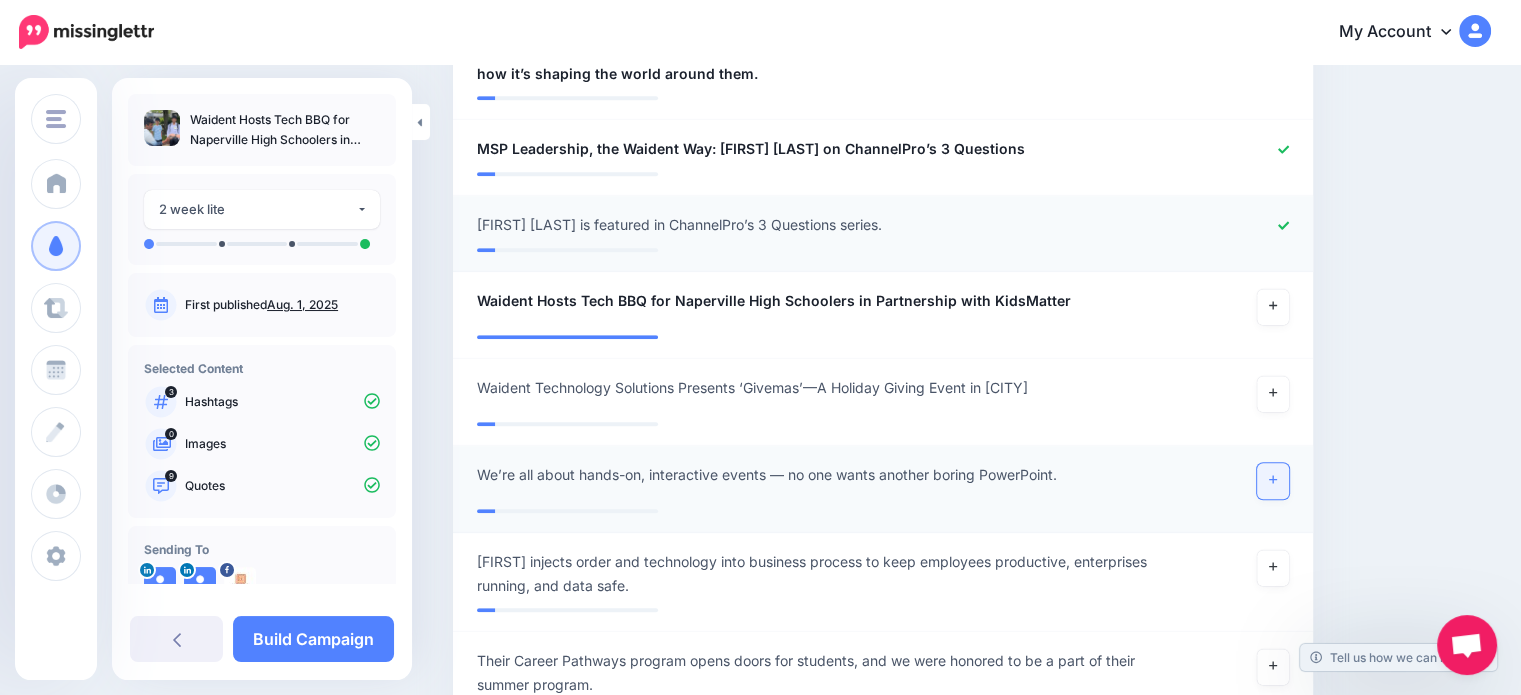 click at bounding box center (1273, 481) 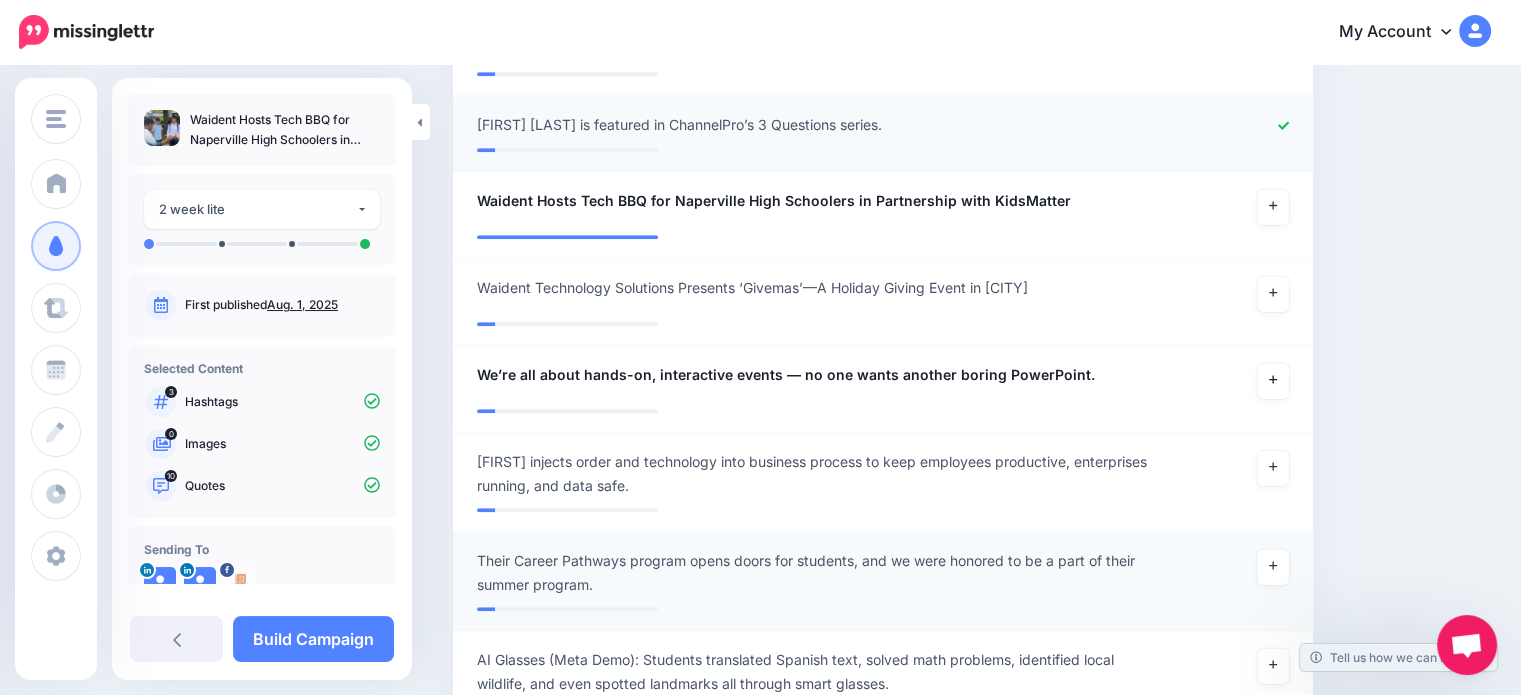 scroll, scrollTop: 1449, scrollLeft: 0, axis: vertical 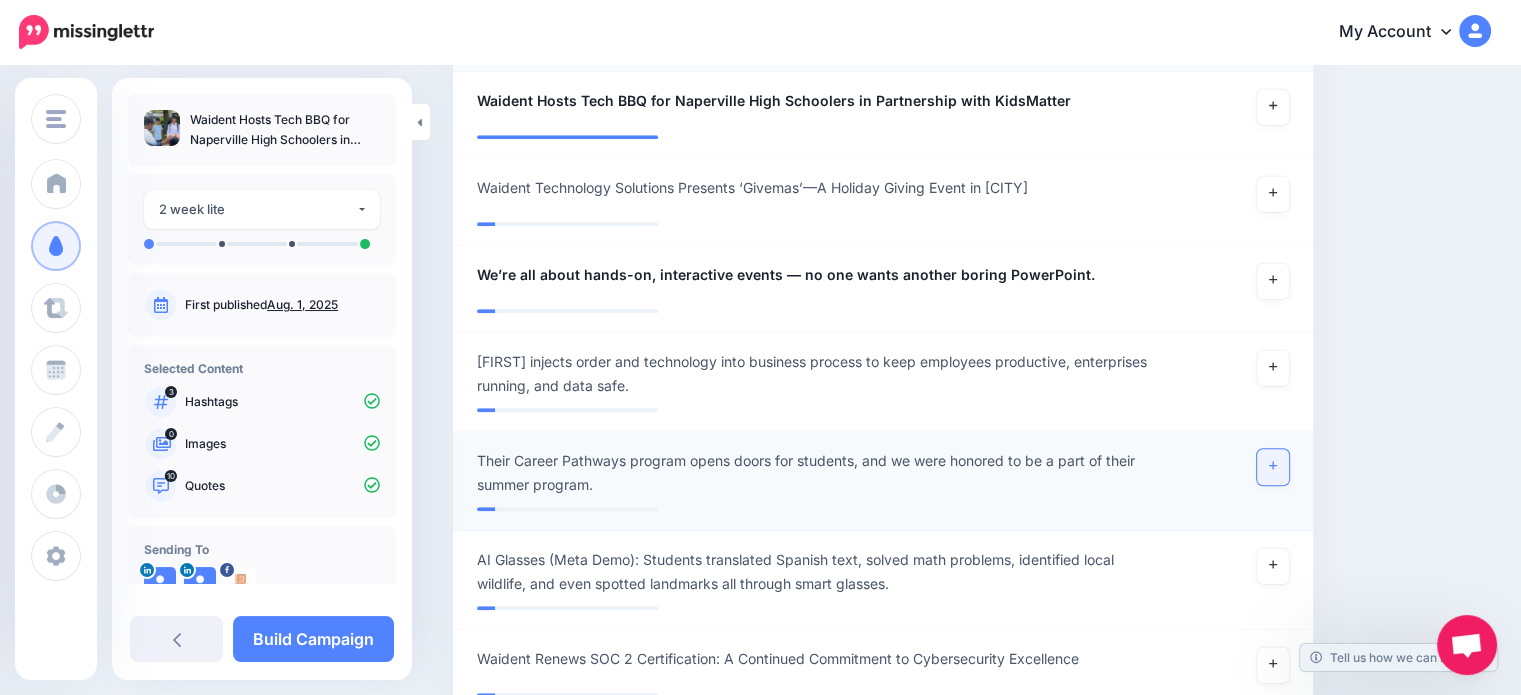 click at bounding box center (1273, 467) 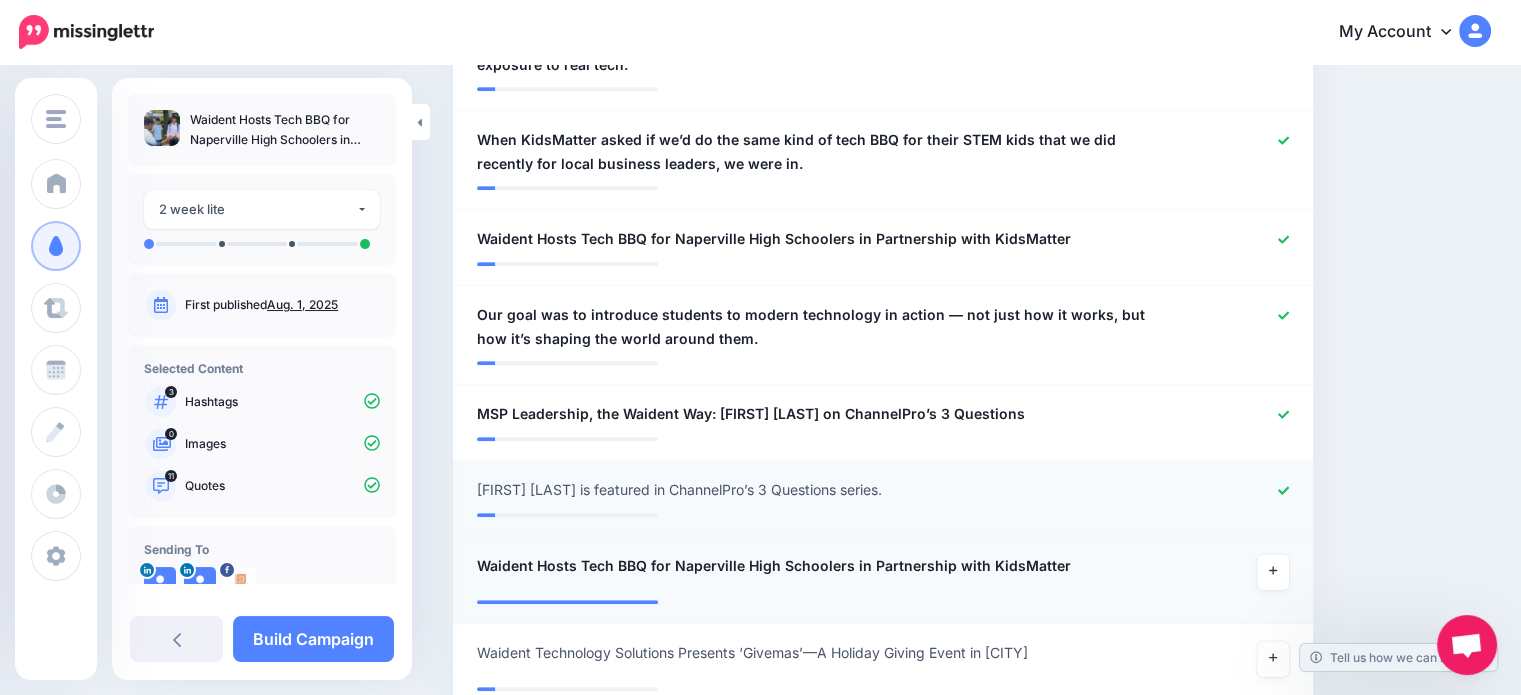 scroll, scrollTop: 949, scrollLeft: 0, axis: vertical 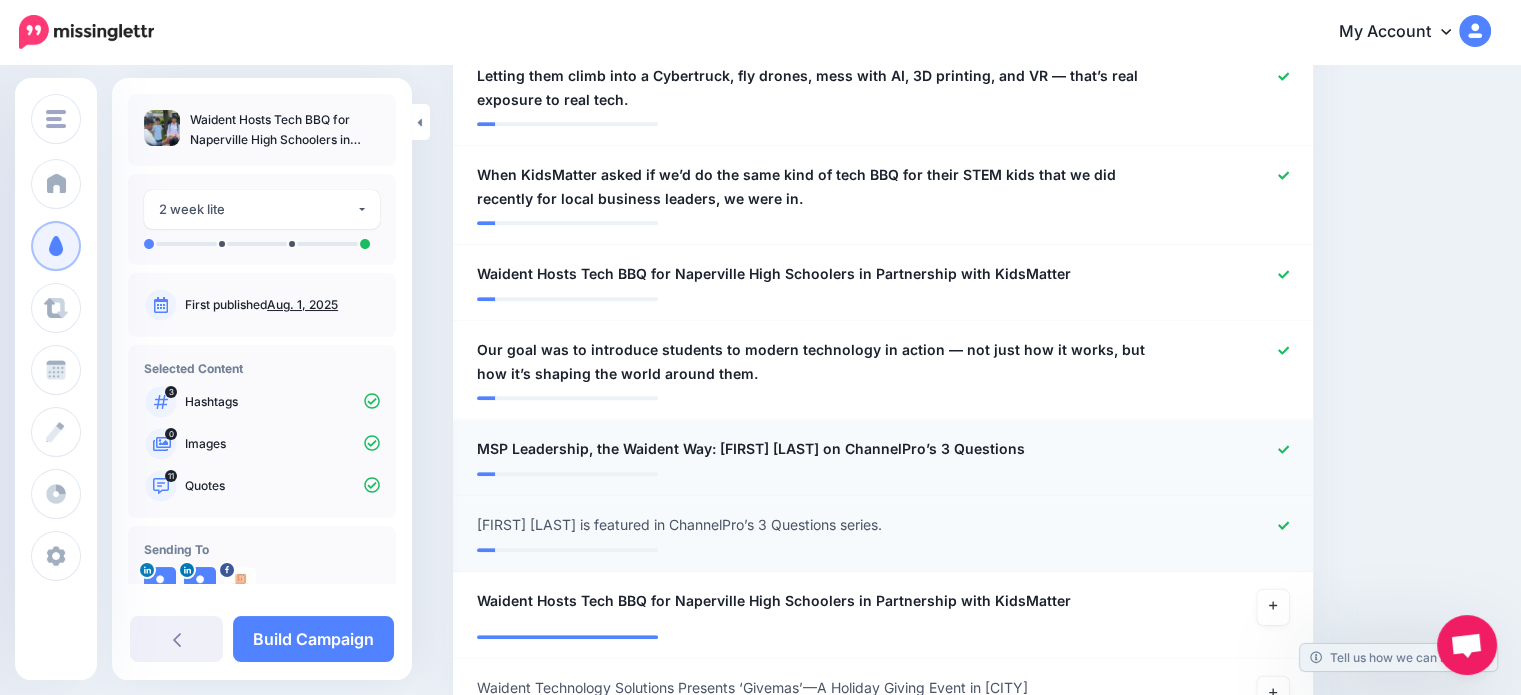 click 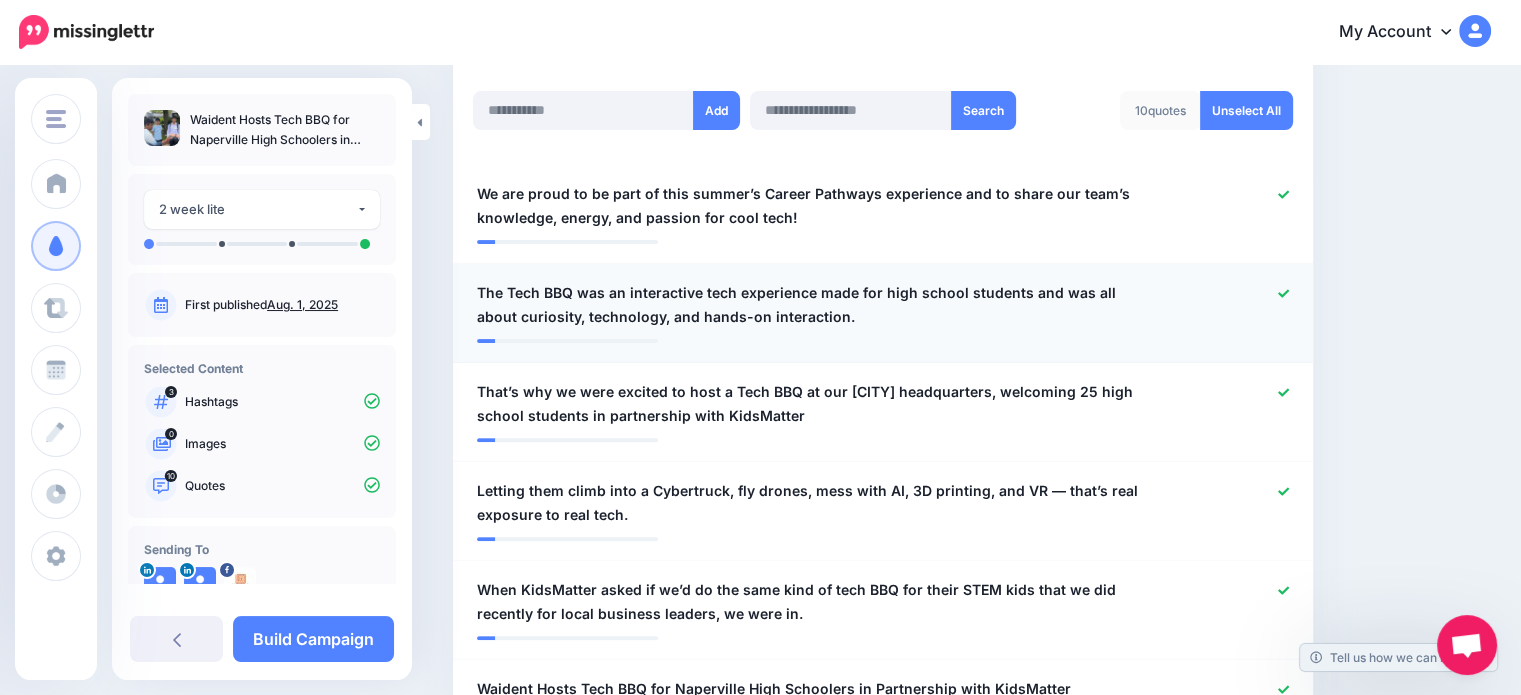scroll, scrollTop: 49, scrollLeft: 0, axis: vertical 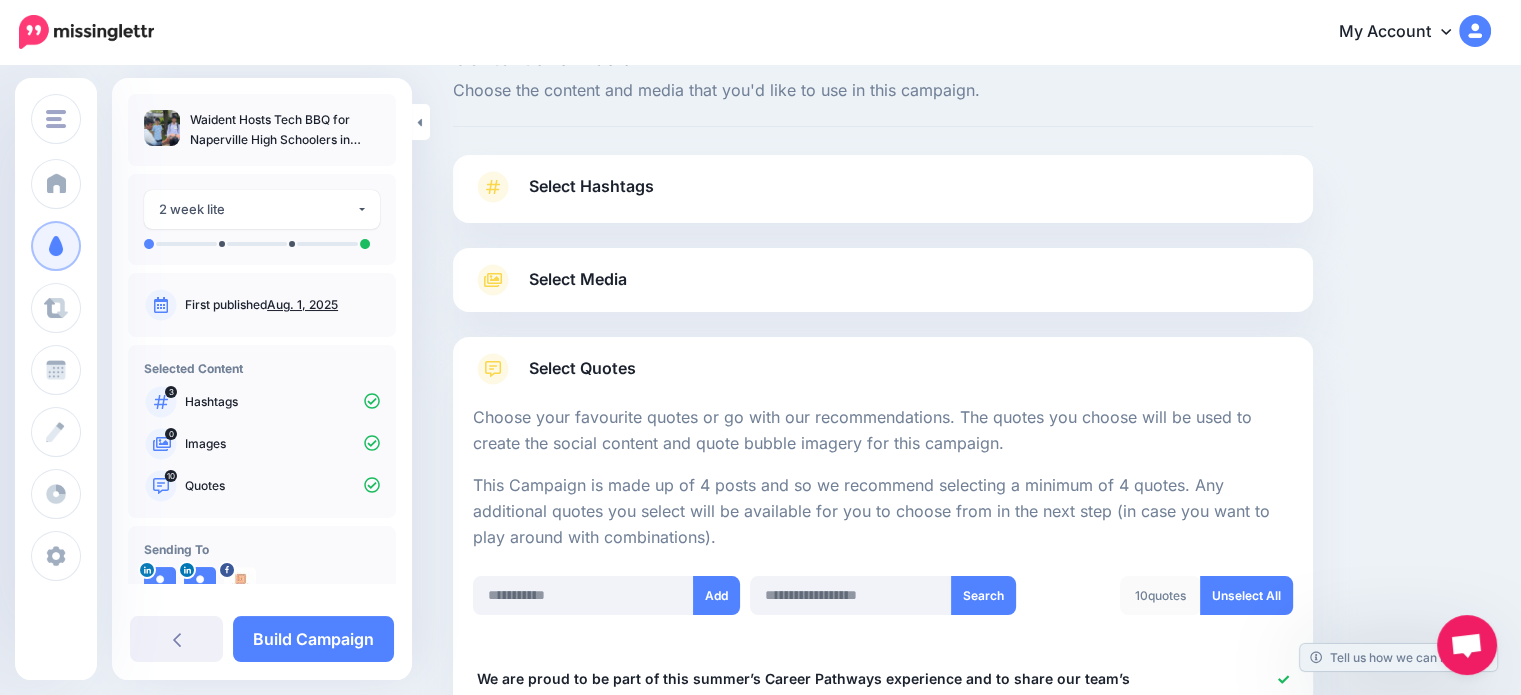 click on "Select Media" at bounding box center (578, 279) 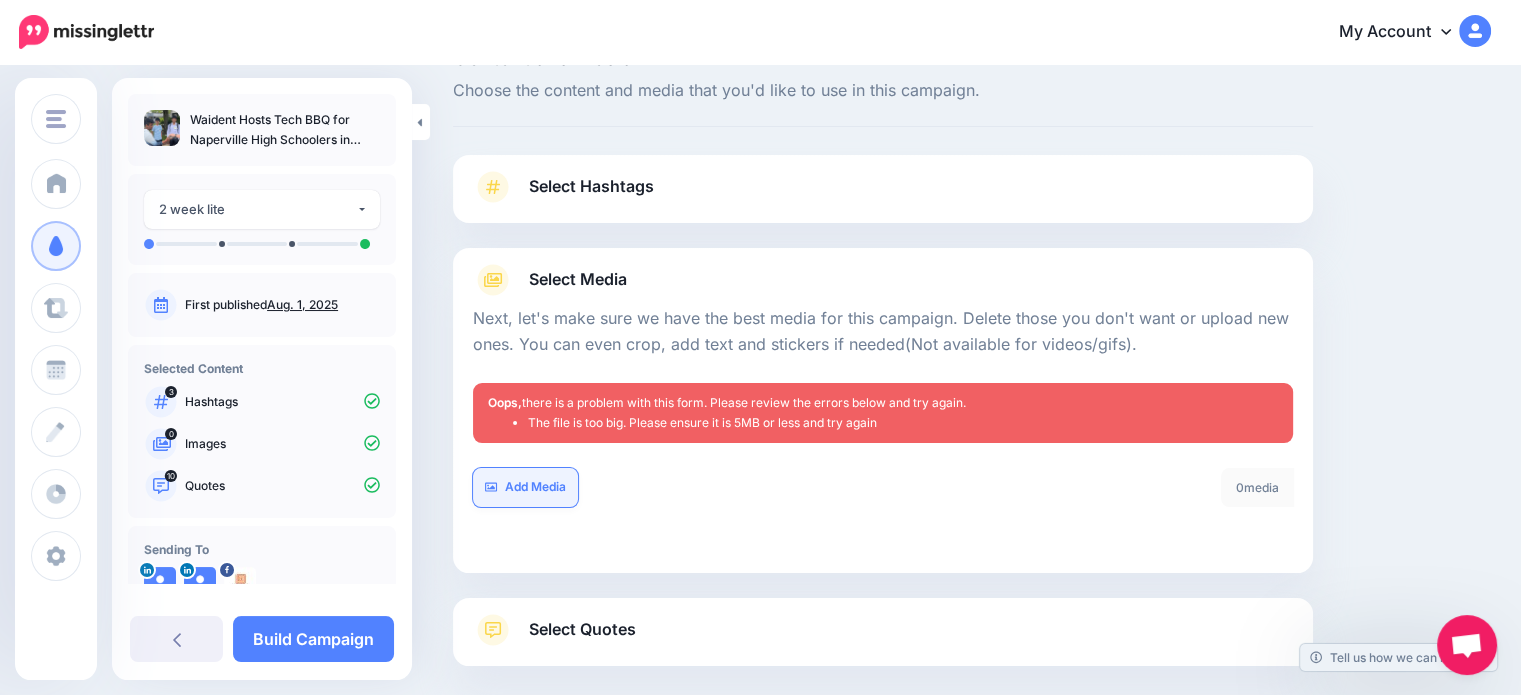 click on "Add Media" at bounding box center (525, 487) 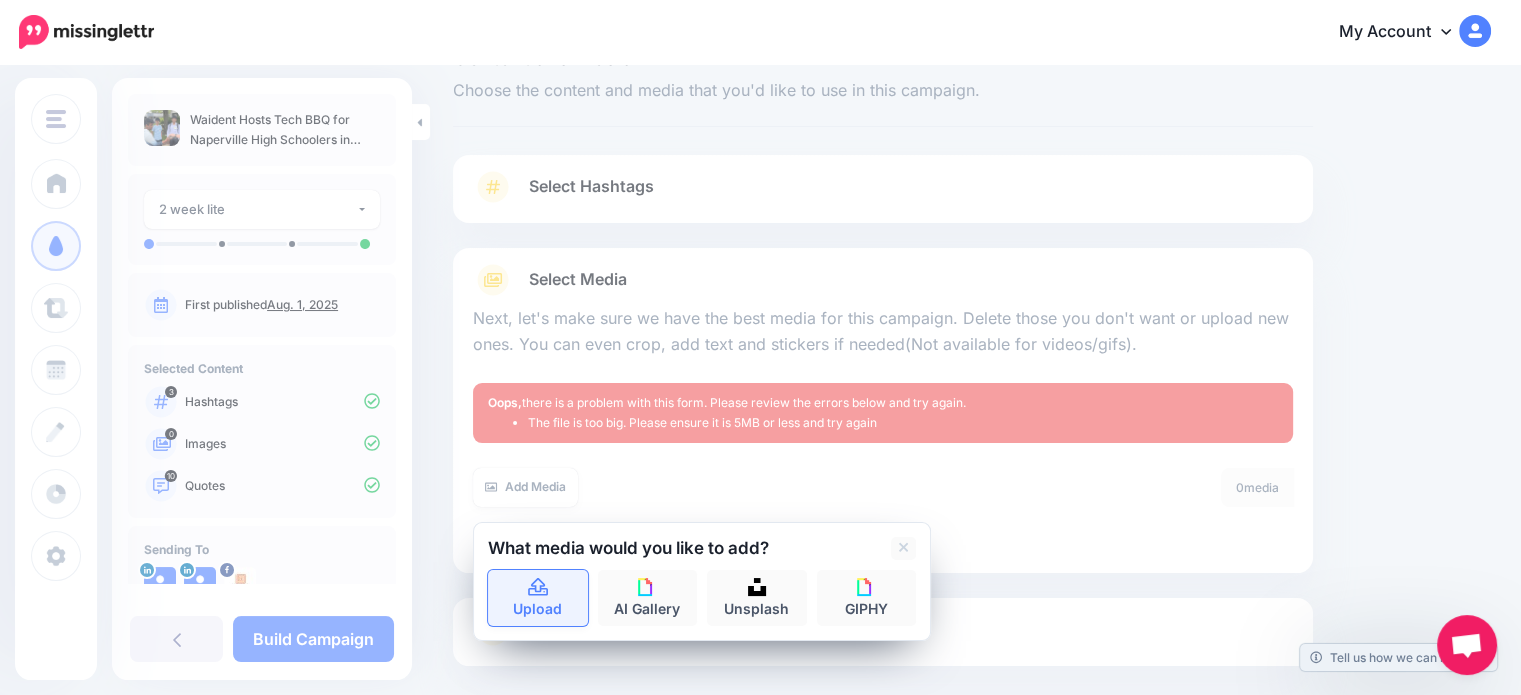 click on "Upload" at bounding box center [538, 598] 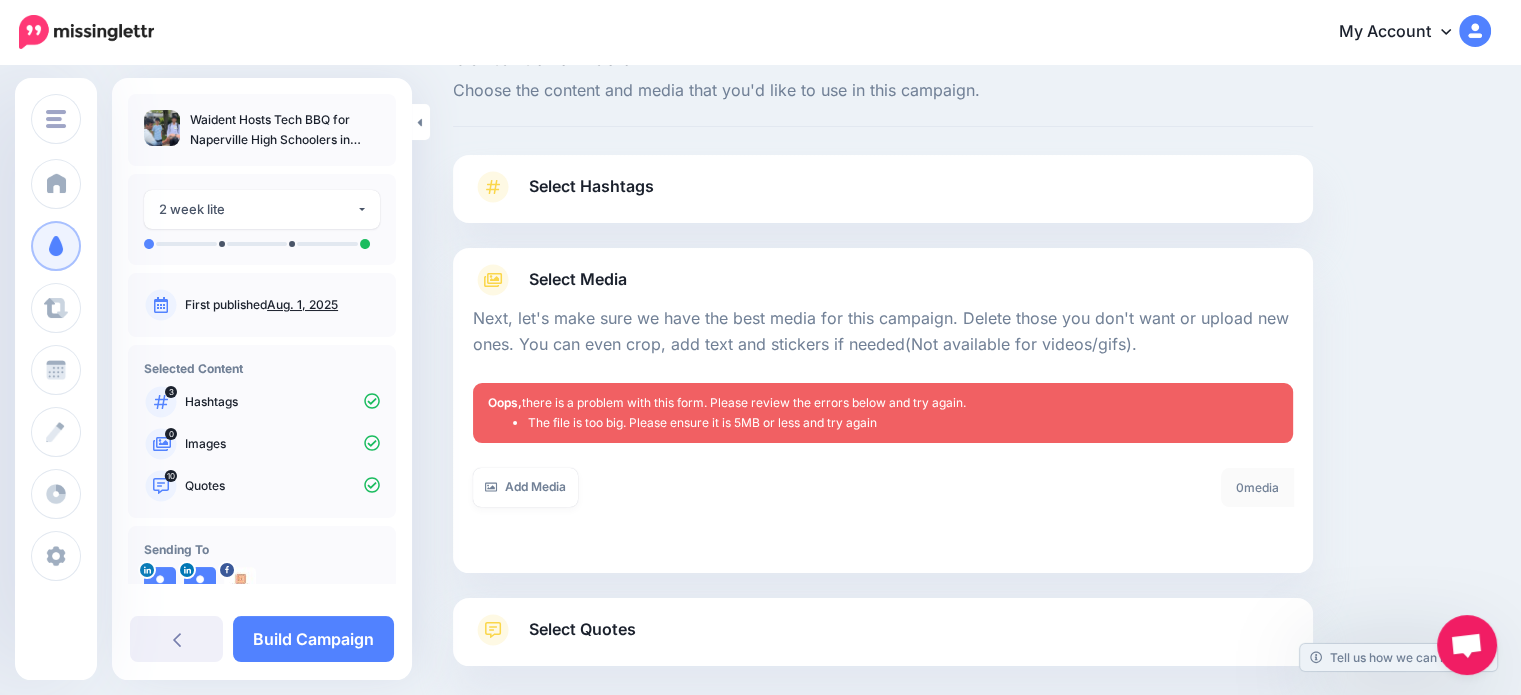 scroll, scrollTop: 149, scrollLeft: 0, axis: vertical 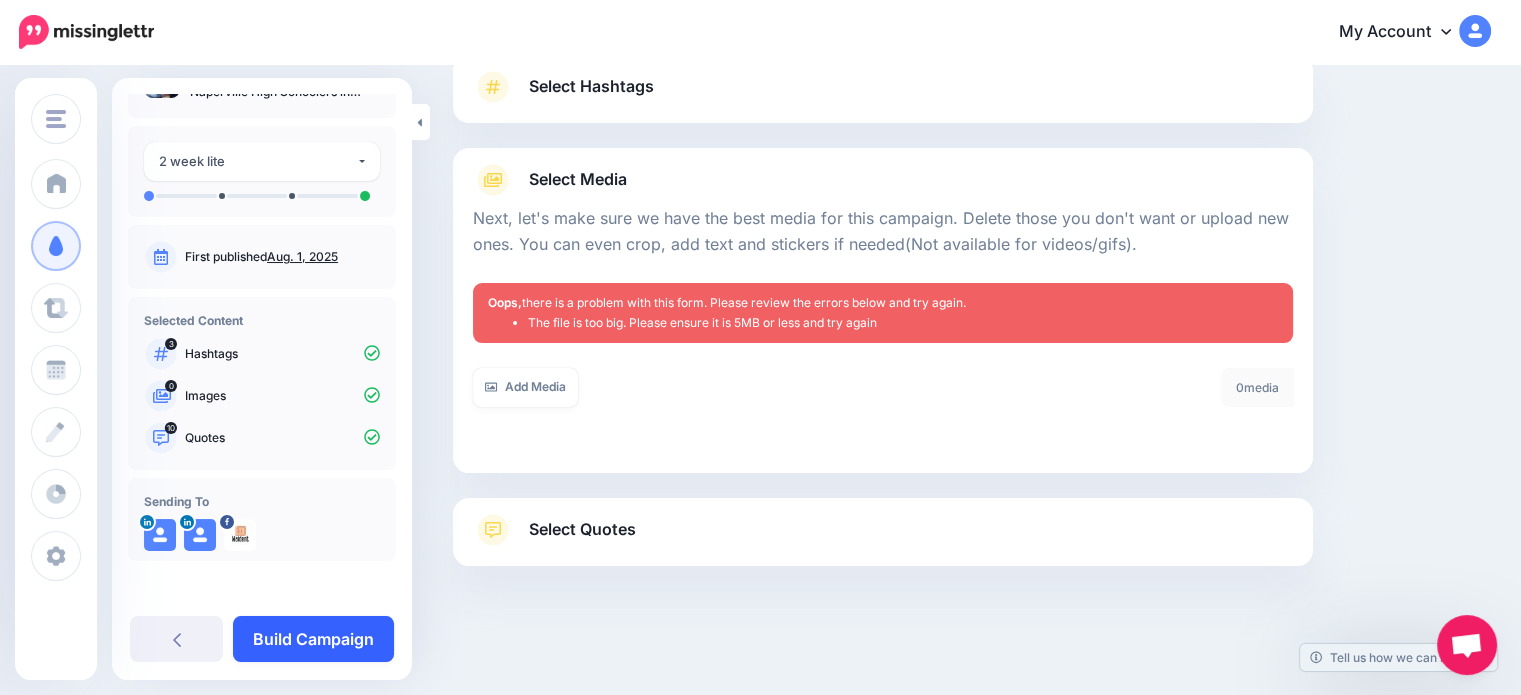 click on "Build Campaign" at bounding box center (313, 639) 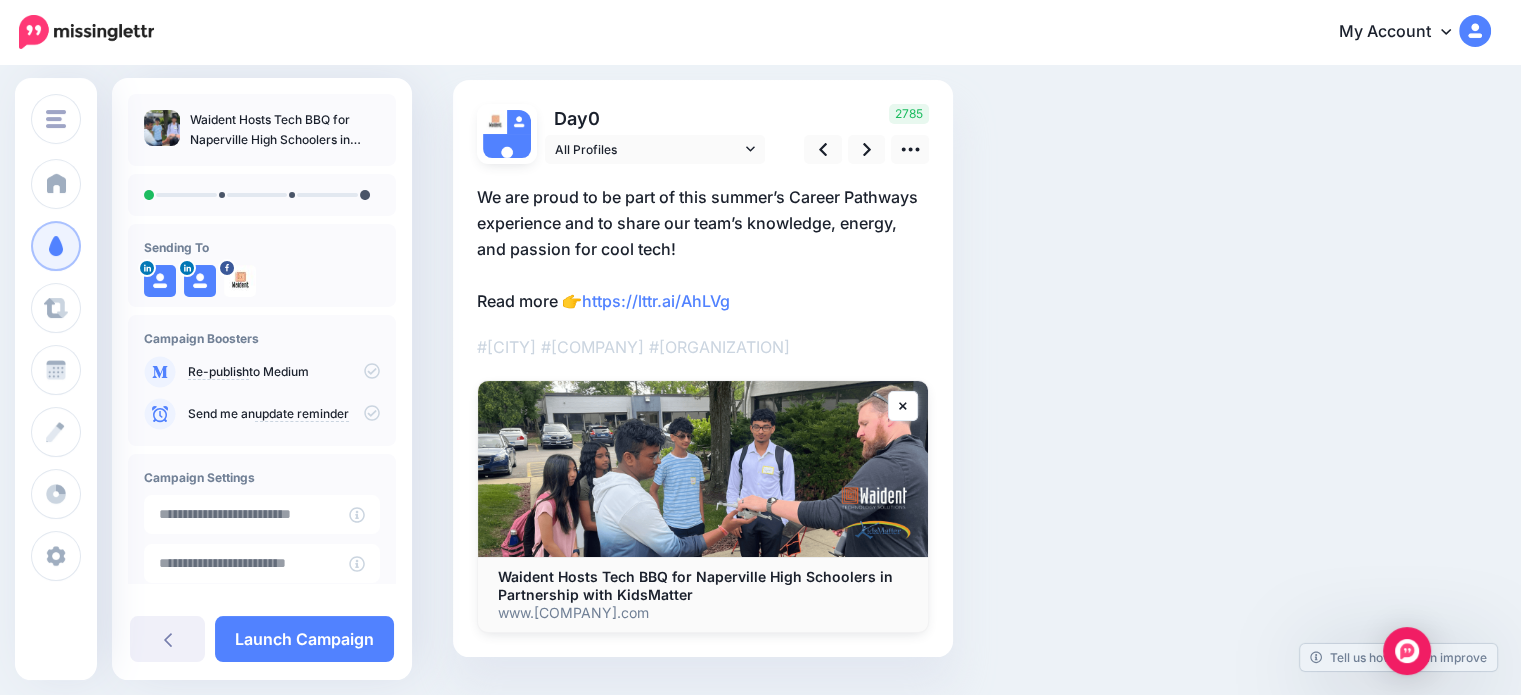 scroll, scrollTop: 75, scrollLeft: 0, axis: vertical 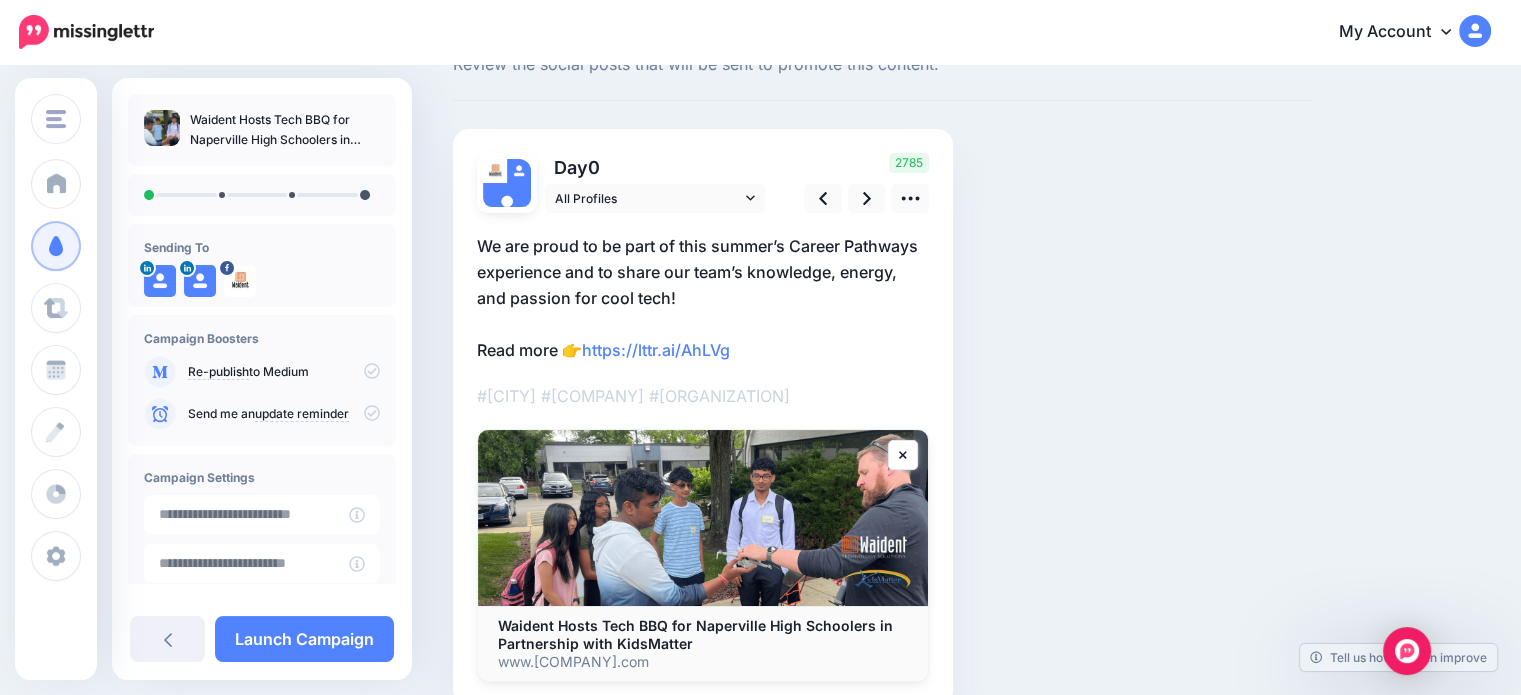 click on "We are proud to be part of this summer’s Career Pathways experience and to share our team’s knowledge, energy, and passion for cool tech! Read more 👉  https://lttr.ai/AhLVg" at bounding box center (703, 298) 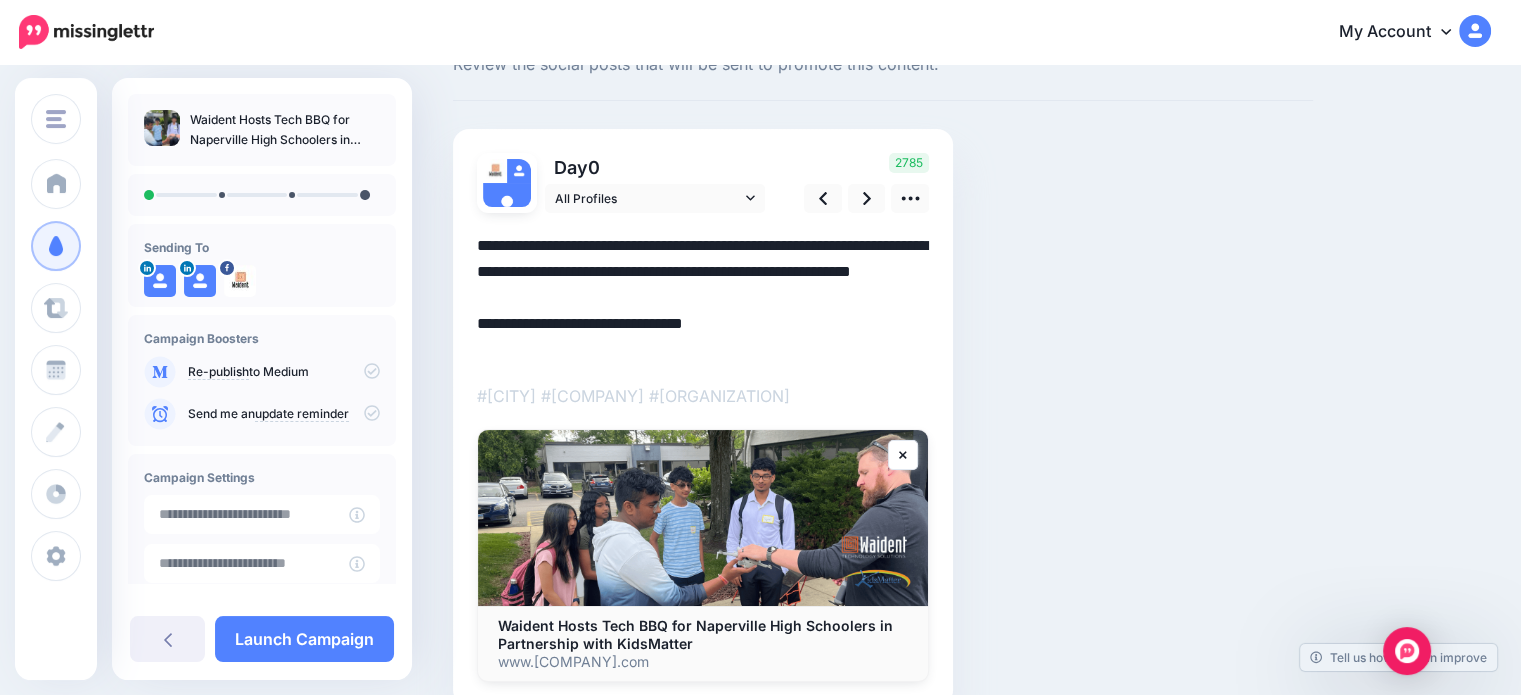 scroll, scrollTop: 0, scrollLeft: 0, axis: both 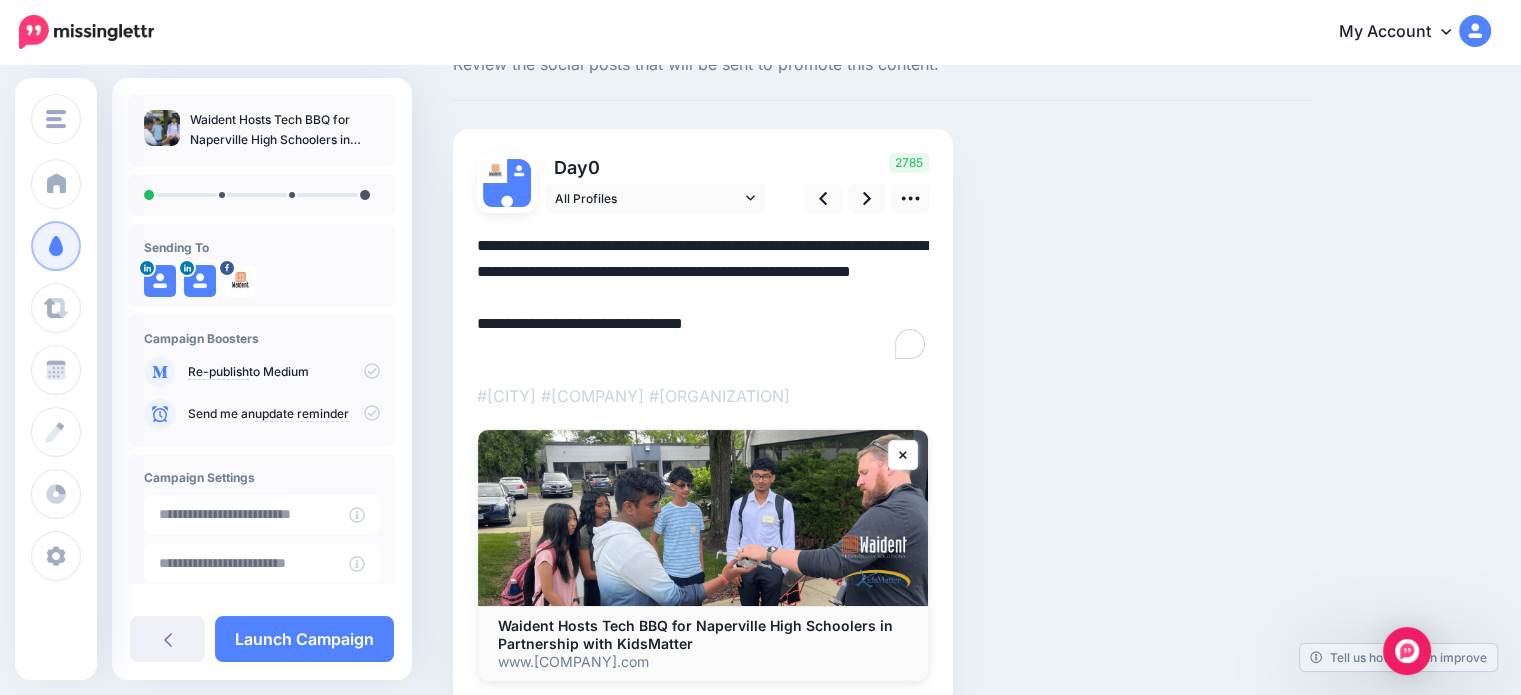 click on "**********" at bounding box center [703, 298] 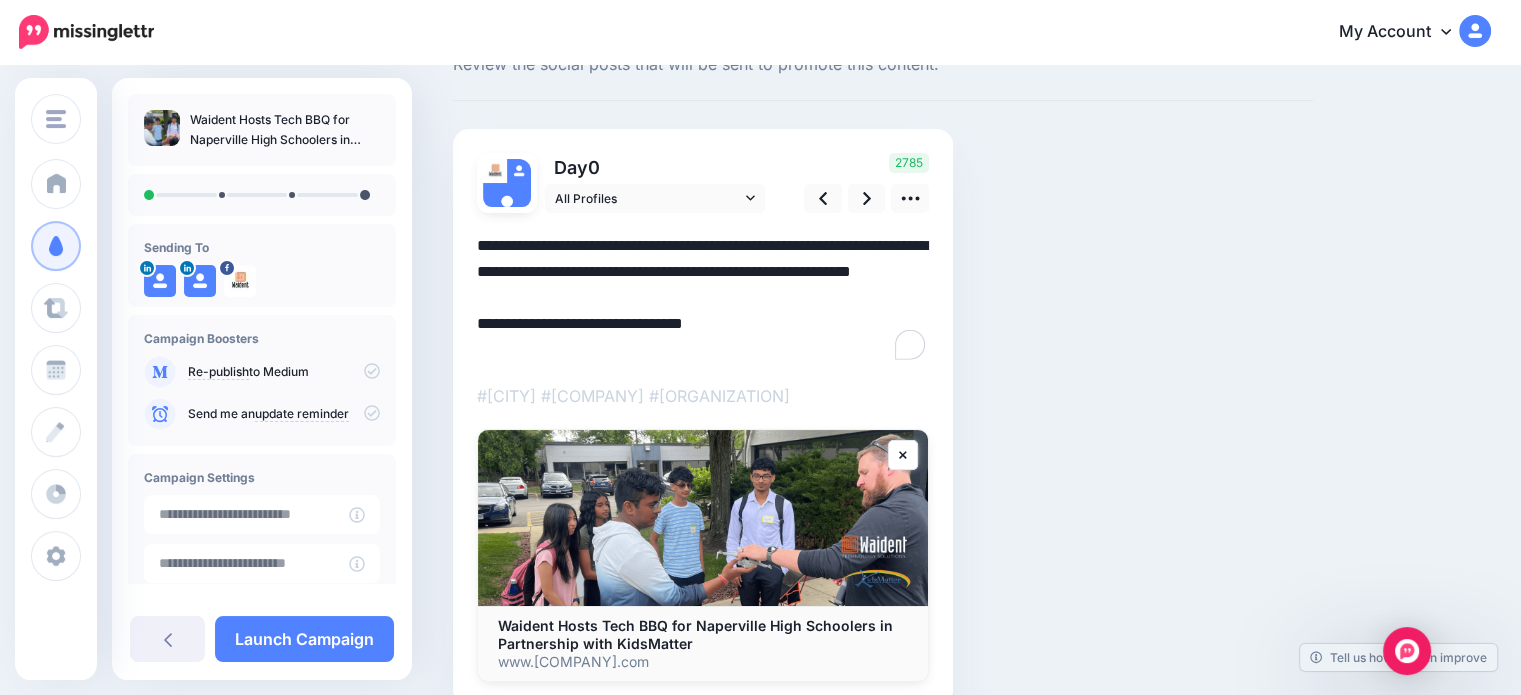 click on "**********" at bounding box center (703, 298) 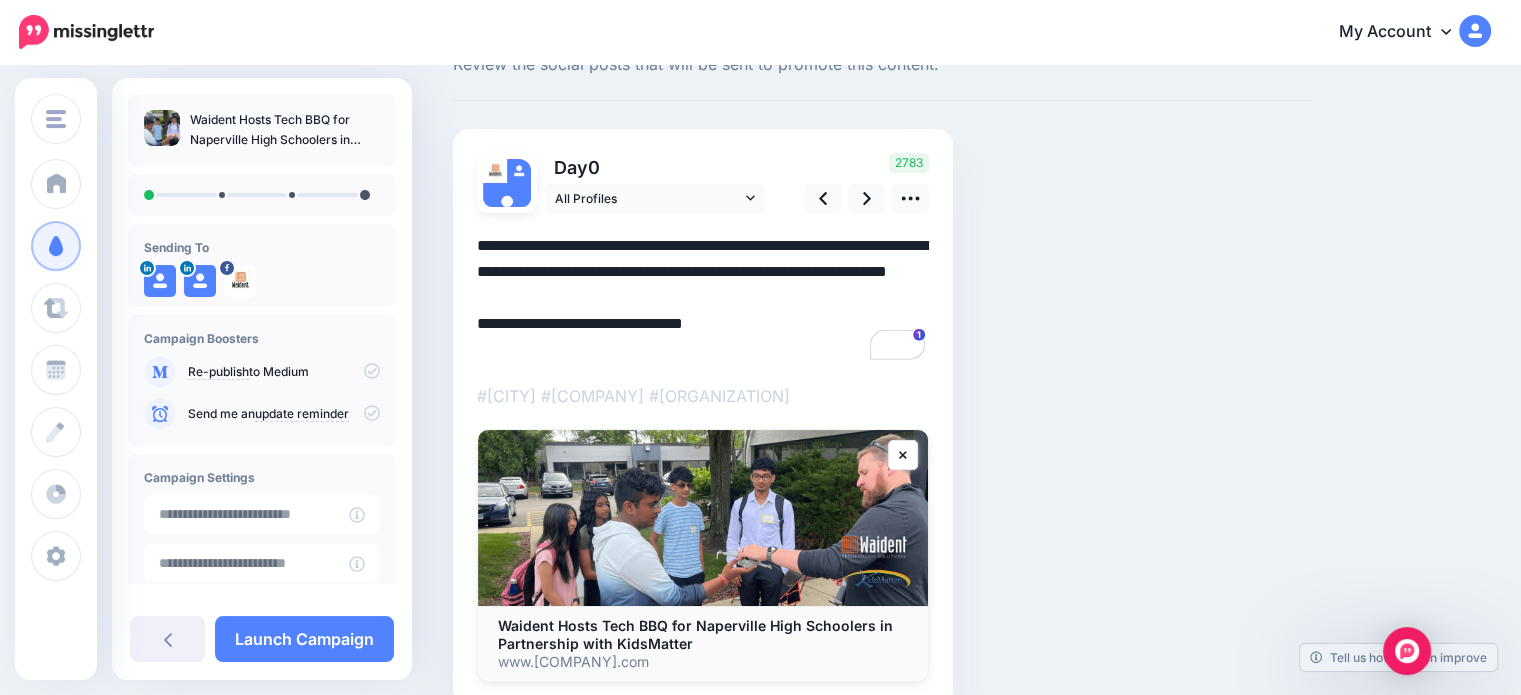 click on "**********" at bounding box center [703, 298] 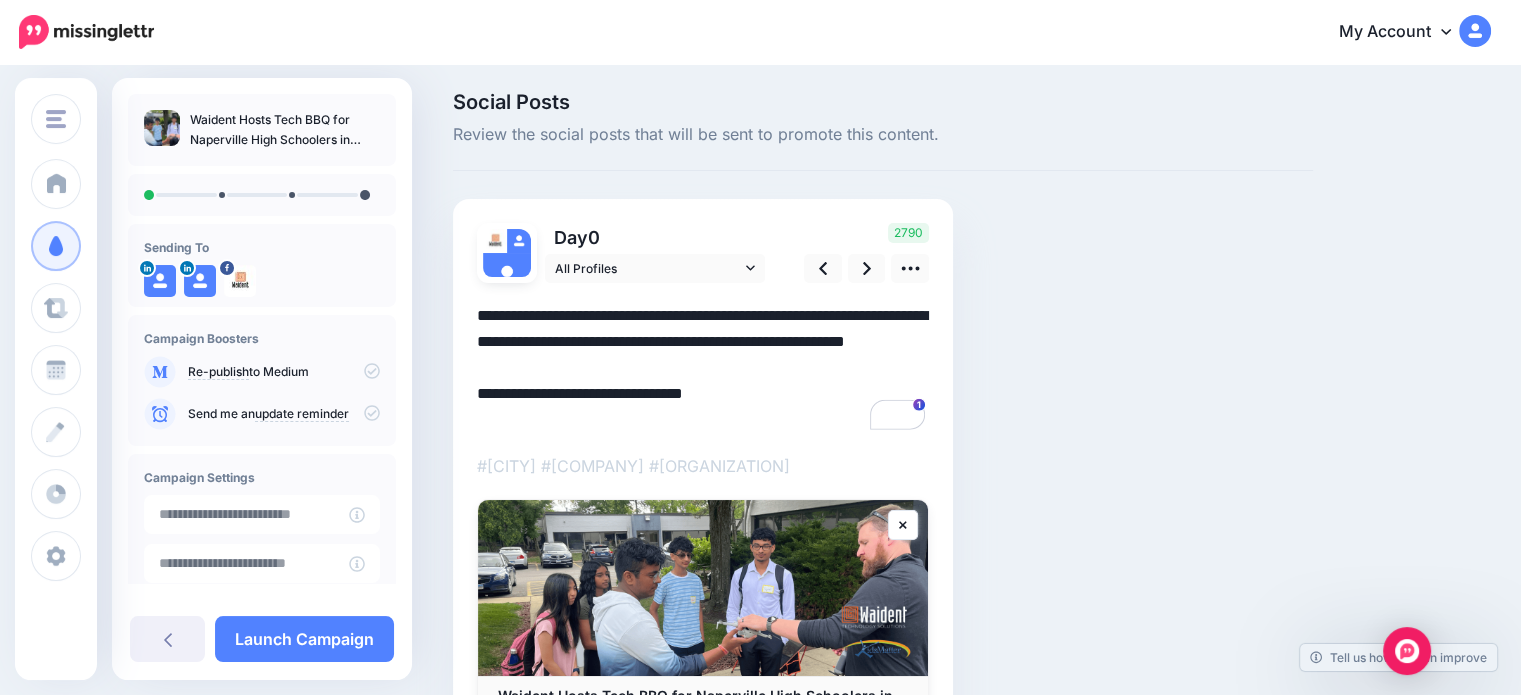 scroll, scrollTop: 0, scrollLeft: 0, axis: both 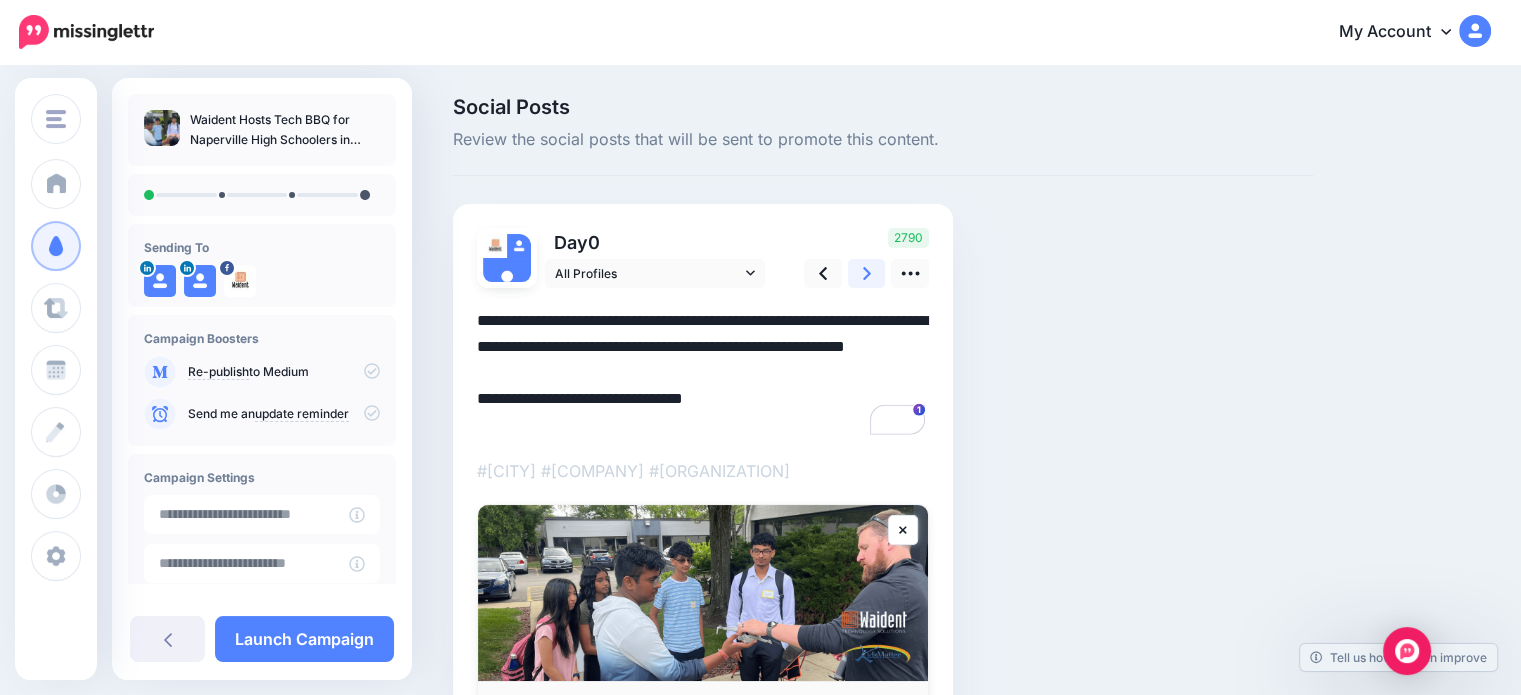 type on "**********" 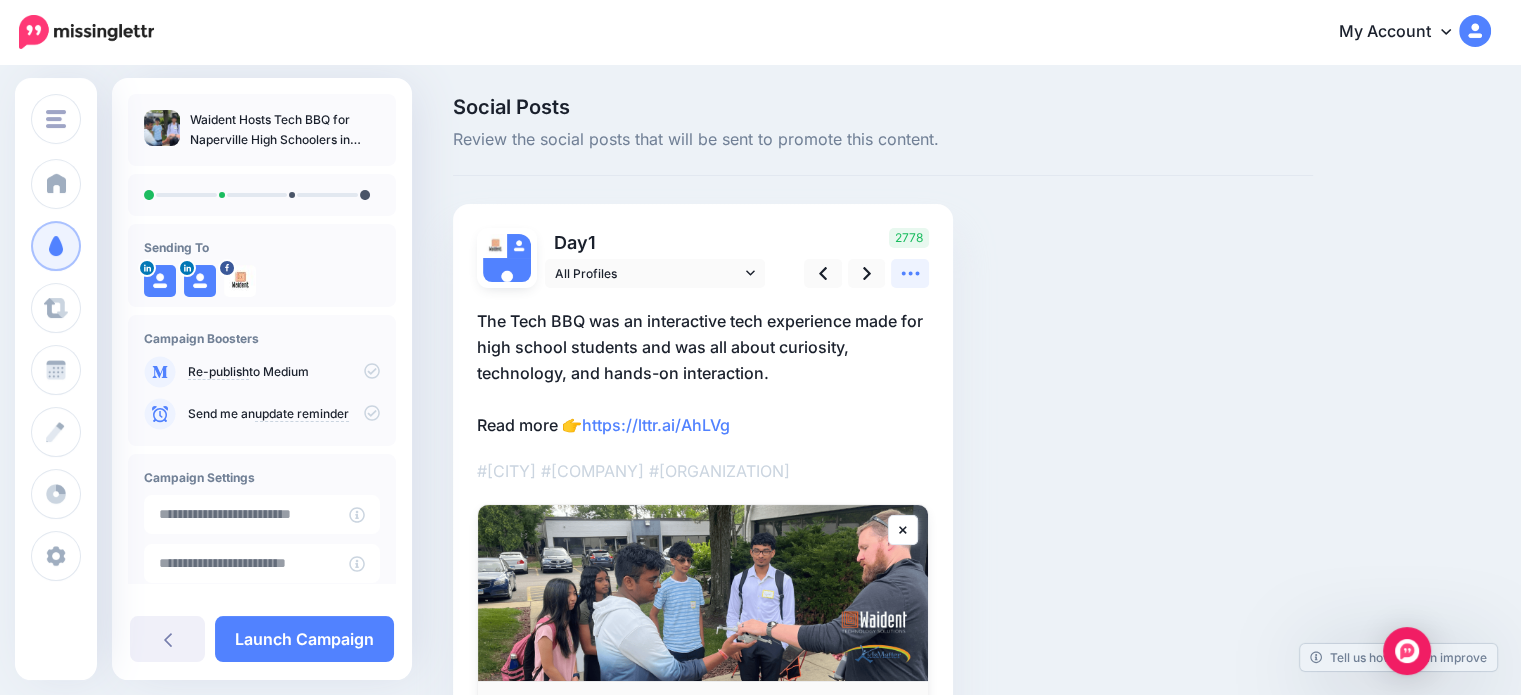 click 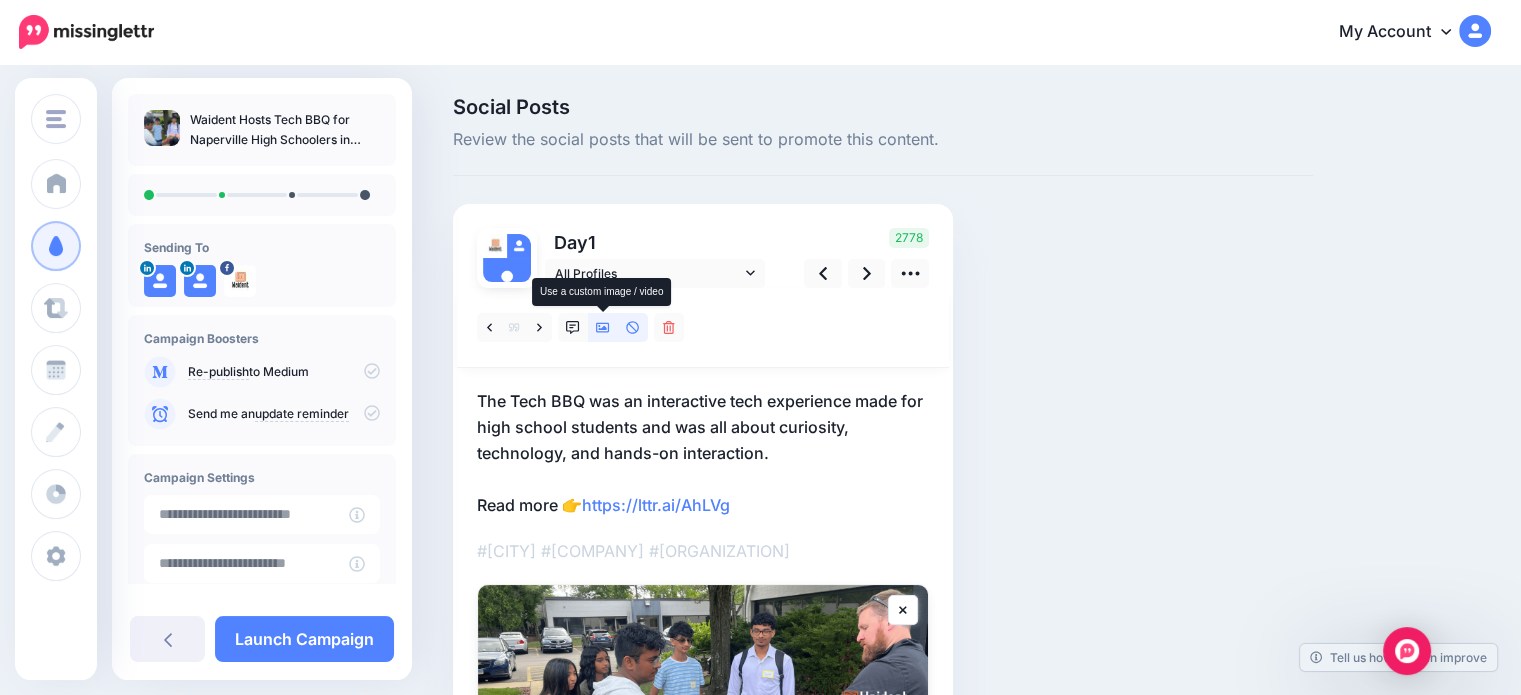 click 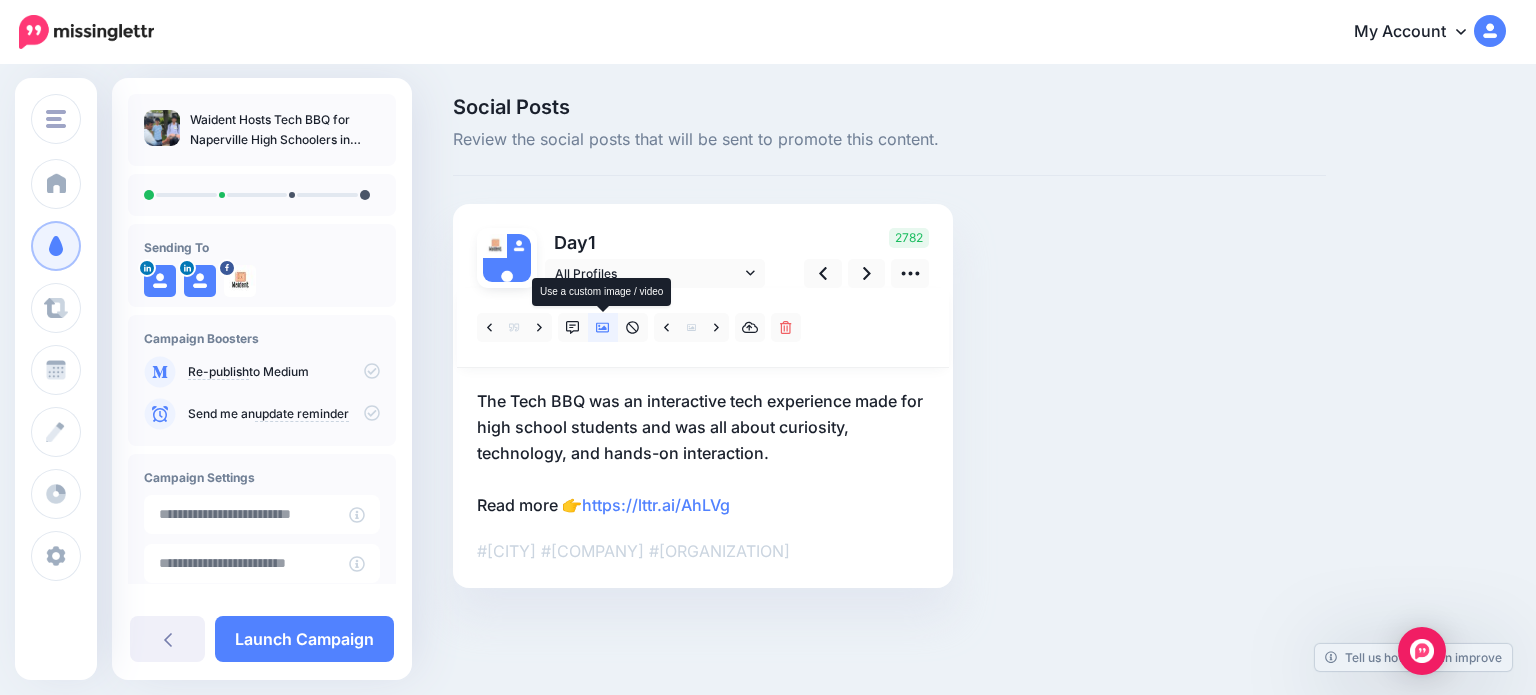 click 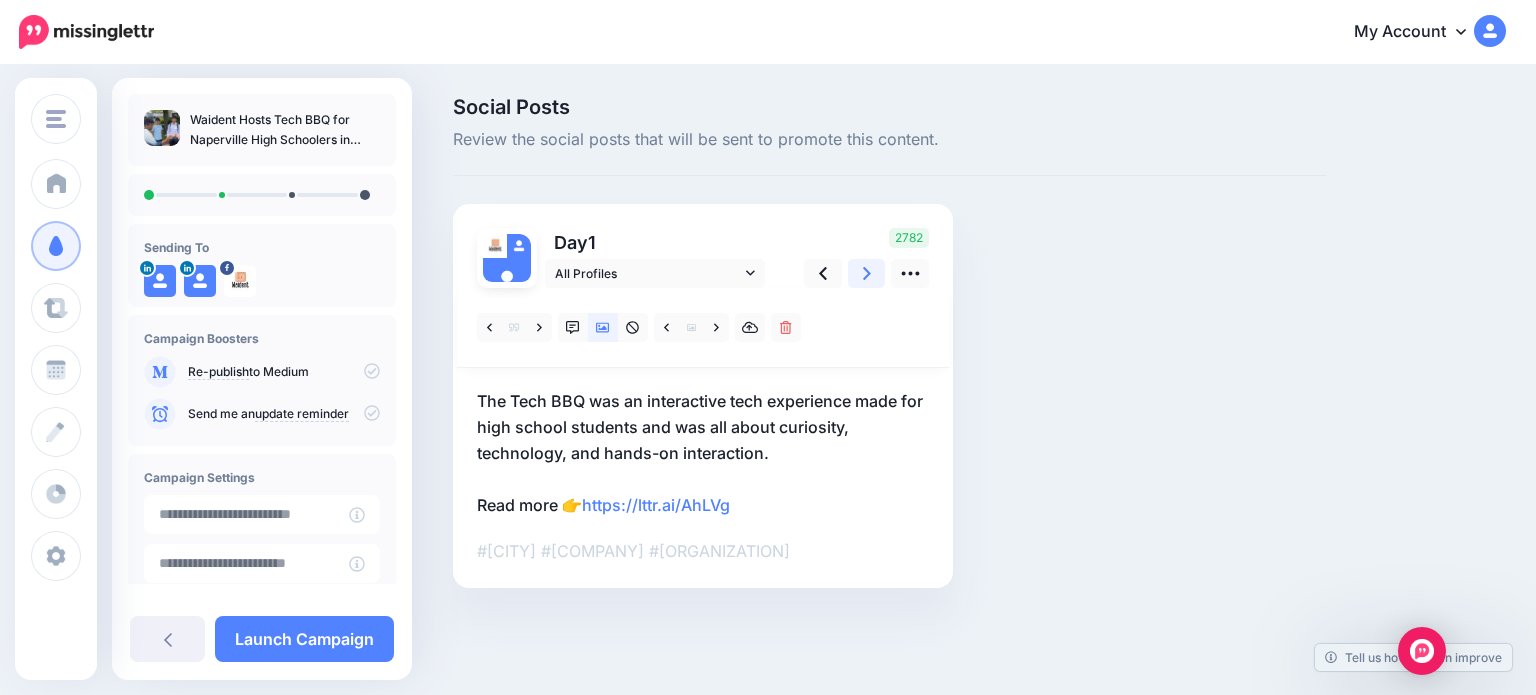 click at bounding box center [867, 273] 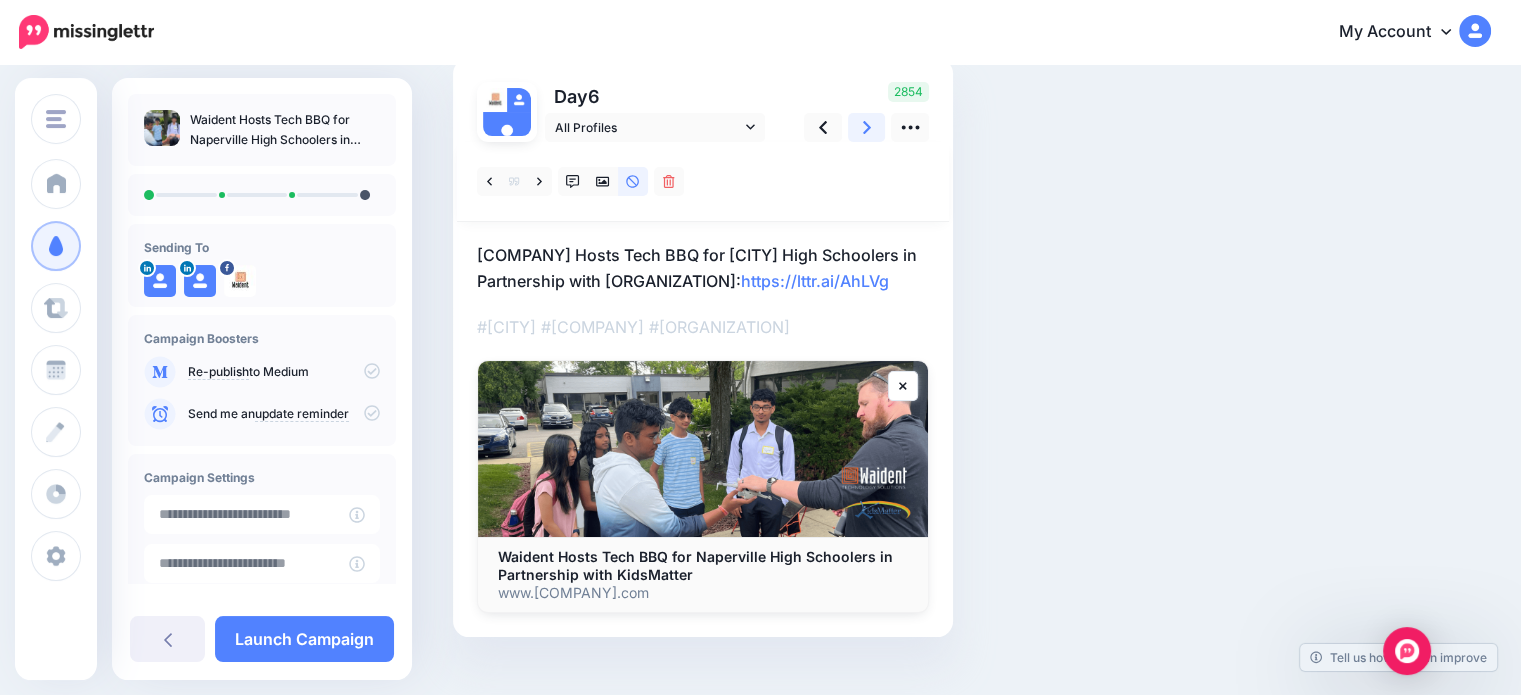 scroll, scrollTop: 153, scrollLeft: 0, axis: vertical 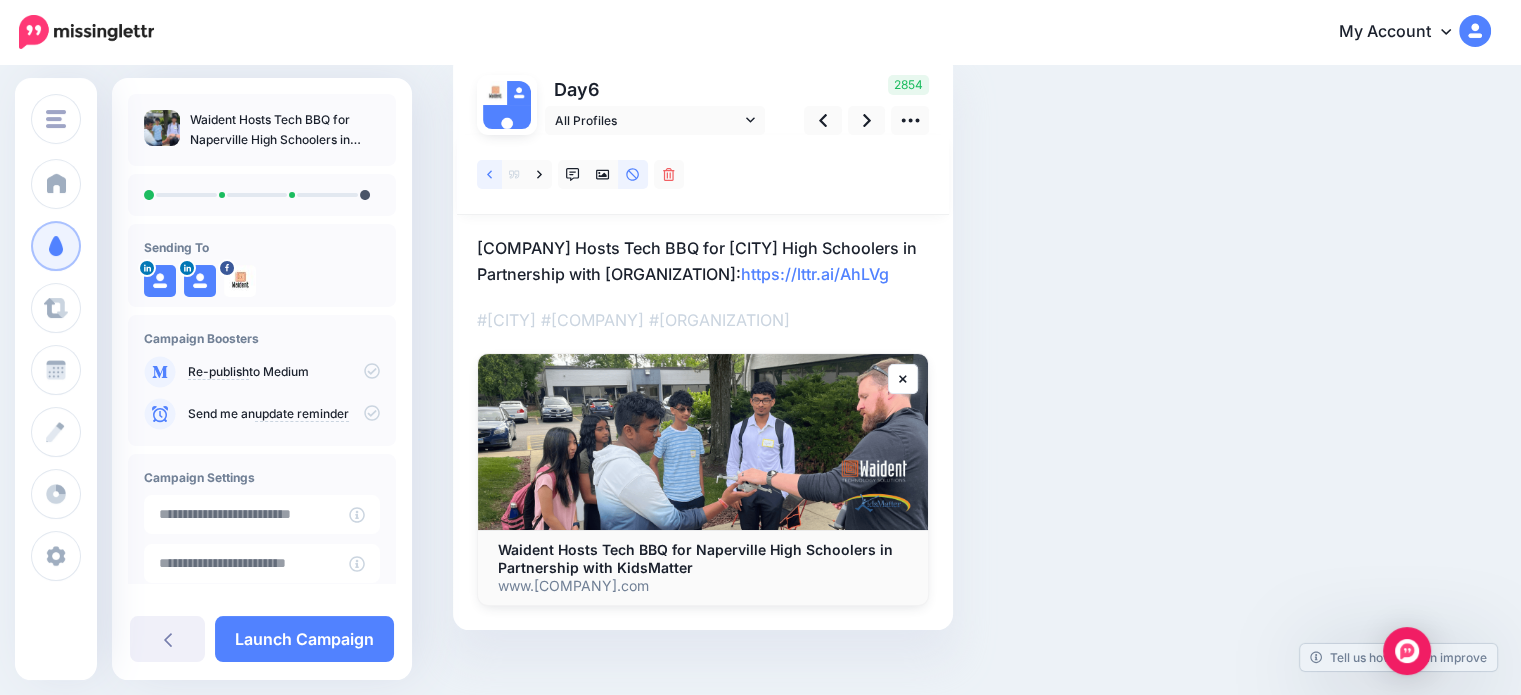 click 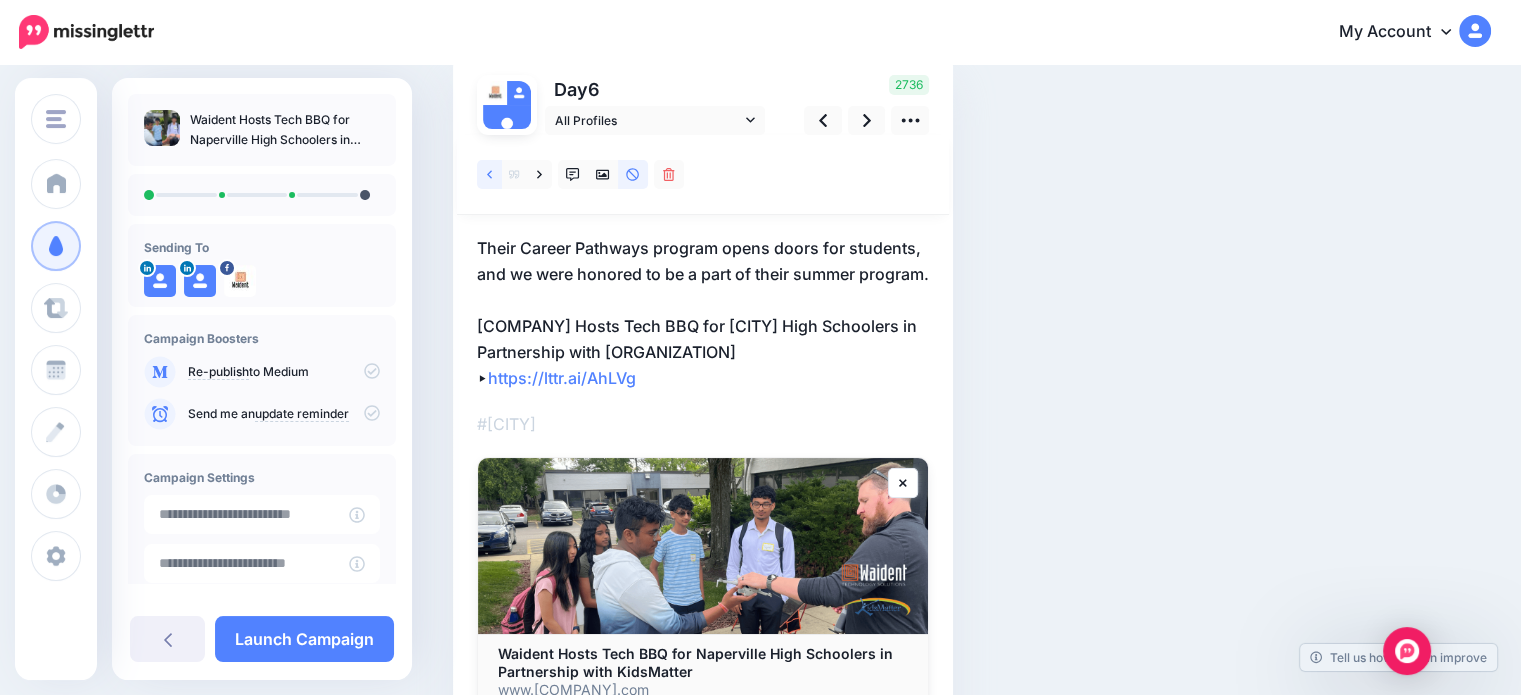 click 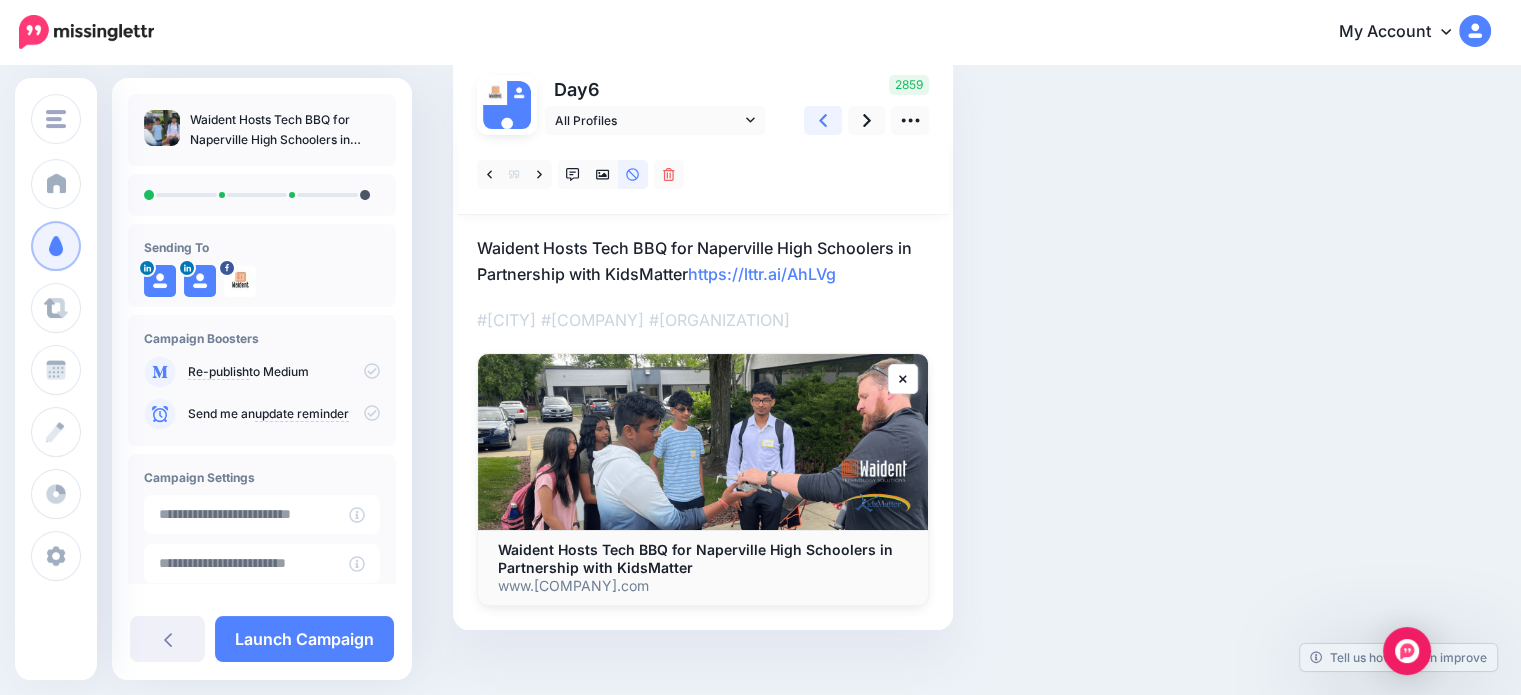 click at bounding box center [823, 120] 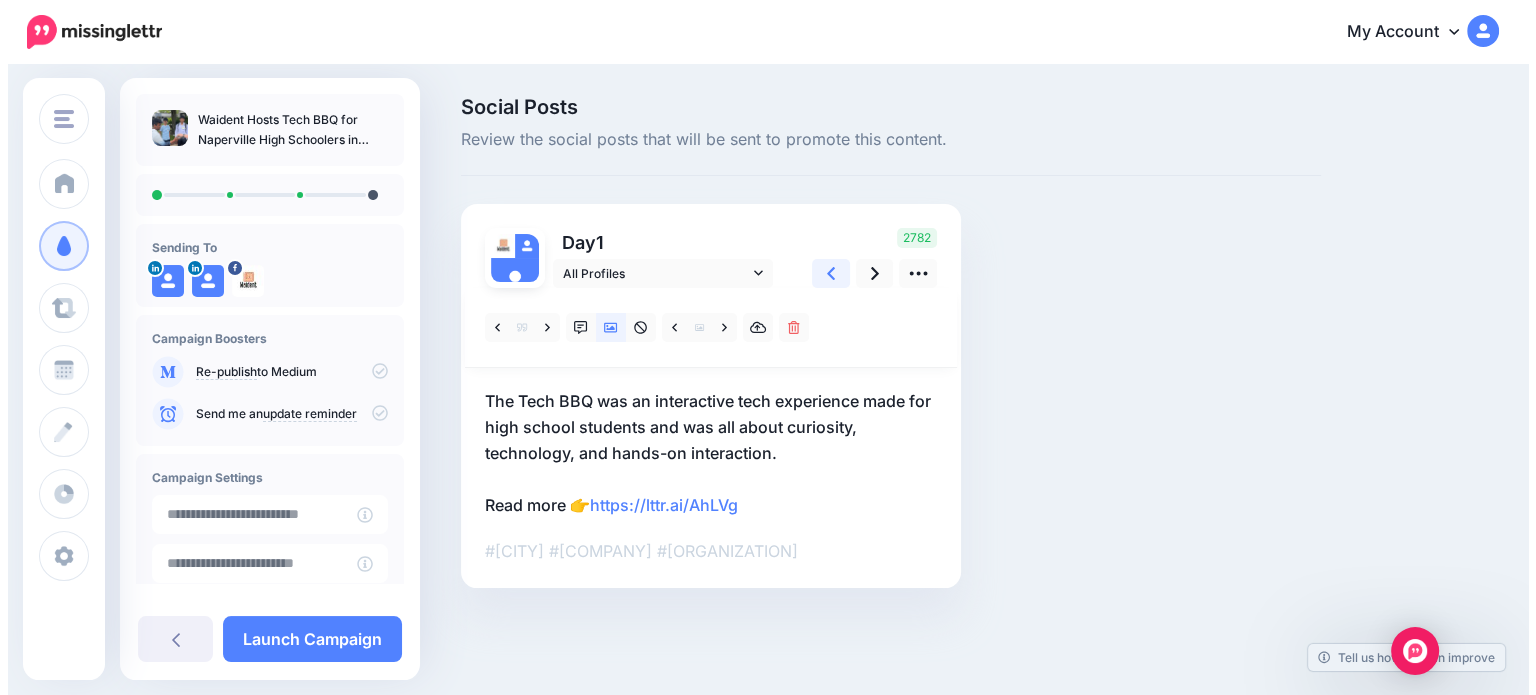 scroll, scrollTop: 0, scrollLeft: 0, axis: both 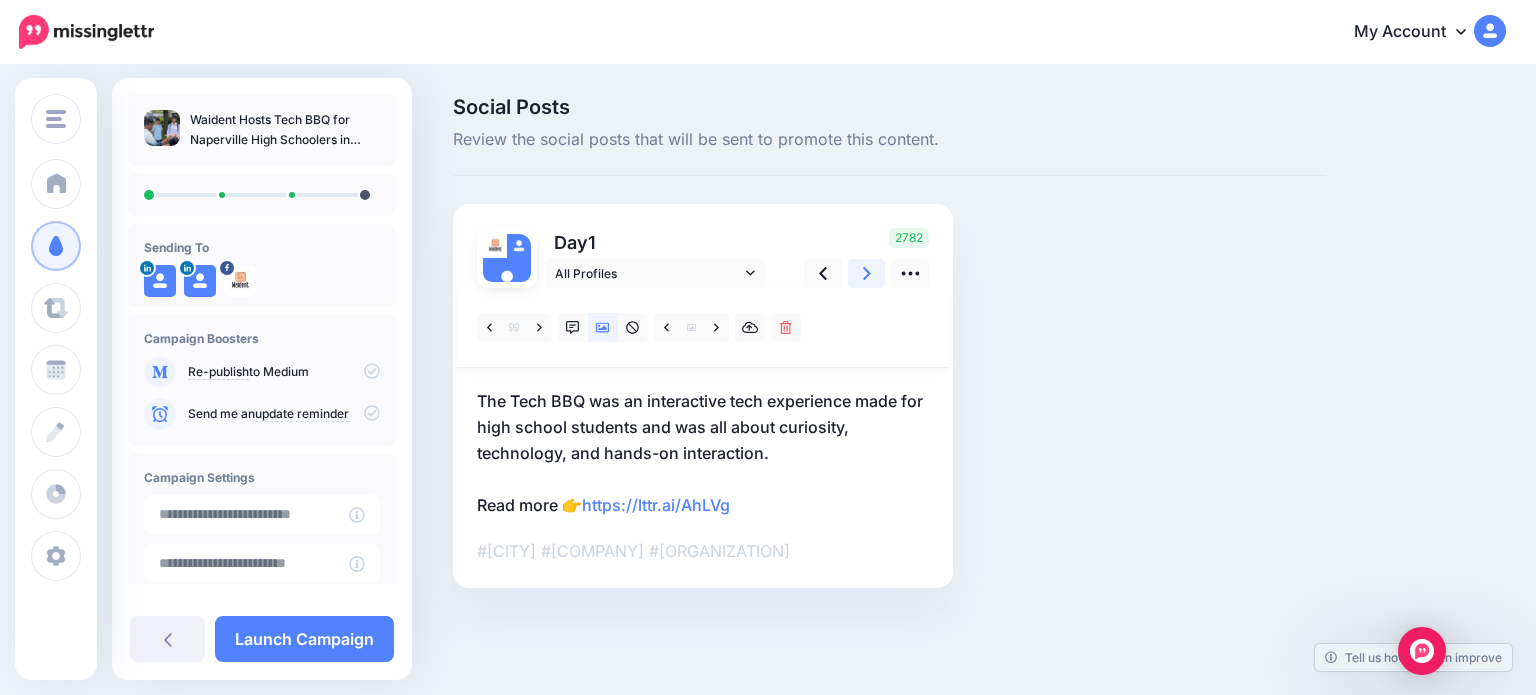click 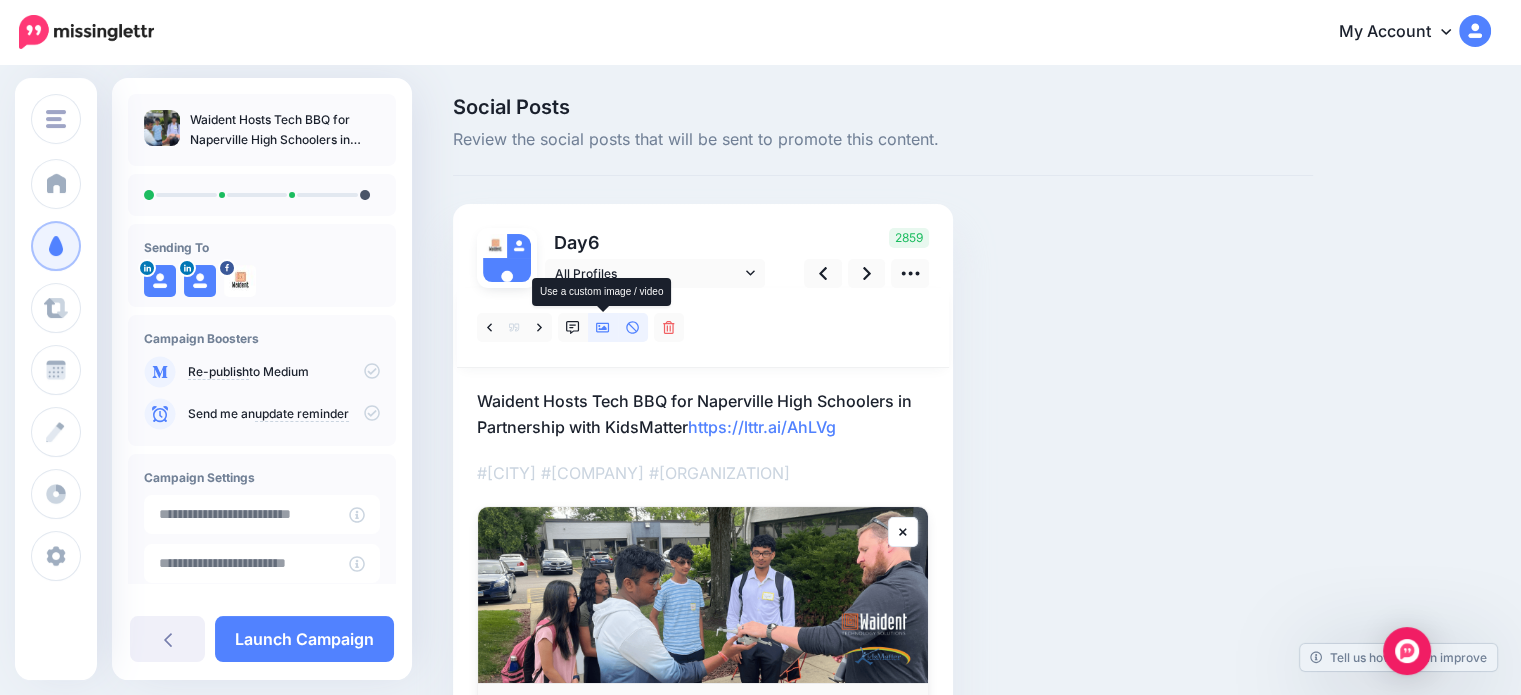 click 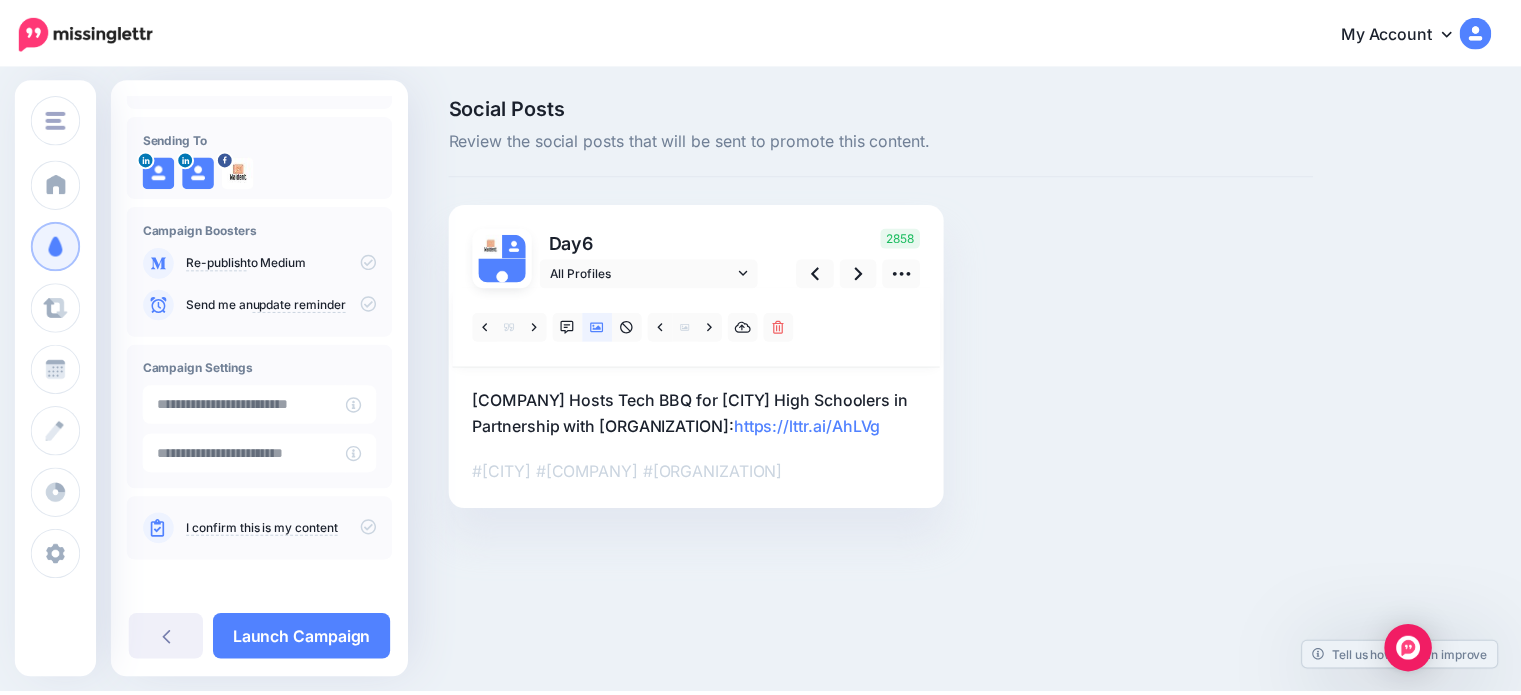 scroll, scrollTop: 110, scrollLeft: 0, axis: vertical 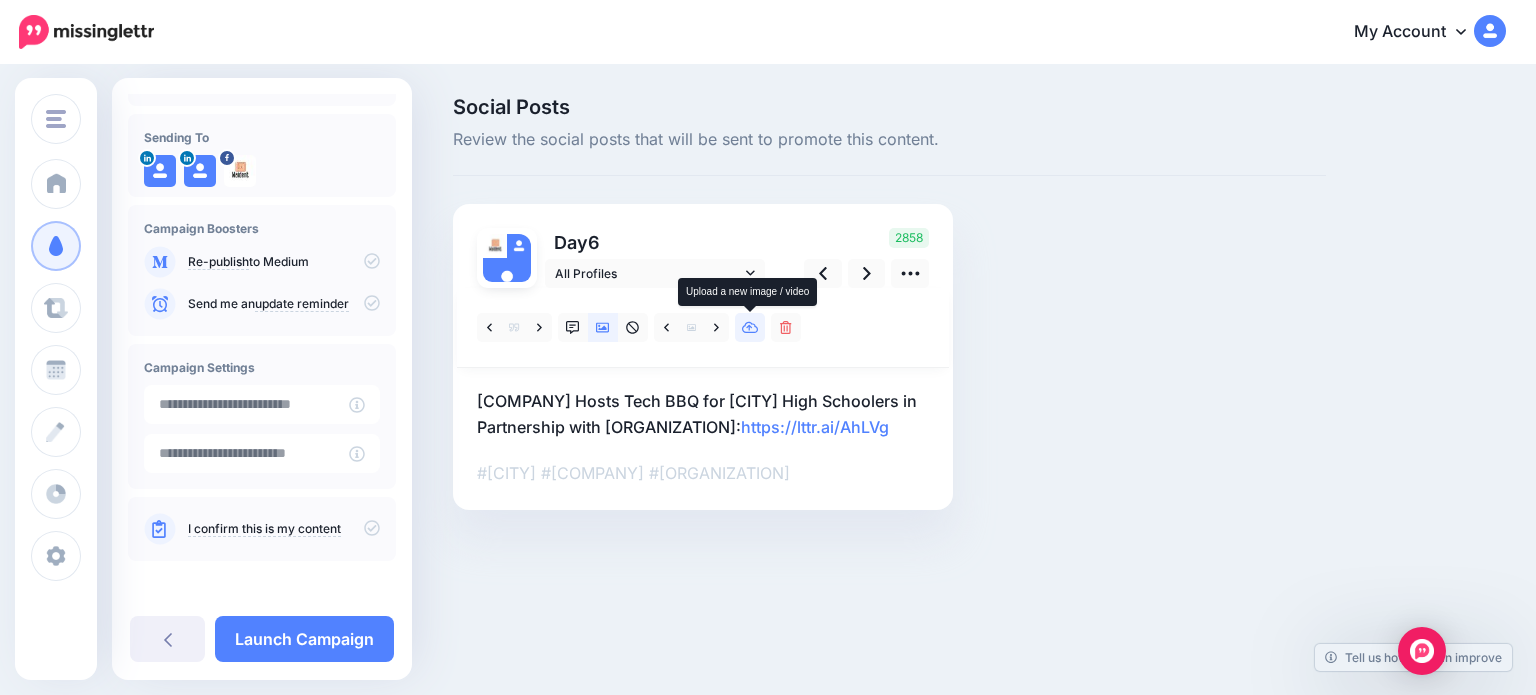 click 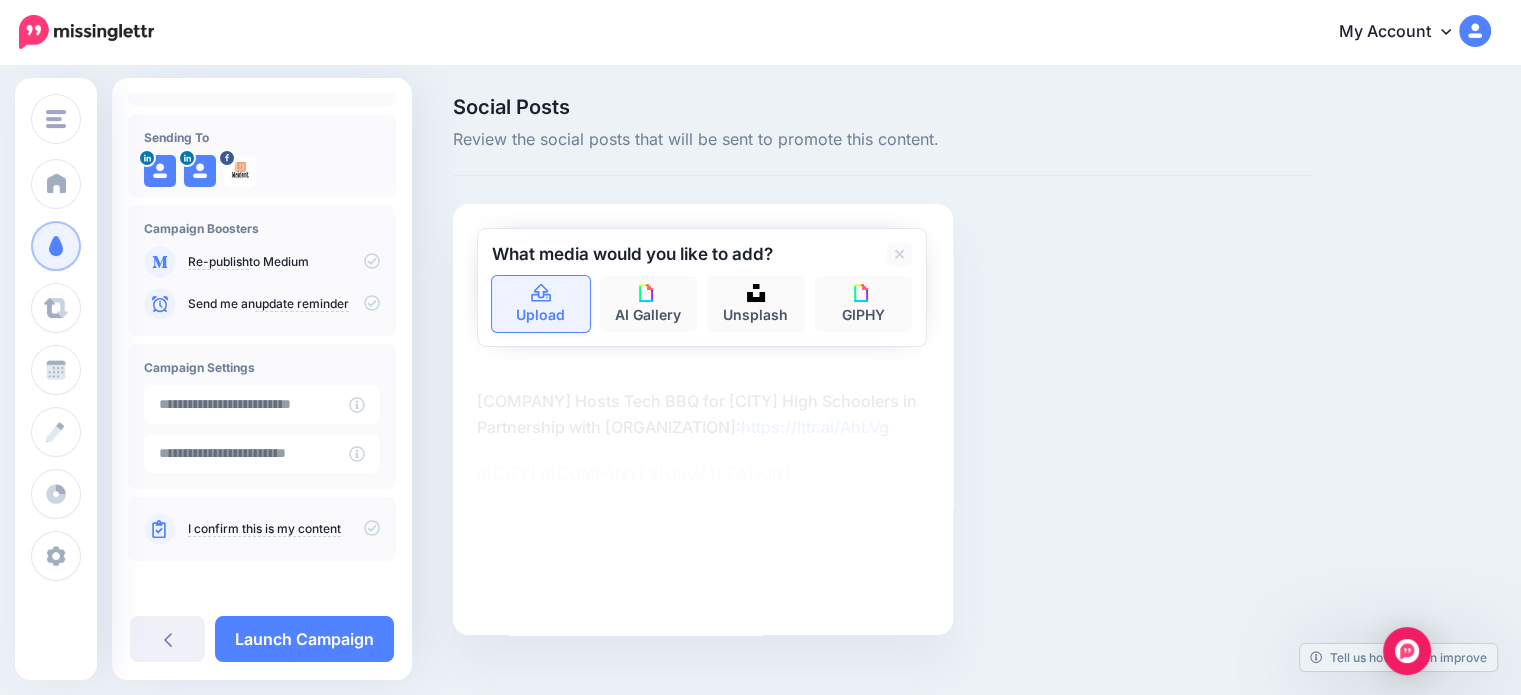 click on "Upload" at bounding box center (541, 304) 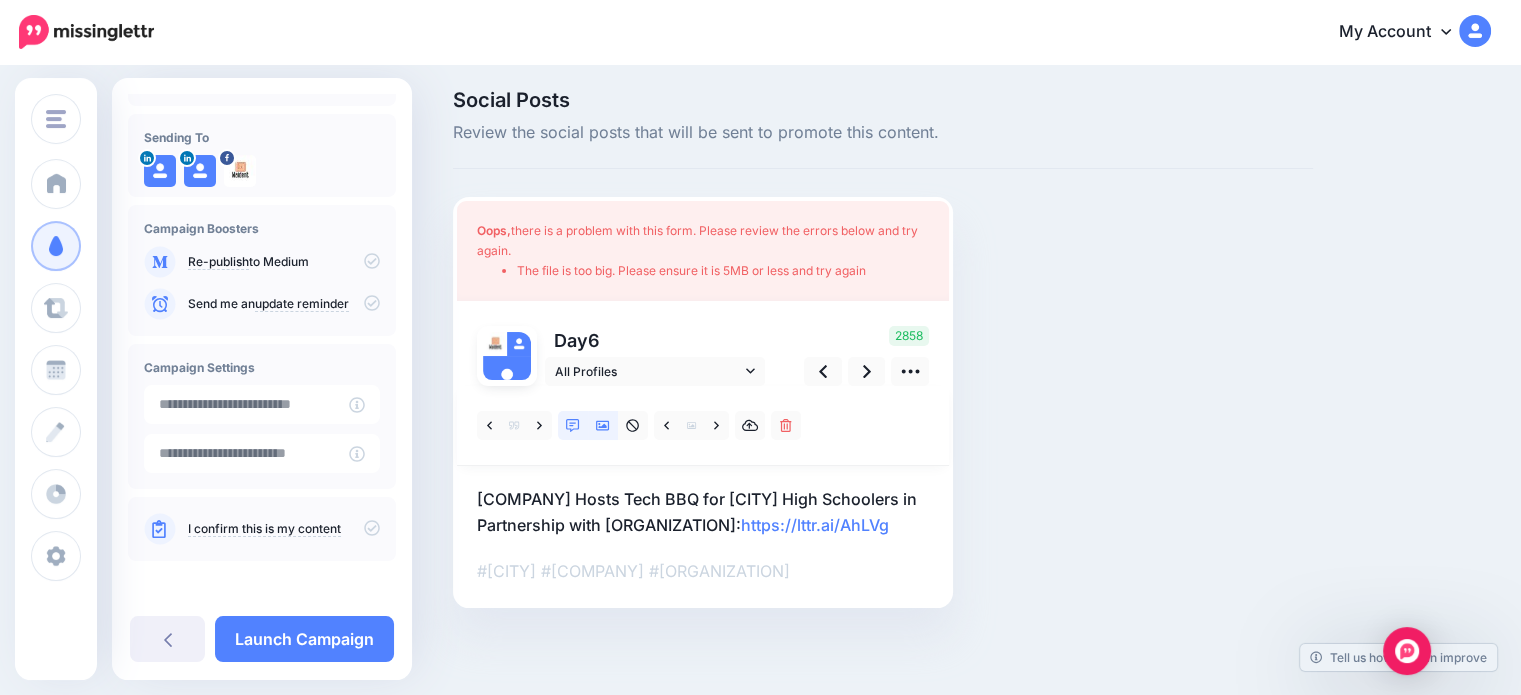 scroll, scrollTop: 9, scrollLeft: 0, axis: vertical 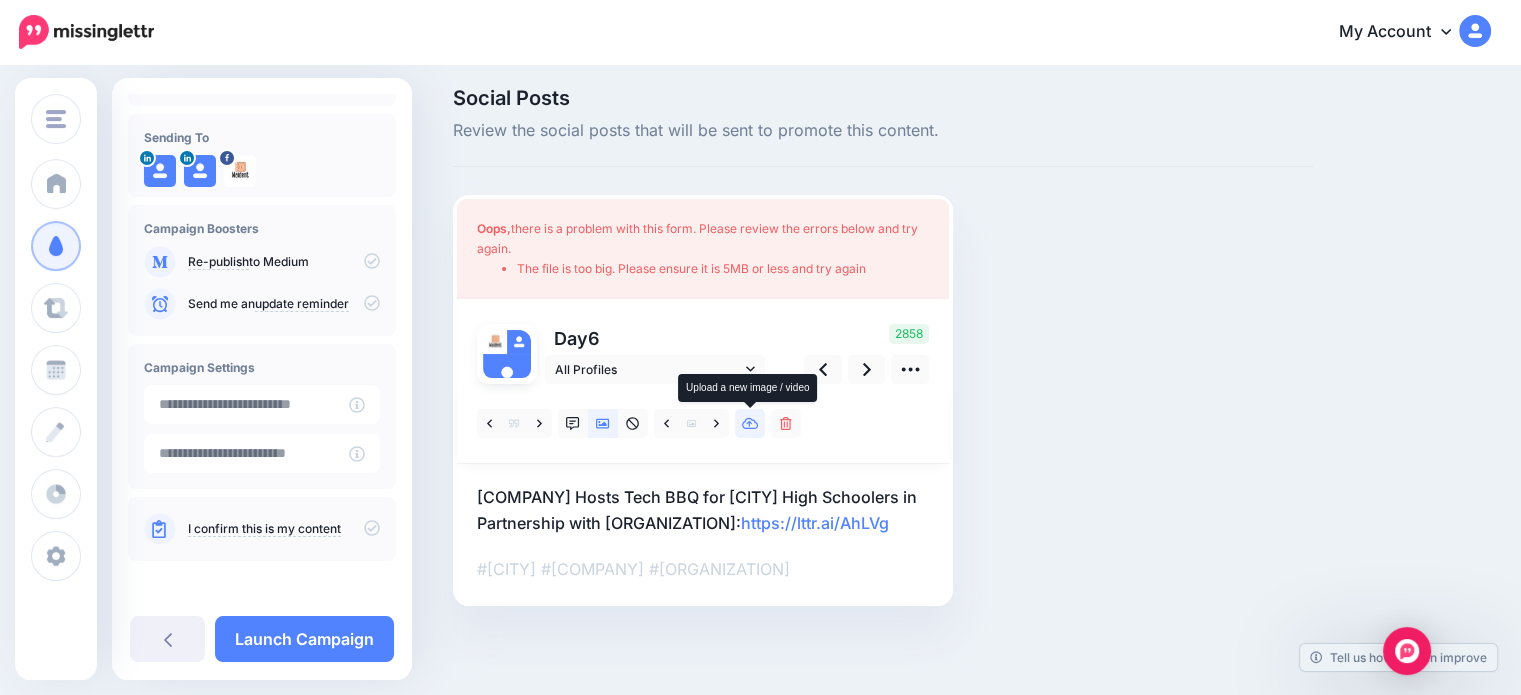 click 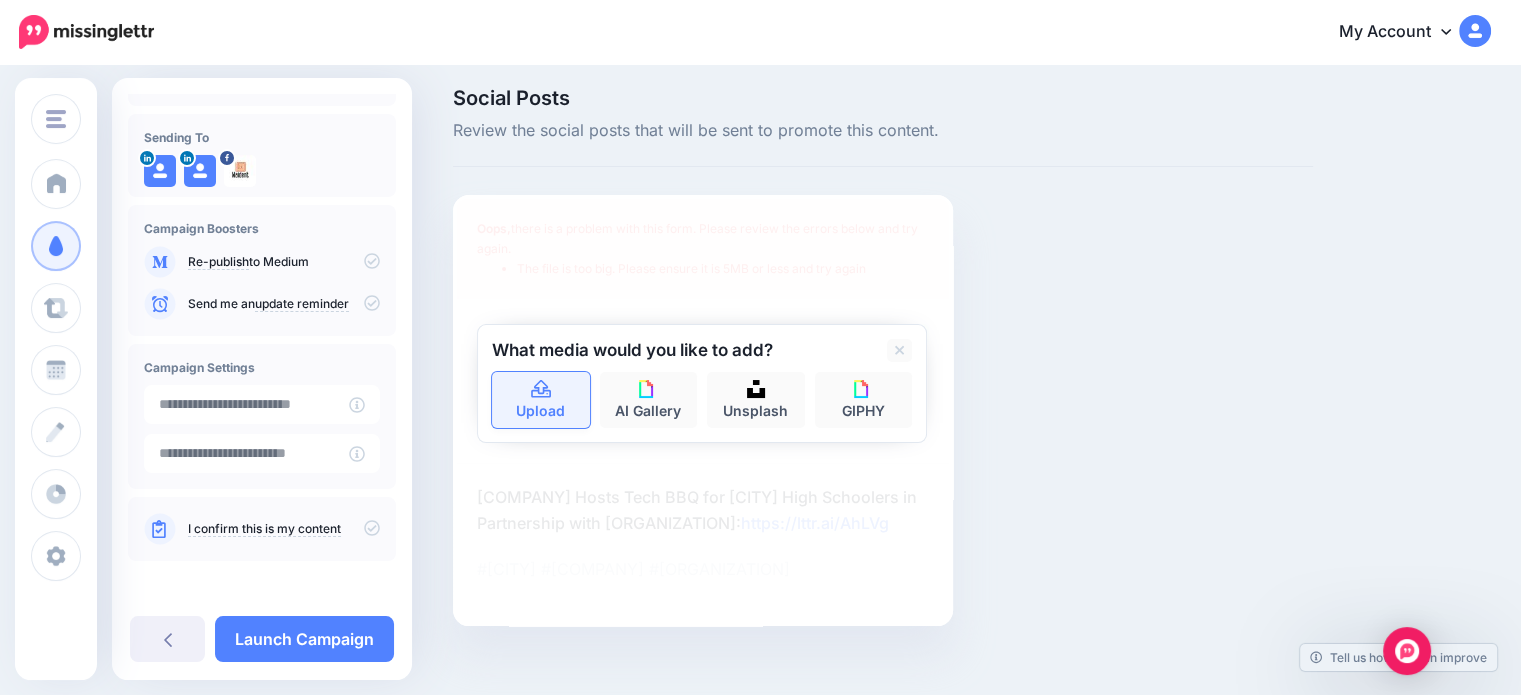 click on "Upload" at bounding box center (541, 400) 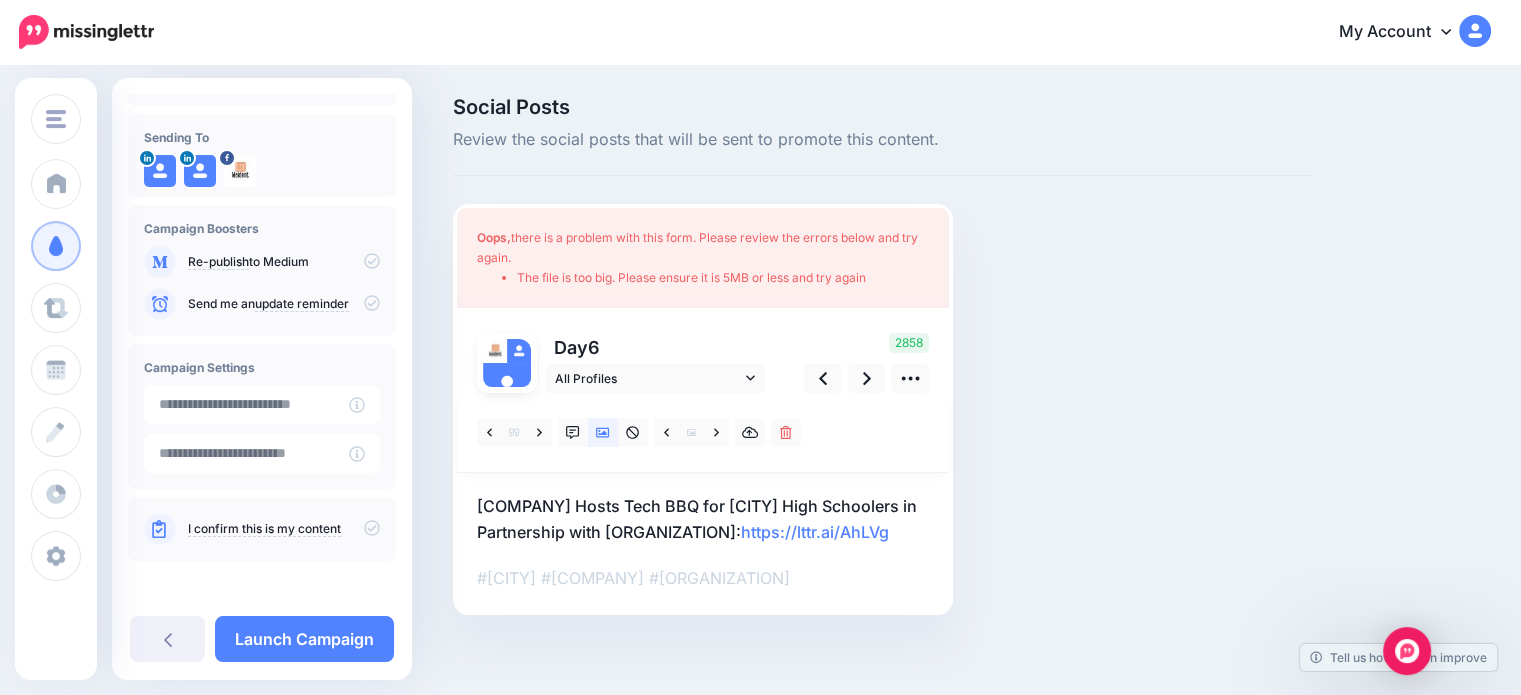 scroll, scrollTop: 9, scrollLeft: 0, axis: vertical 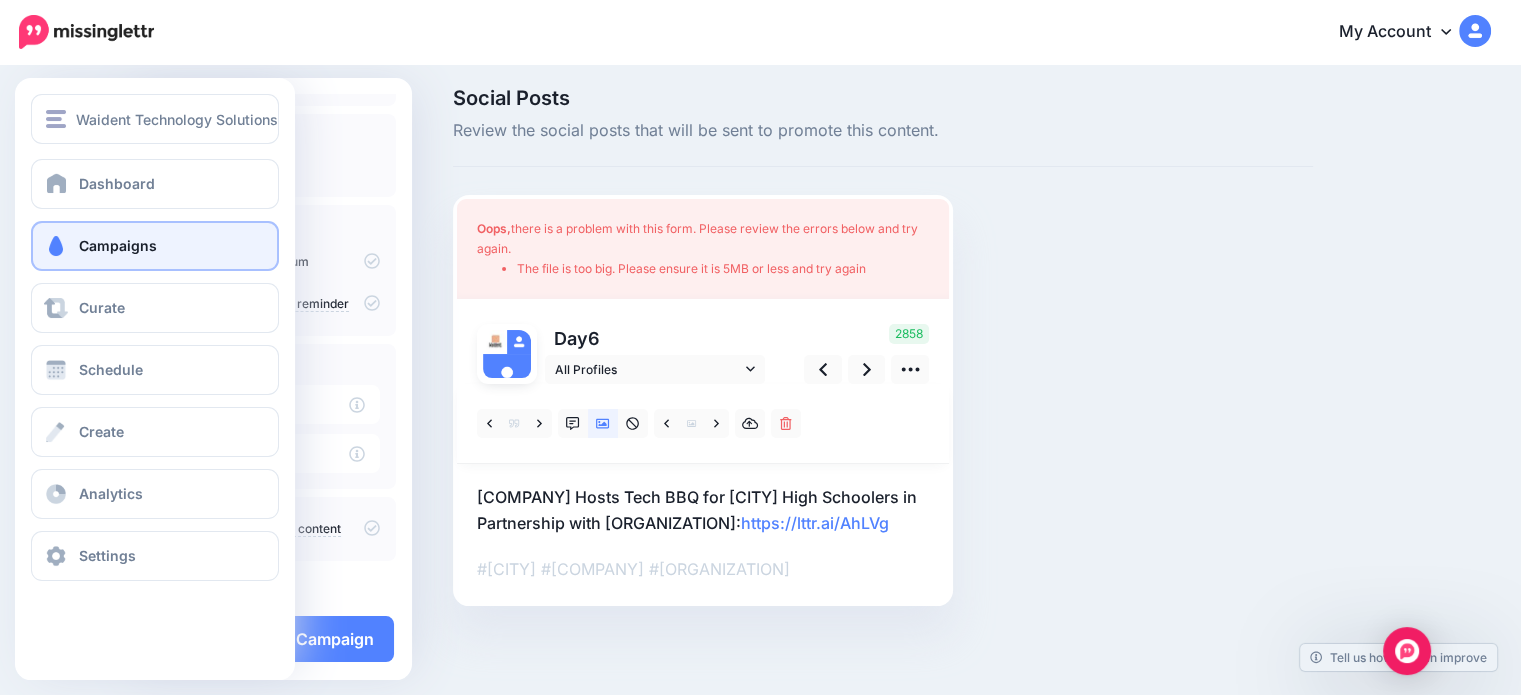 click on "Campaigns" at bounding box center (118, 245) 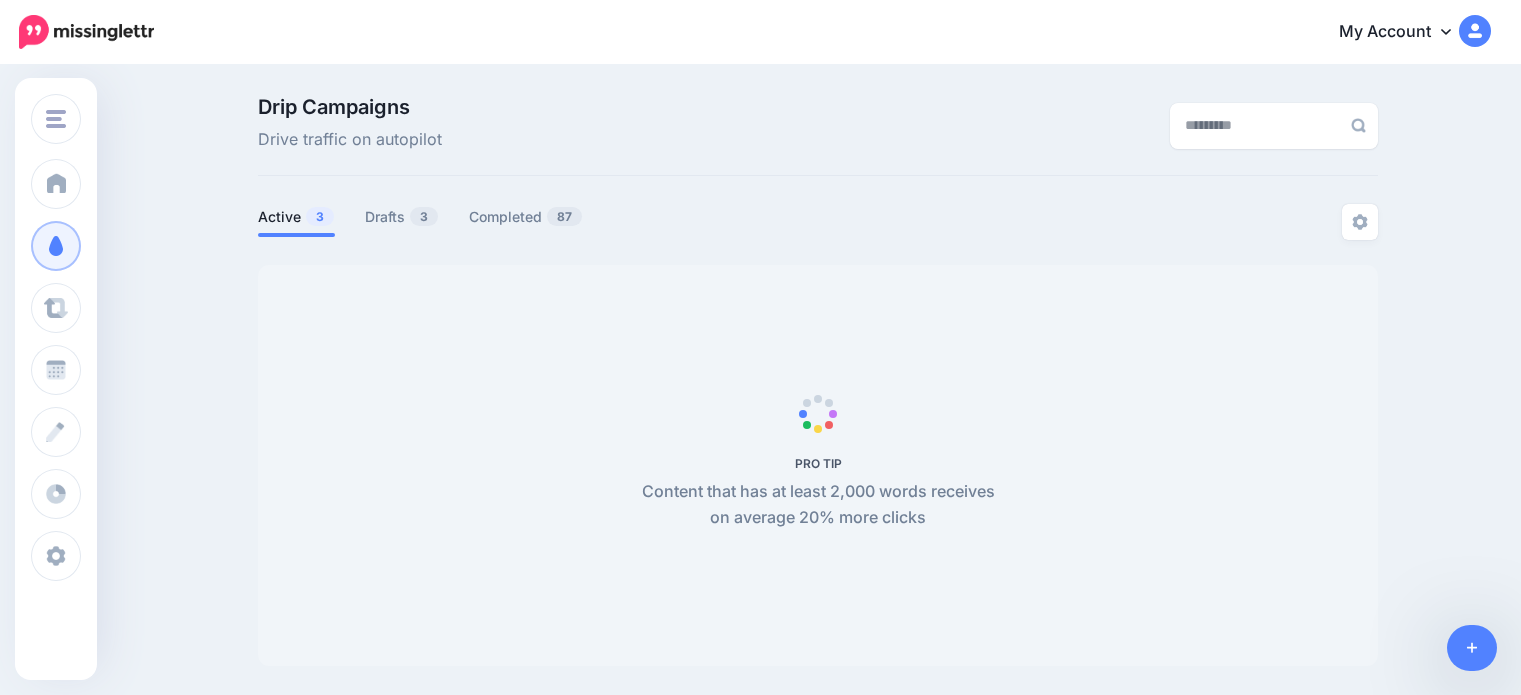 scroll, scrollTop: 0, scrollLeft: 0, axis: both 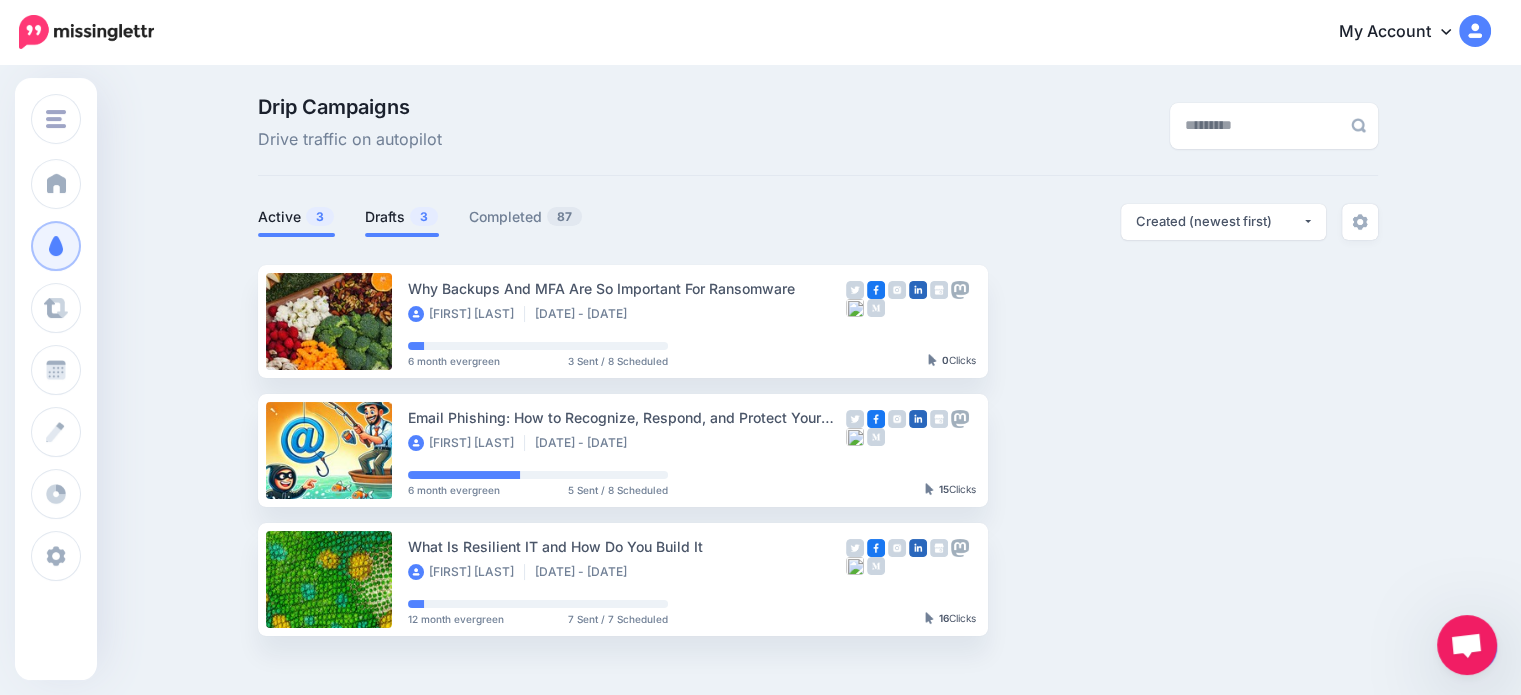click on "Drafts  3" at bounding box center (402, 217) 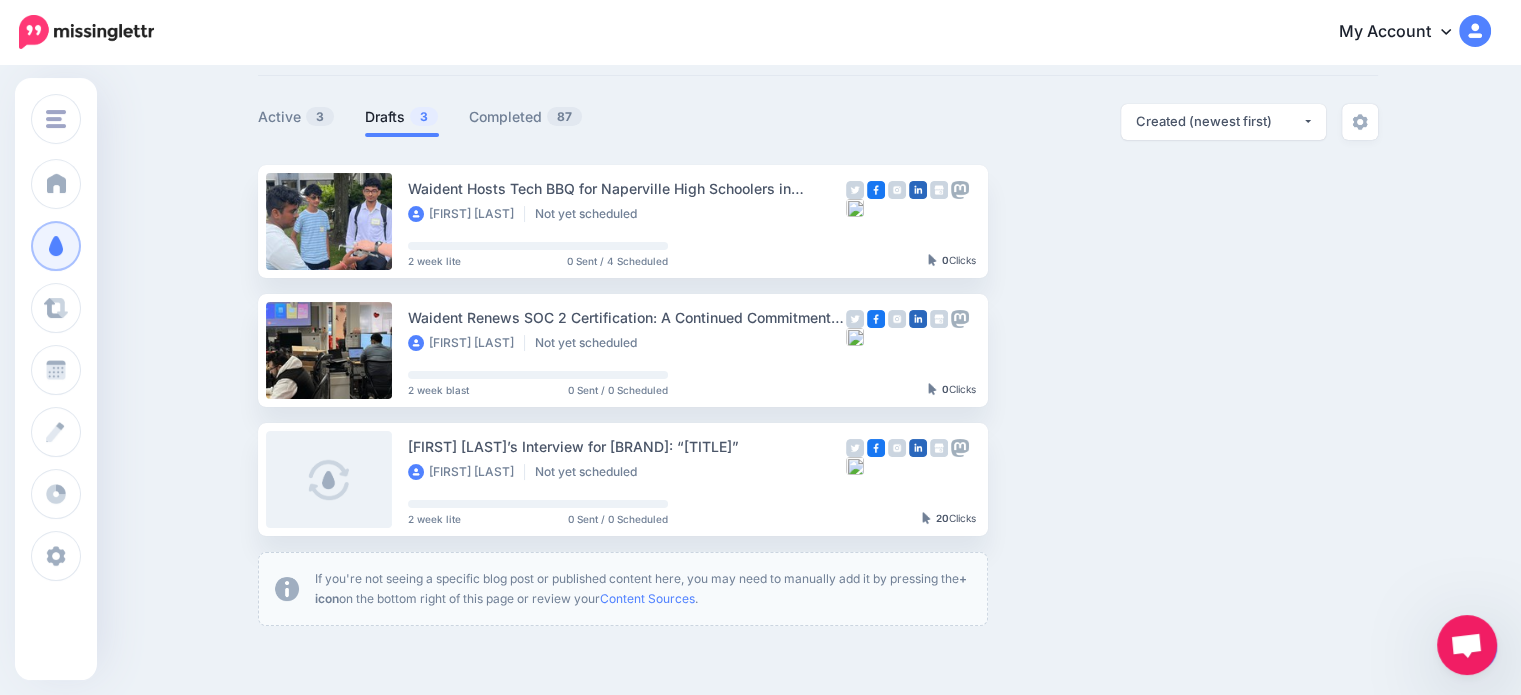 scroll, scrollTop: 0, scrollLeft: 0, axis: both 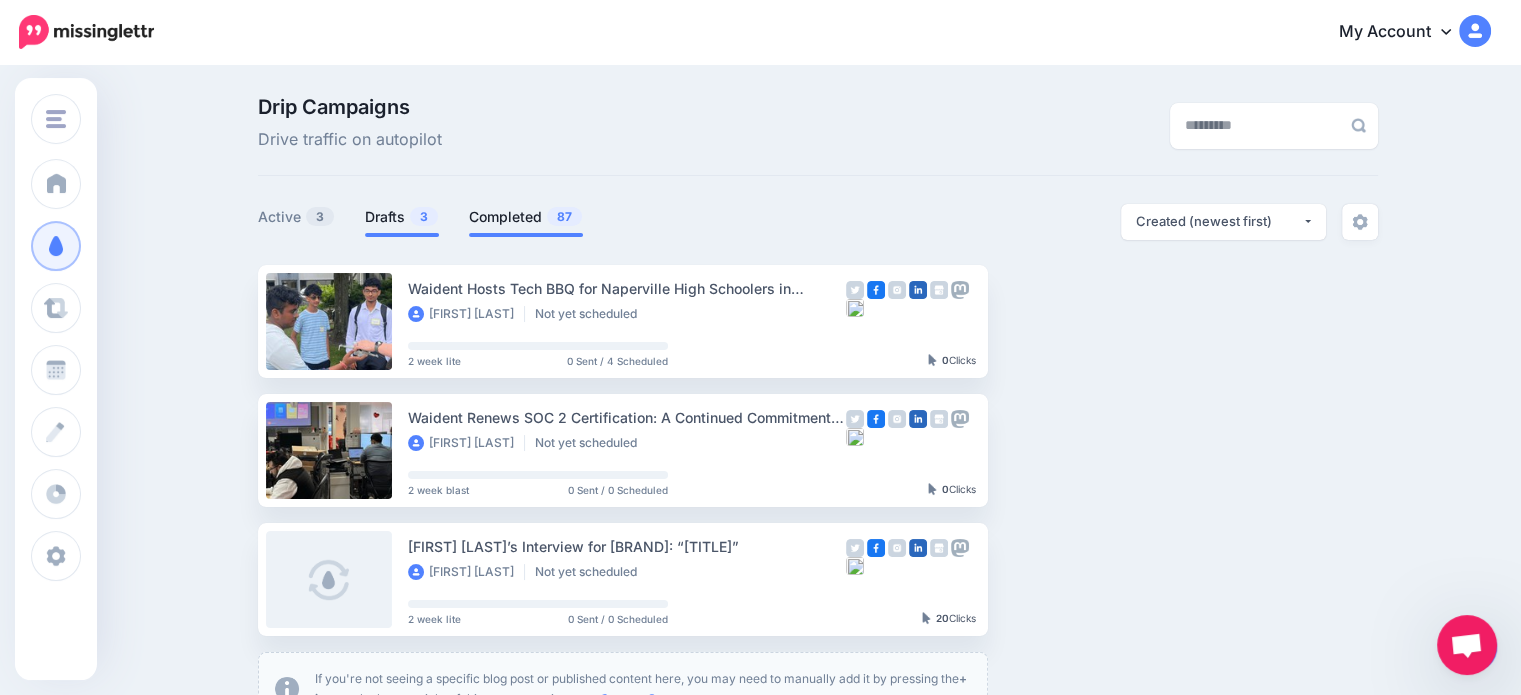 click on "Completed  87" at bounding box center (526, 217) 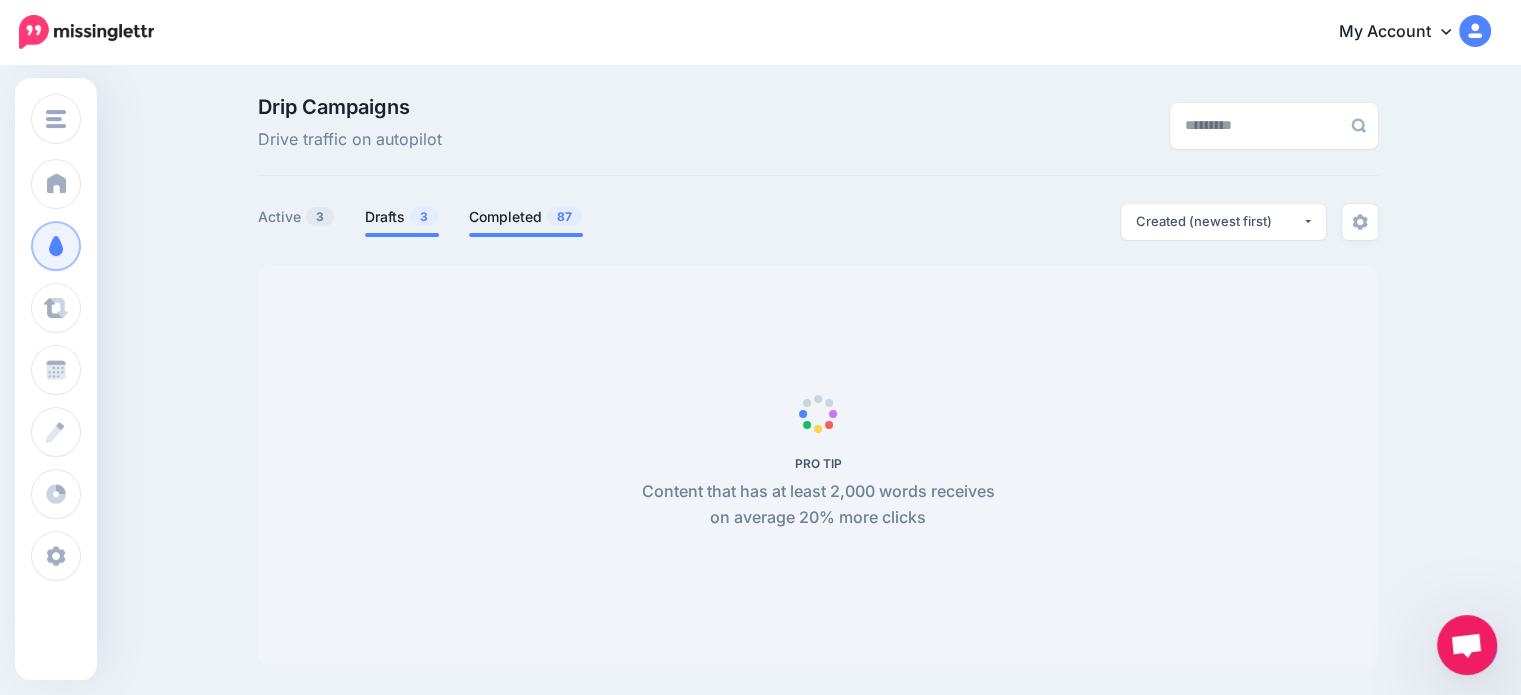 click on "Drafts  3" at bounding box center (402, 217) 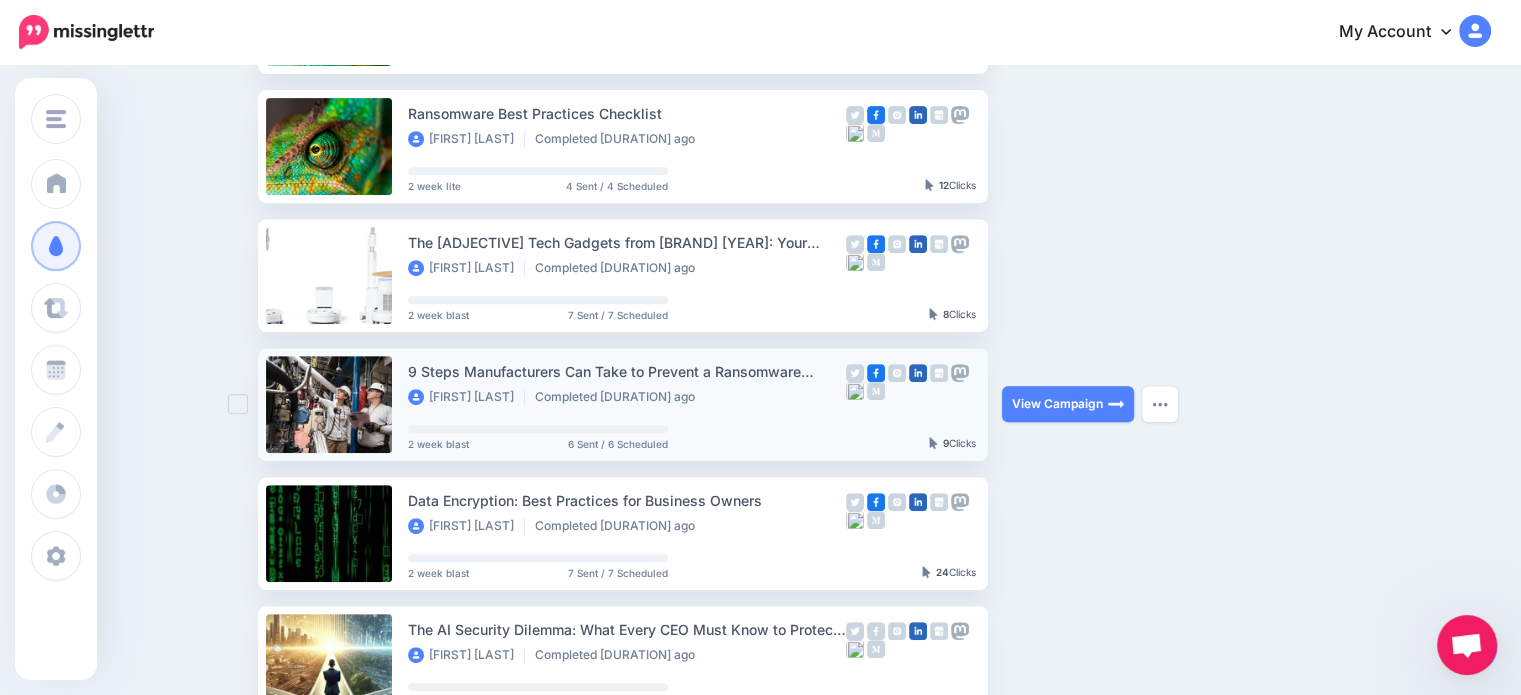 scroll, scrollTop: 1140, scrollLeft: 0, axis: vertical 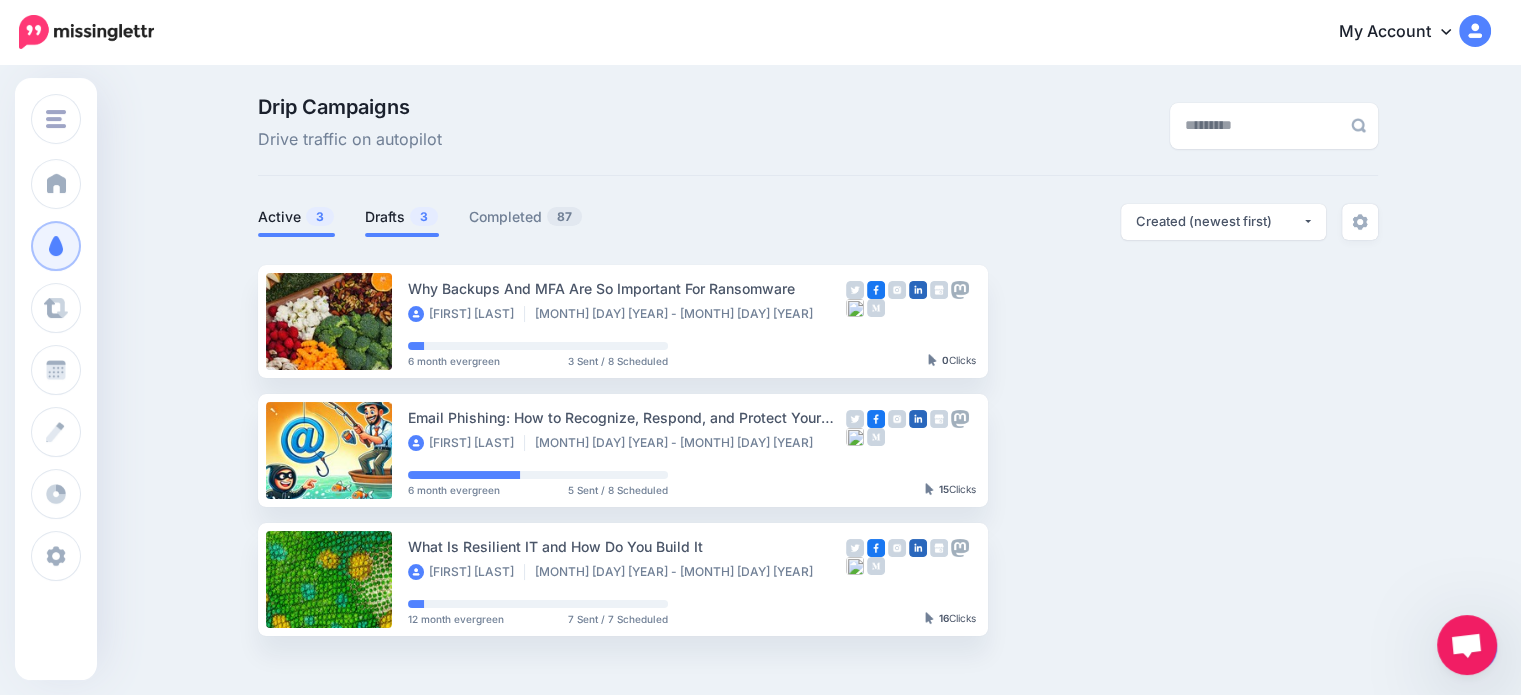 click on "Drafts  3" at bounding box center [402, 217] 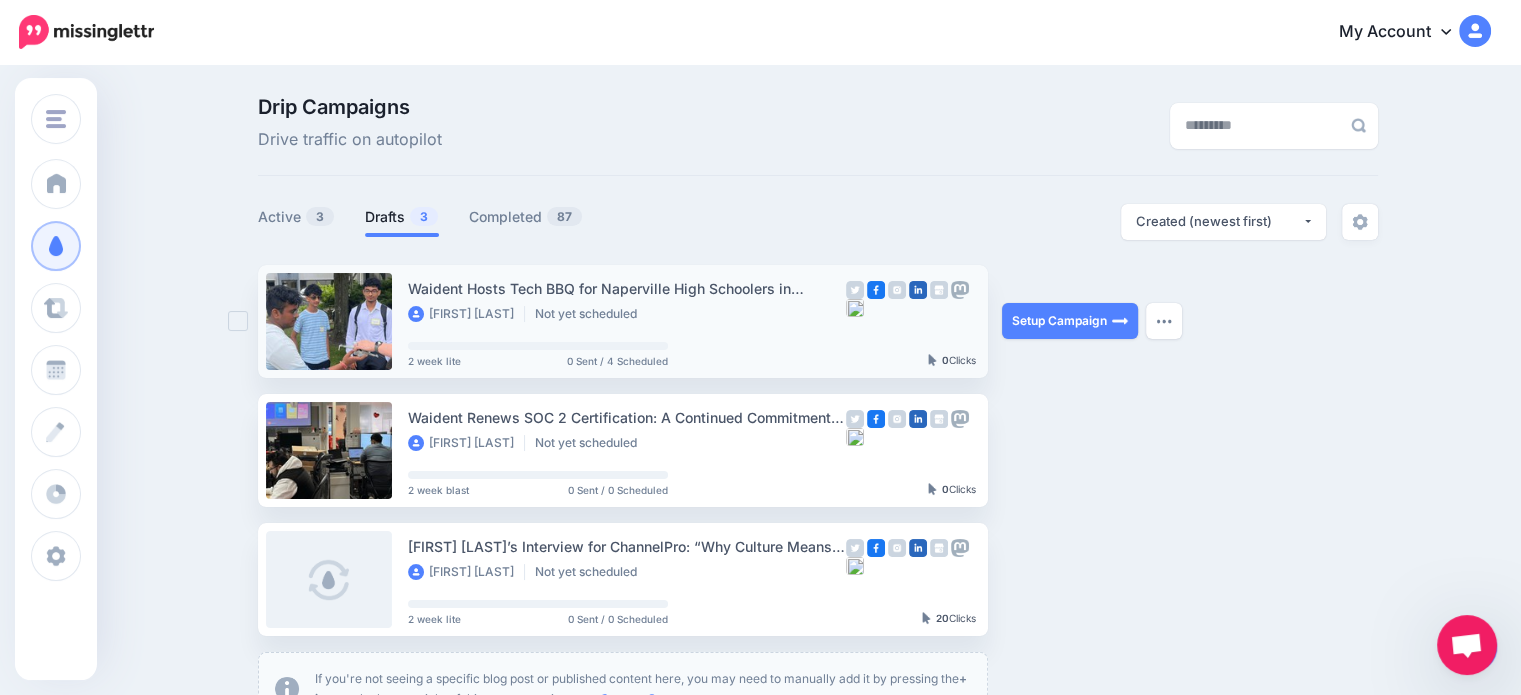 scroll, scrollTop: 100, scrollLeft: 0, axis: vertical 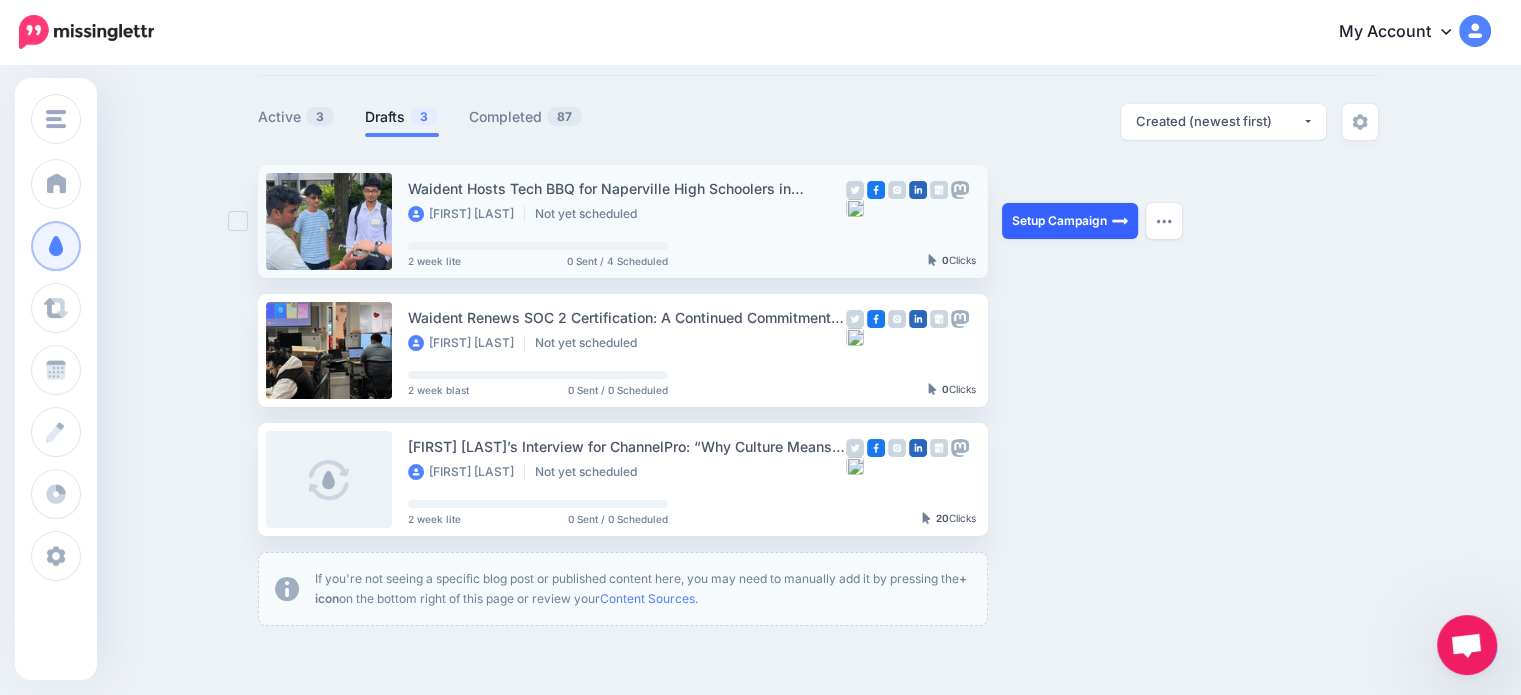 click on "Setup Campaign" at bounding box center (1070, 221) 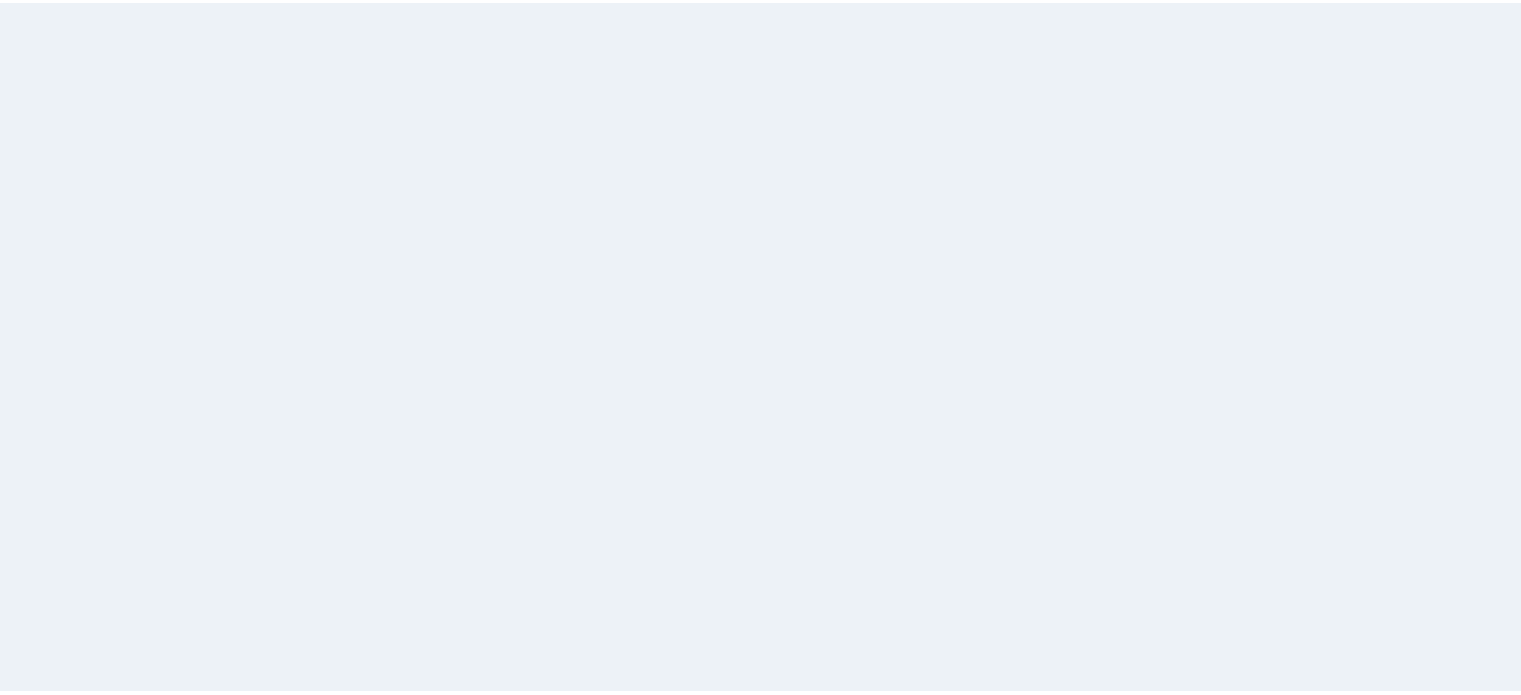 scroll, scrollTop: 0, scrollLeft: 0, axis: both 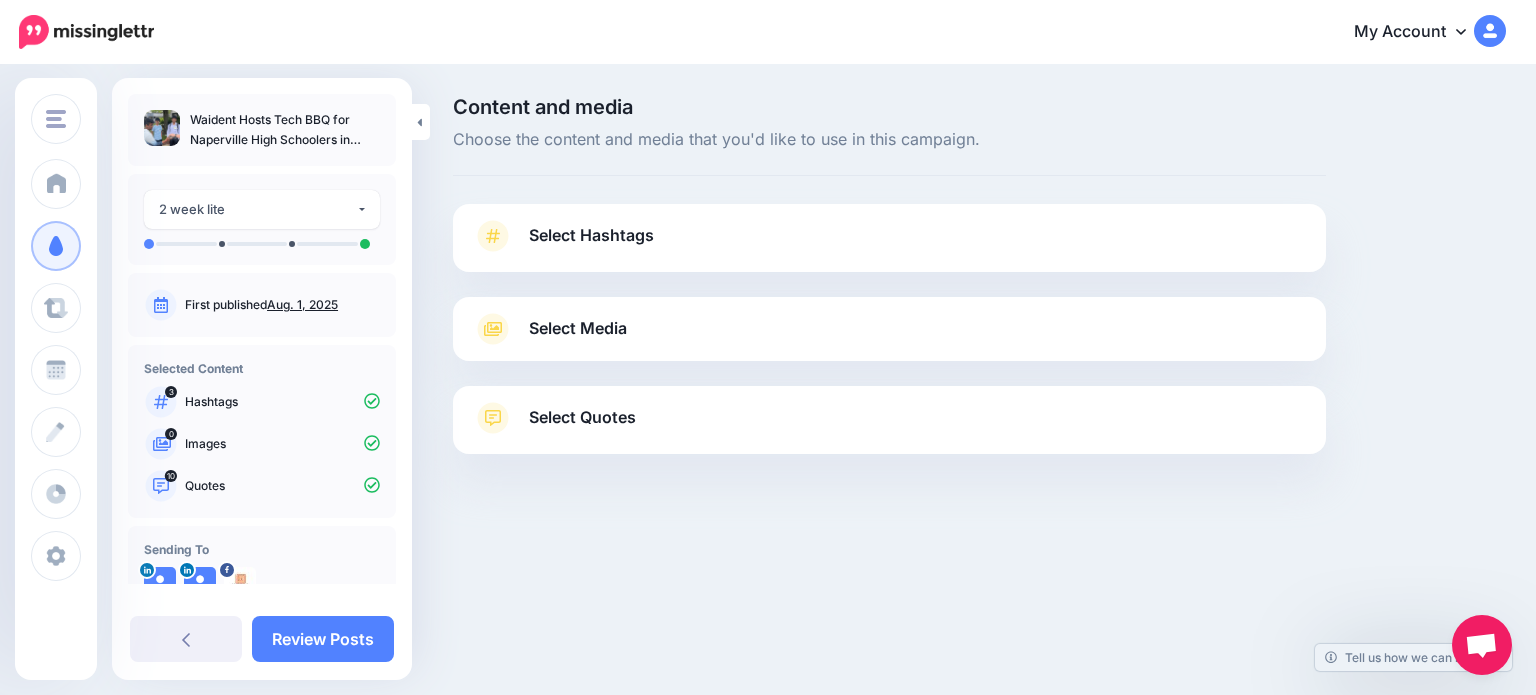 click on "Select Hashtags" at bounding box center [591, 235] 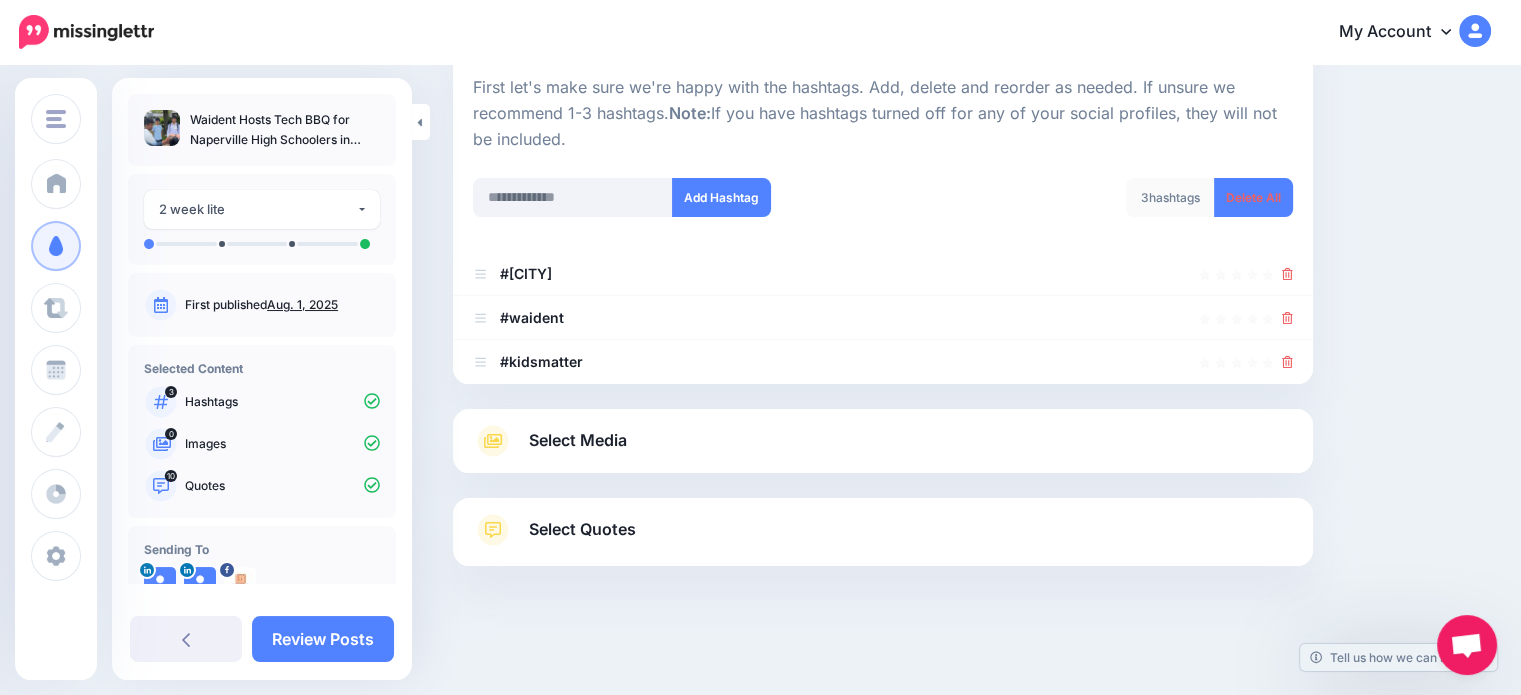 click on "Select Media" at bounding box center [578, 440] 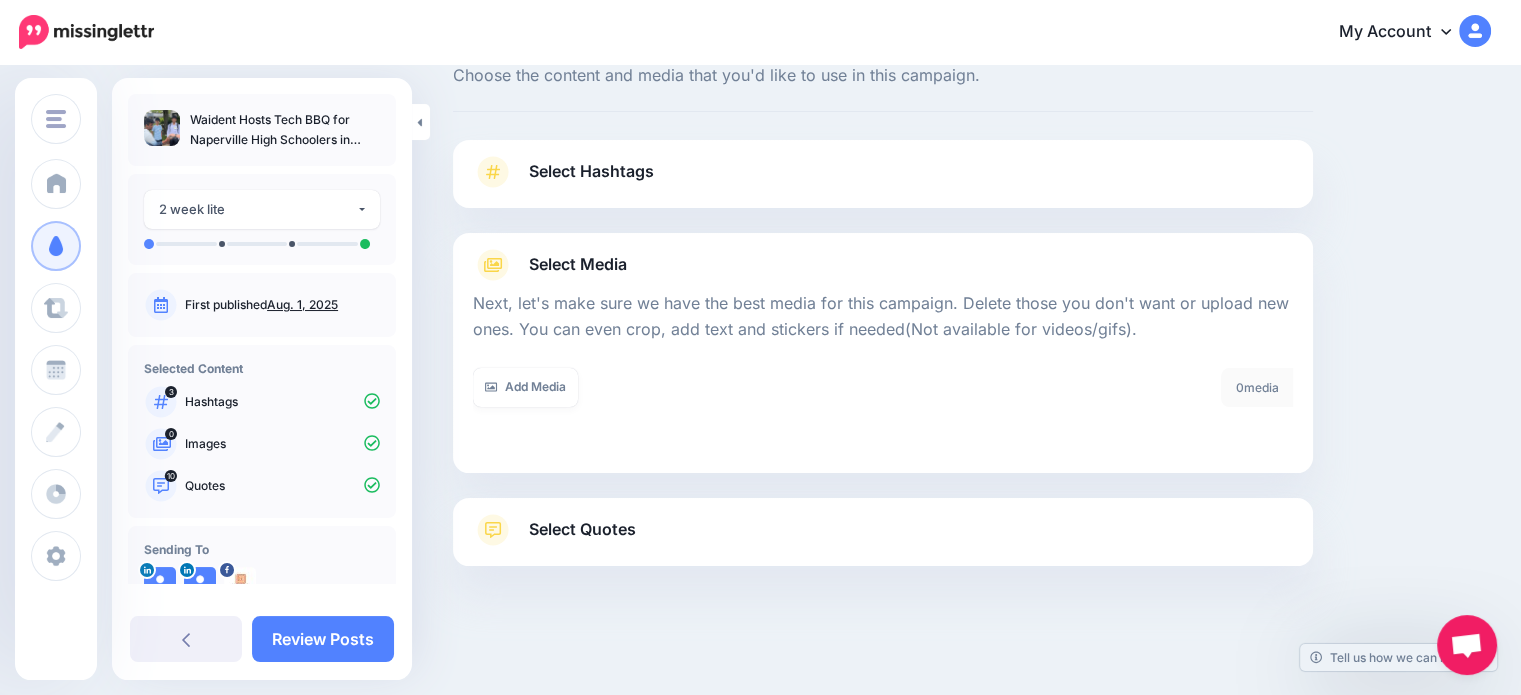 scroll, scrollTop: 64, scrollLeft: 0, axis: vertical 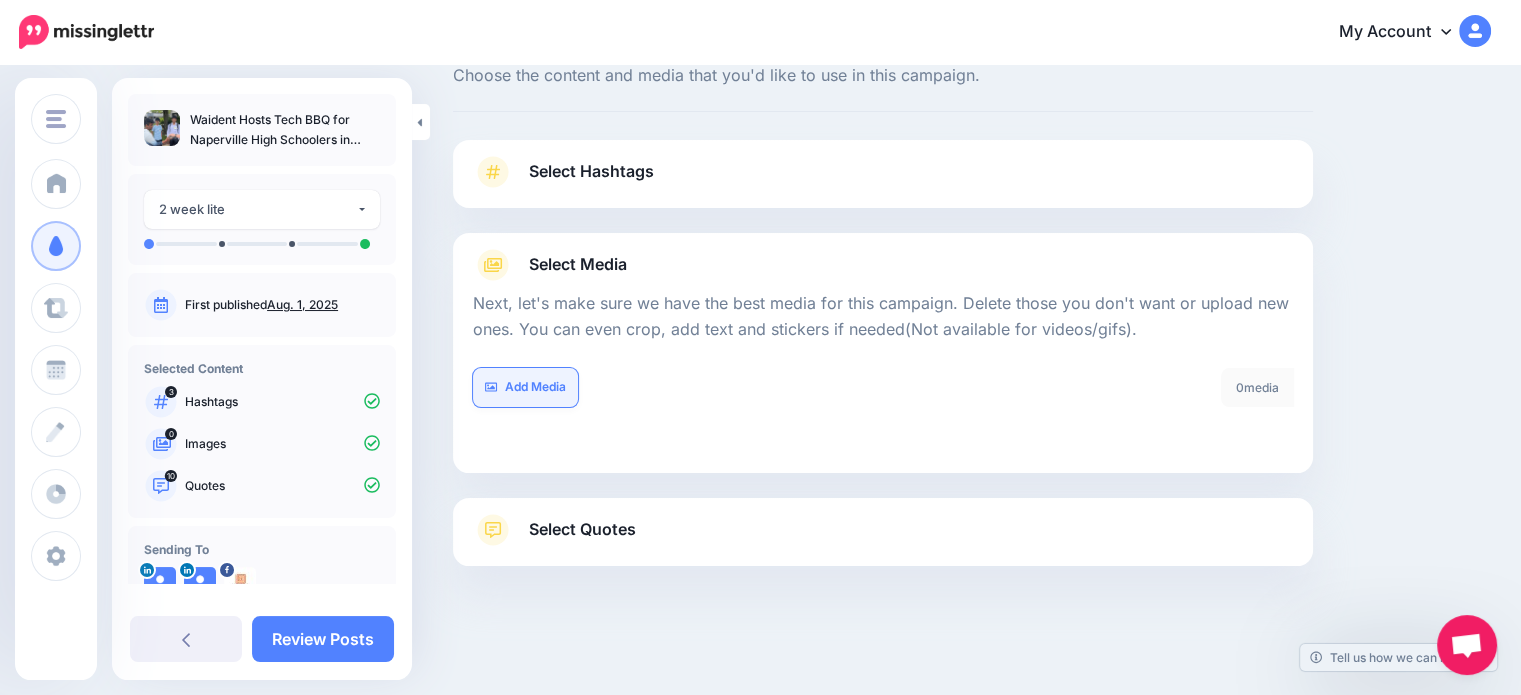 click on "Add Media" at bounding box center [525, 387] 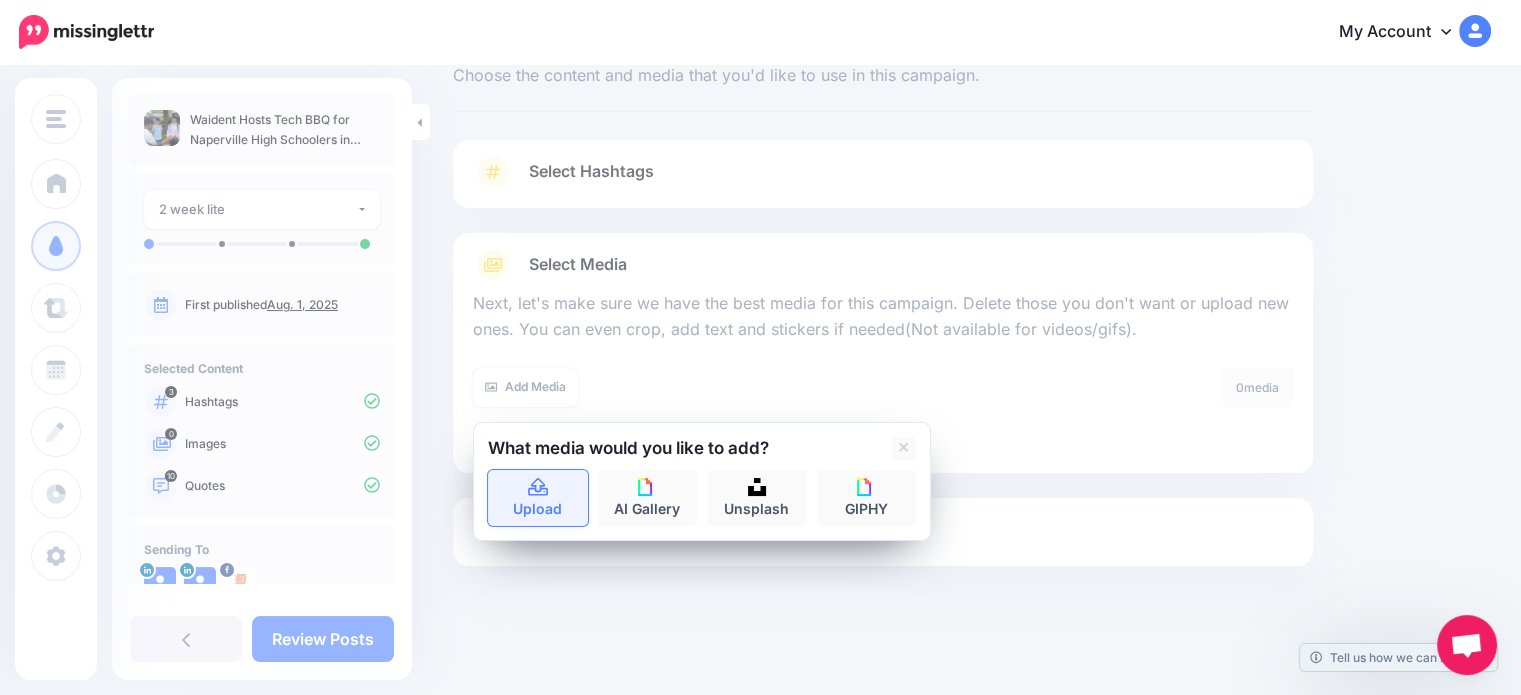 click on "Upload" at bounding box center (538, 498) 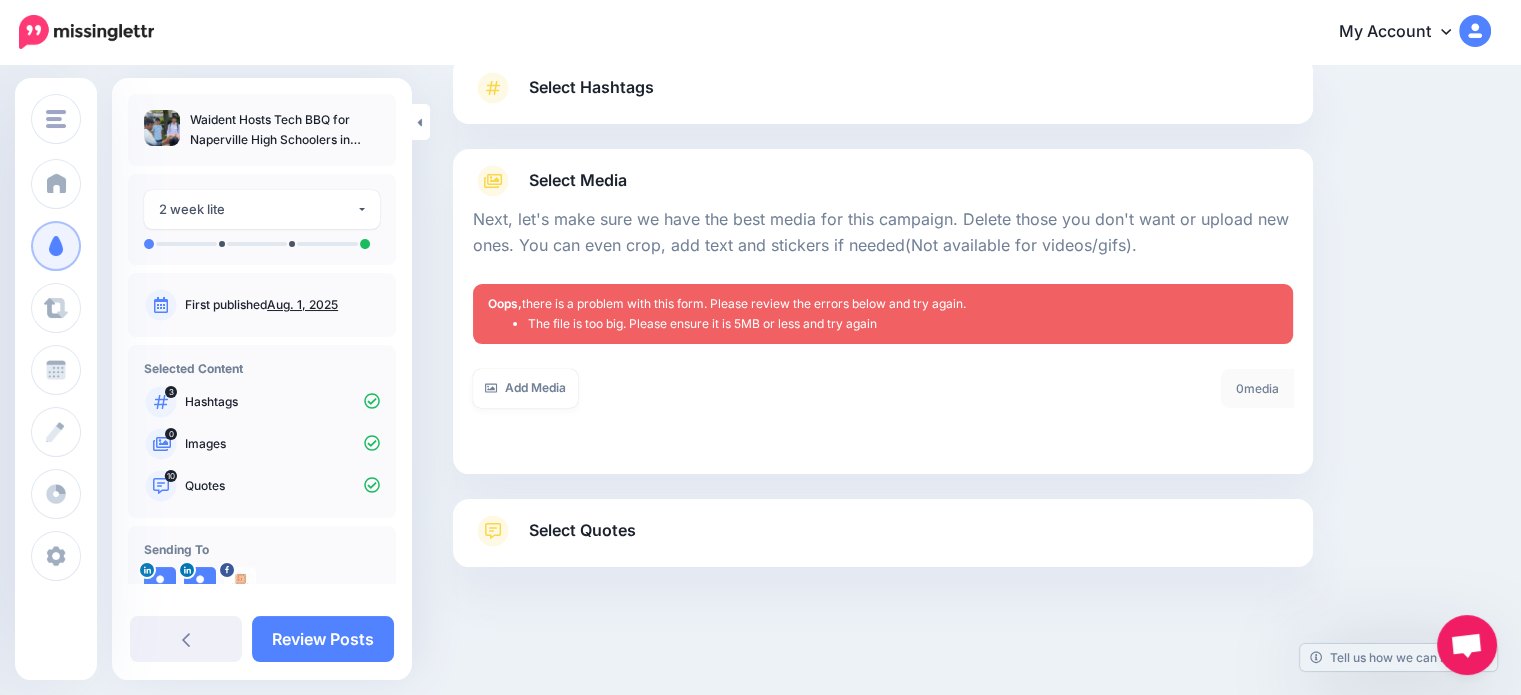 scroll, scrollTop: 149, scrollLeft: 0, axis: vertical 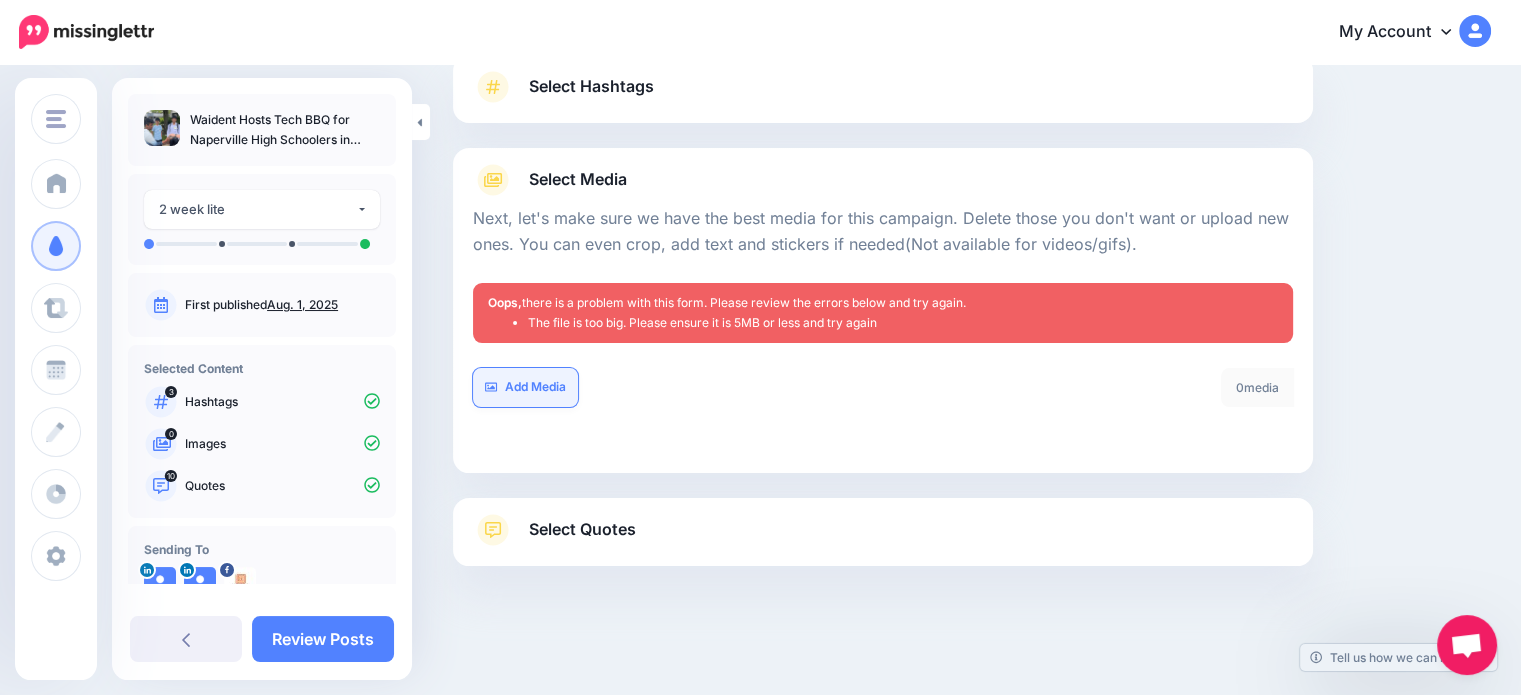 click on "Add Media" at bounding box center (525, 387) 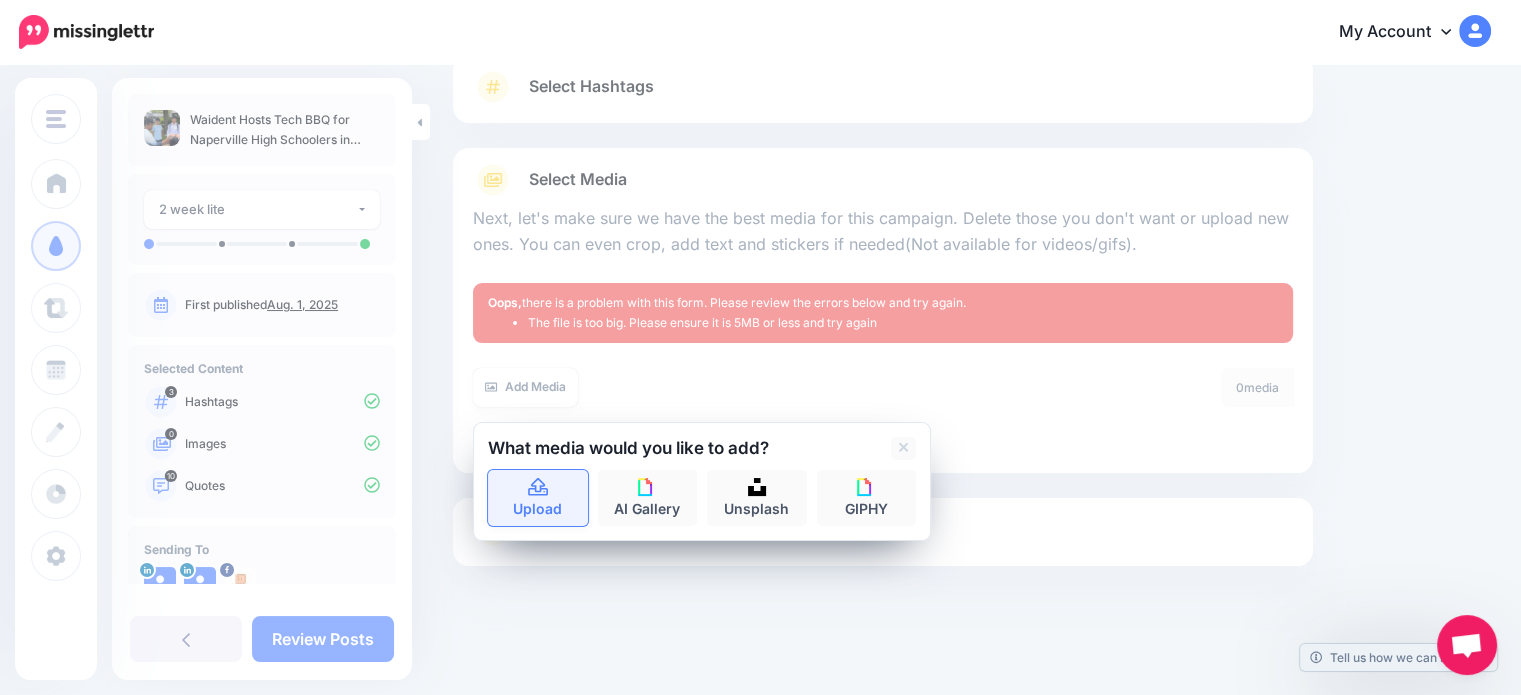 click on "Upload" at bounding box center [538, 498] 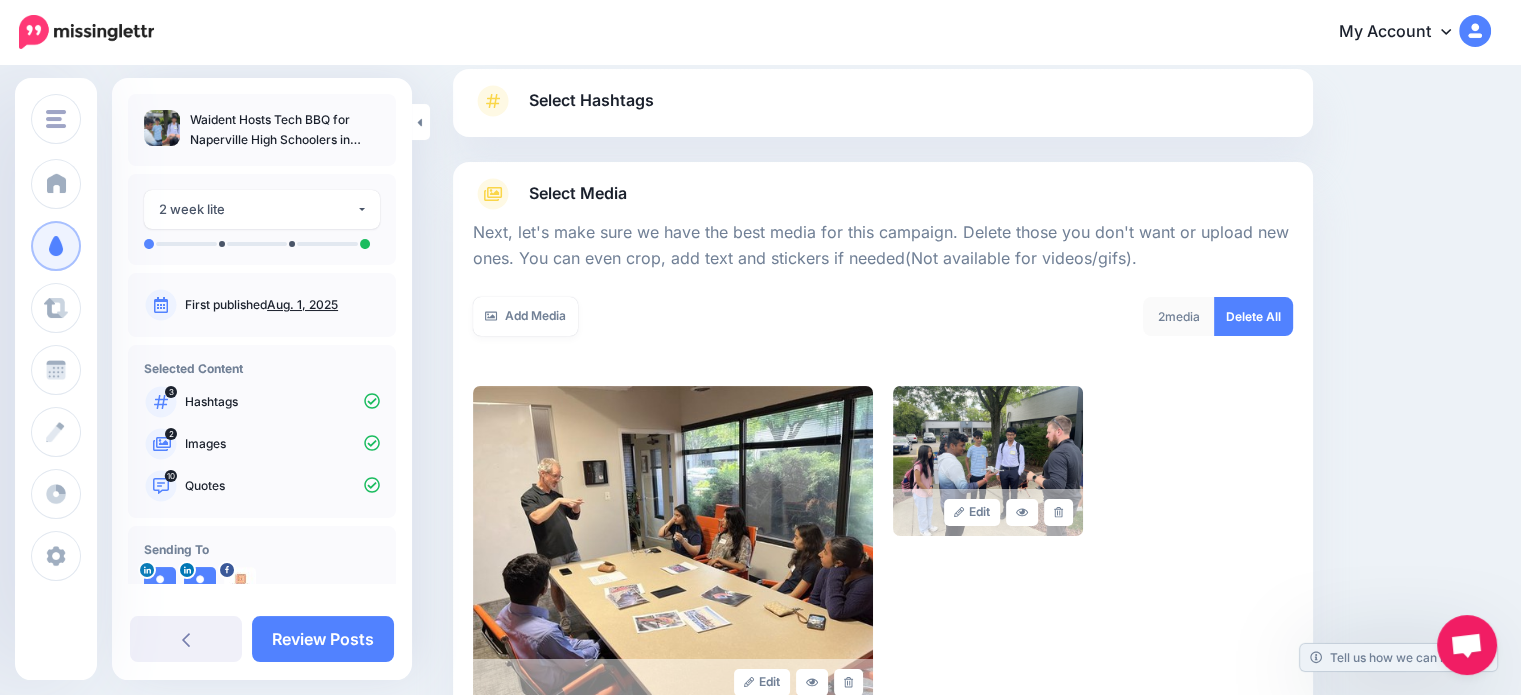 scroll, scrollTop: 184, scrollLeft: 0, axis: vertical 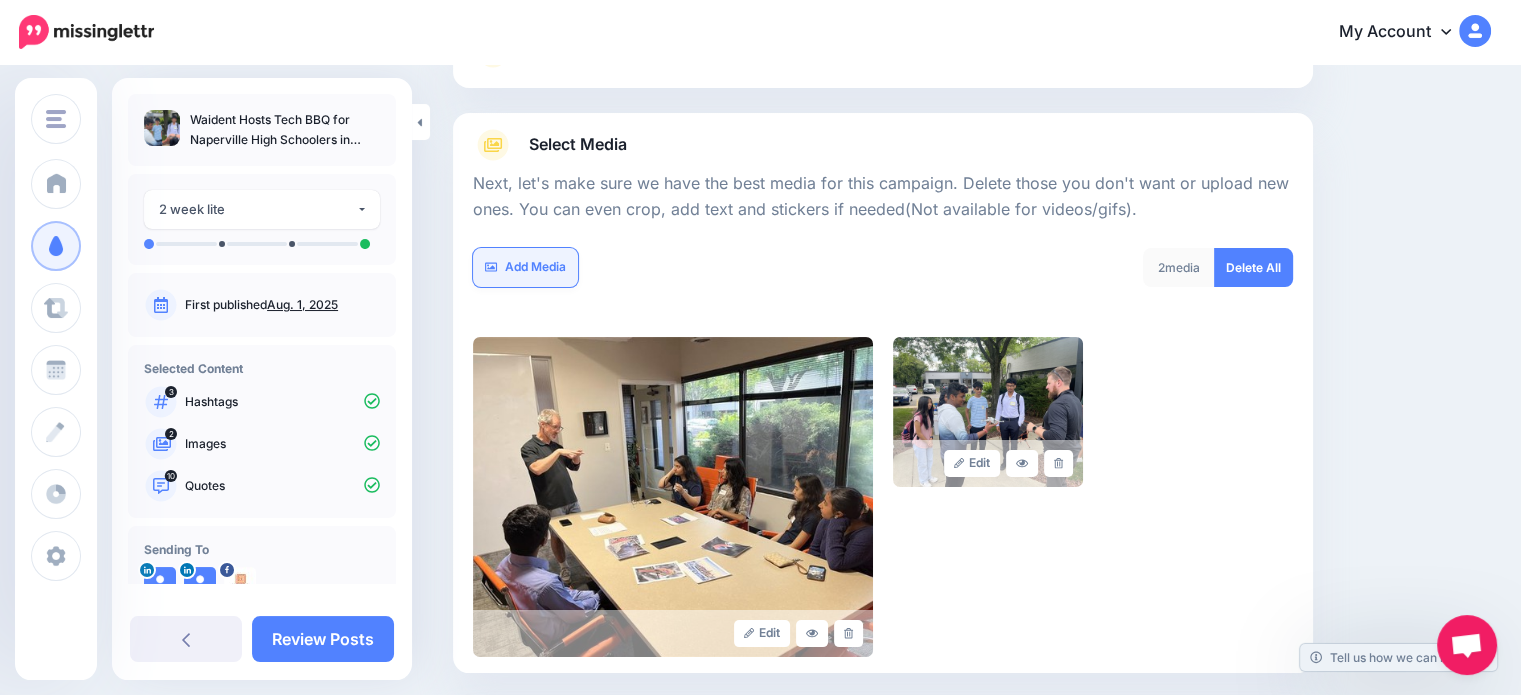 click on "Add Media" at bounding box center (525, 267) 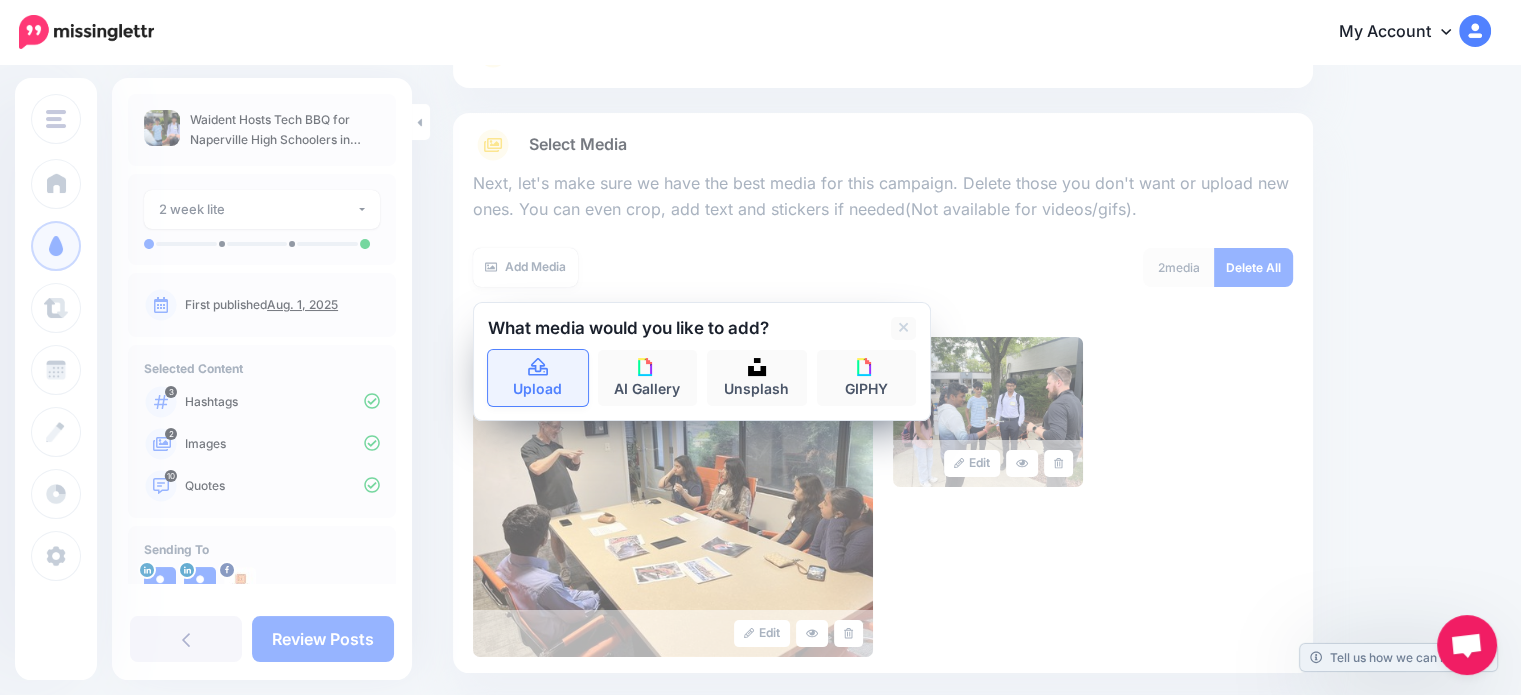 click 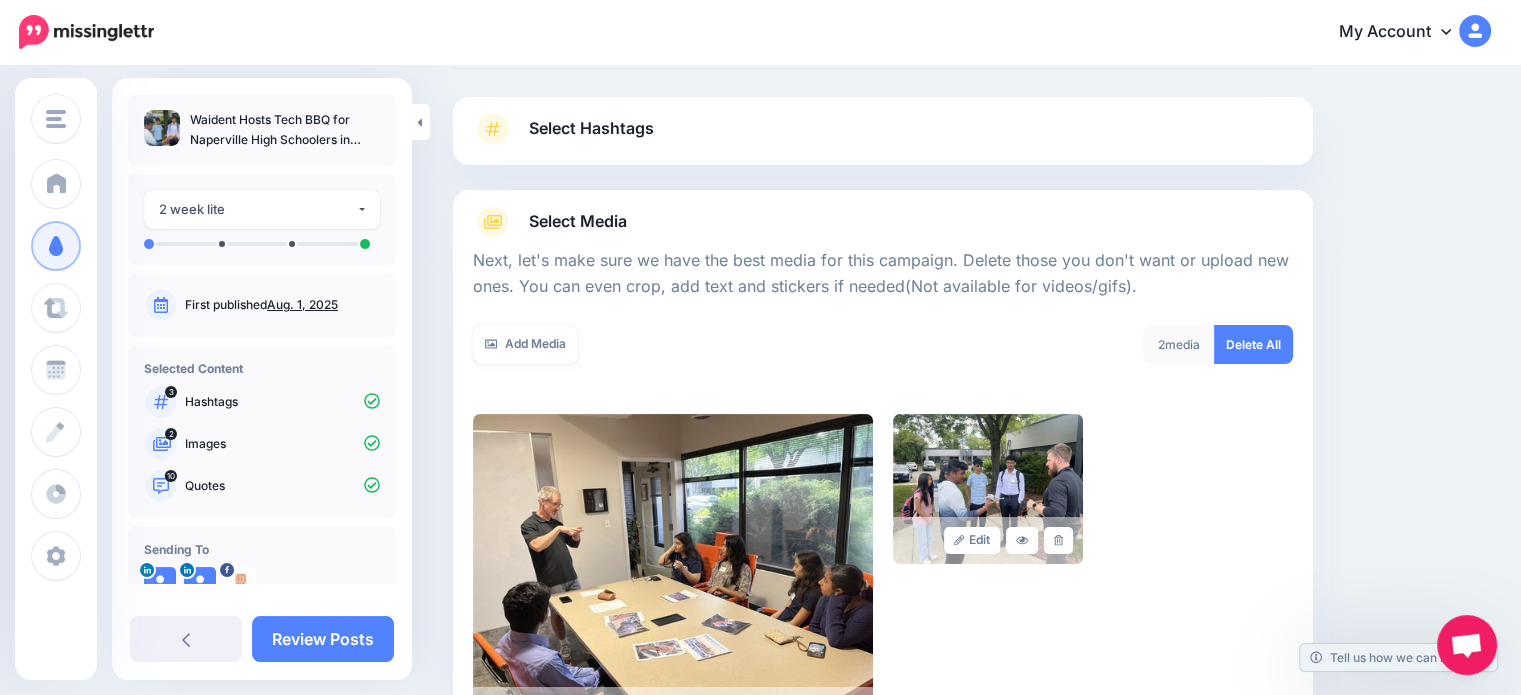 scroll, scrollTop: 84, scrollLeft: 0, axis: vertical 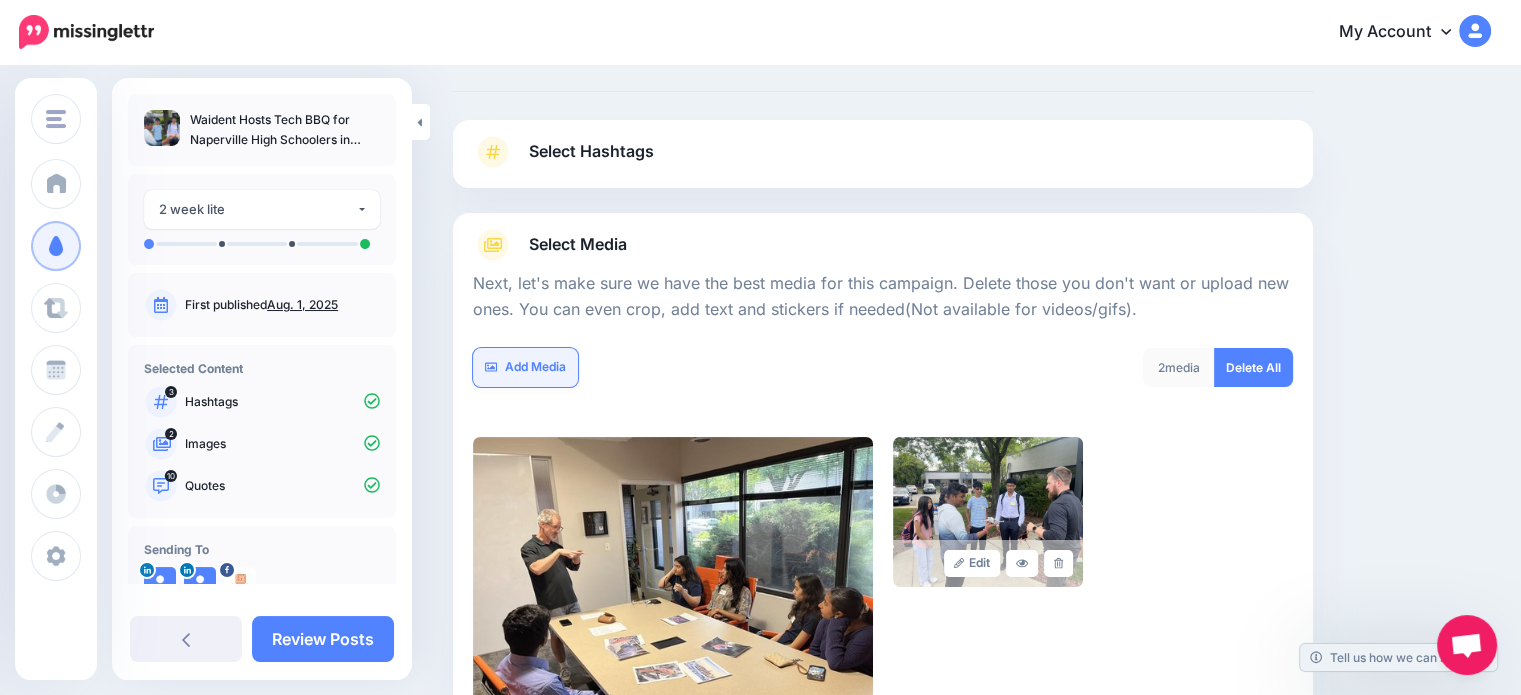 click on "Add Media" at bounding box center [525, 367] 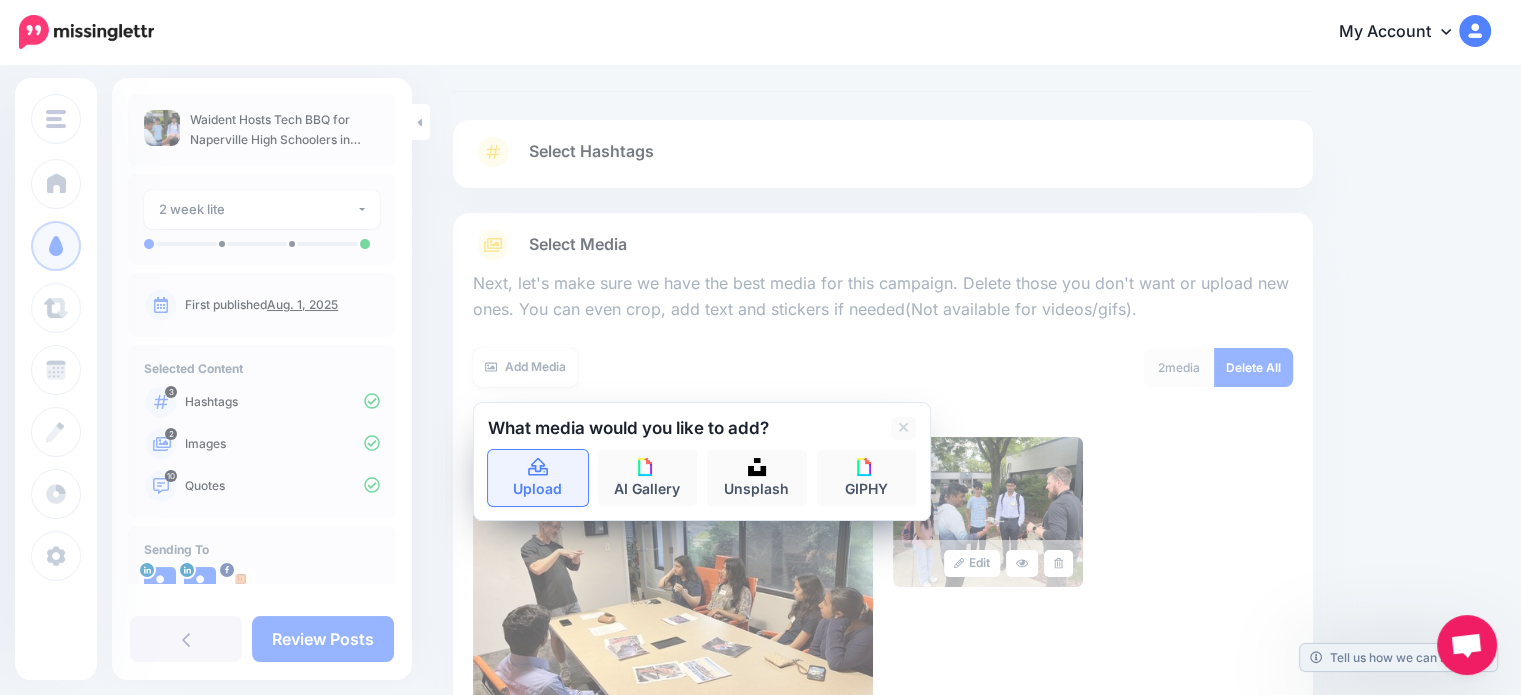 click 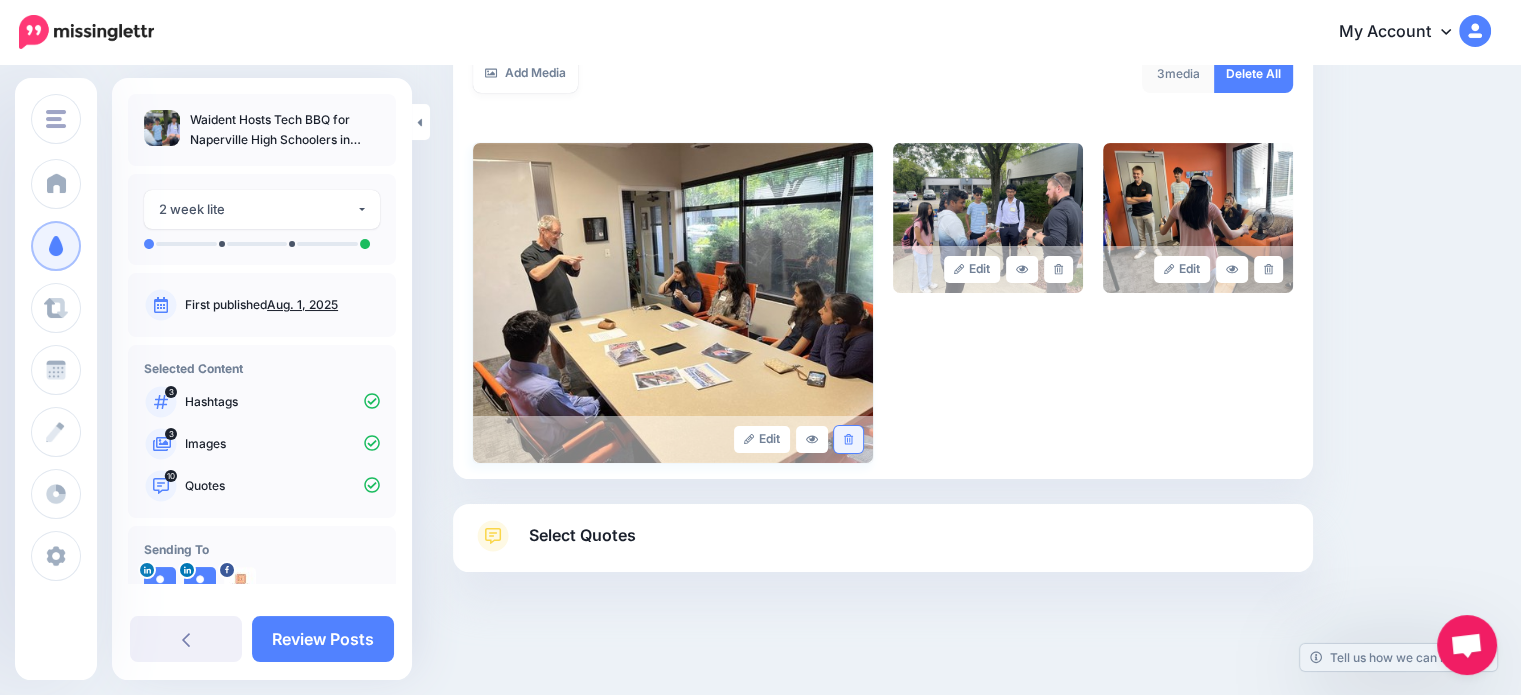 scroll, scrollTop: 184, scrollLeft: 0, axis: vertical 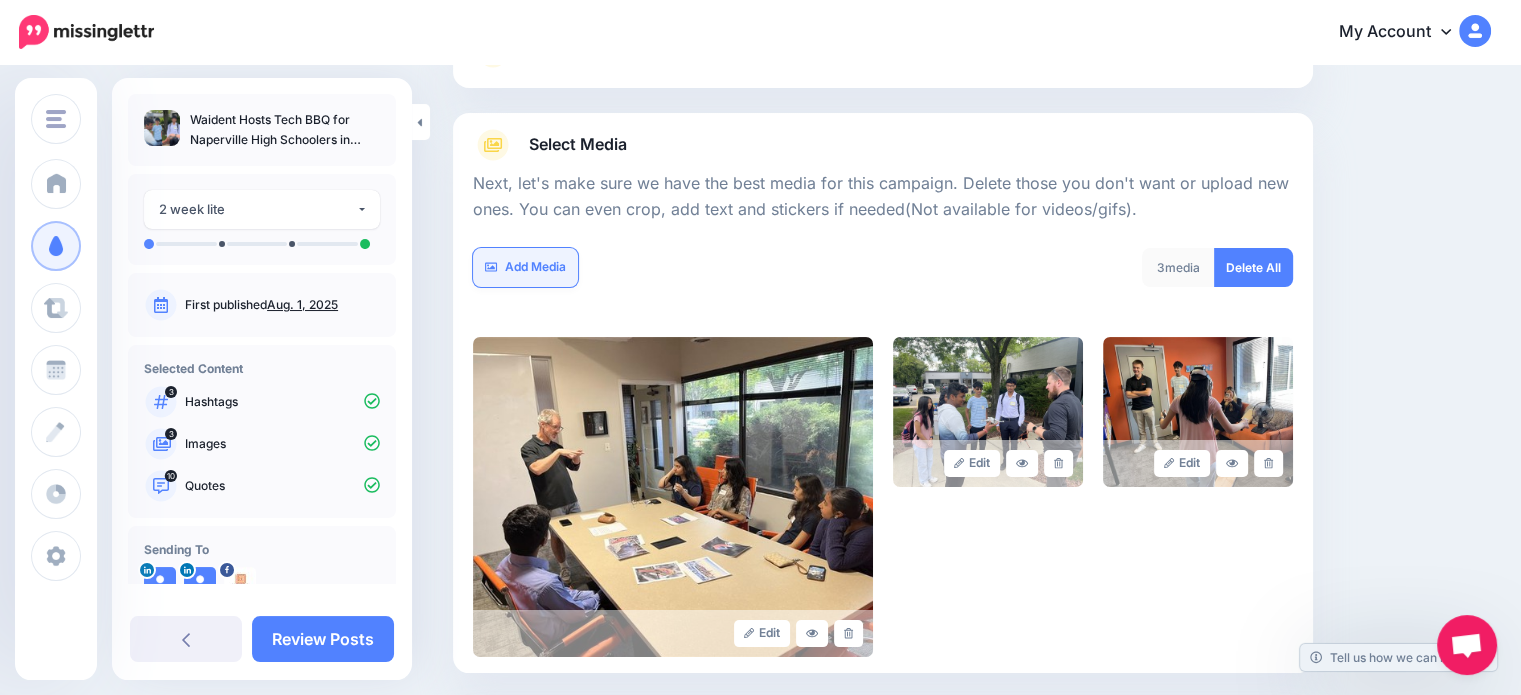click on "Add Media" at bounding box center (525, 267) 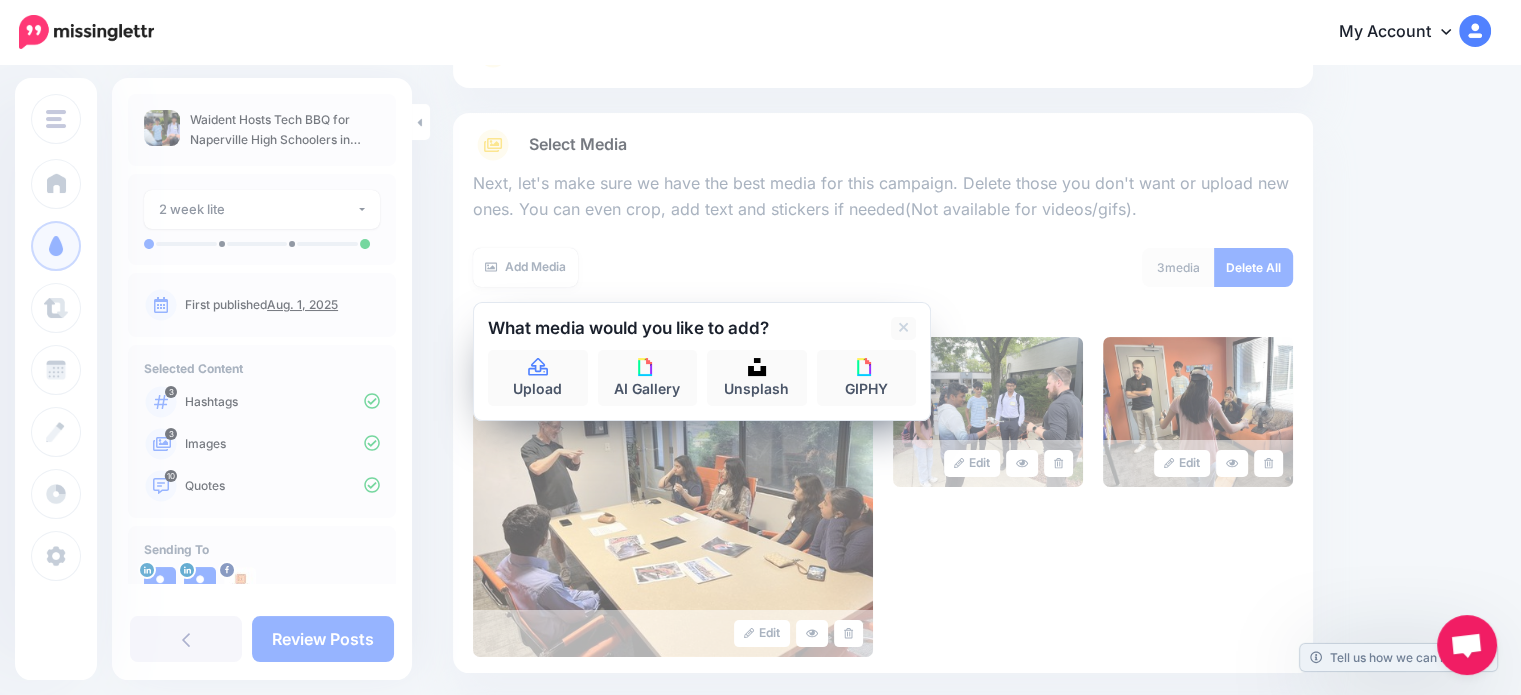 drag, startPoint x: 529, startPoint y: 324, endPoint x: 543, endPoint y: 323, distance: 14.035668 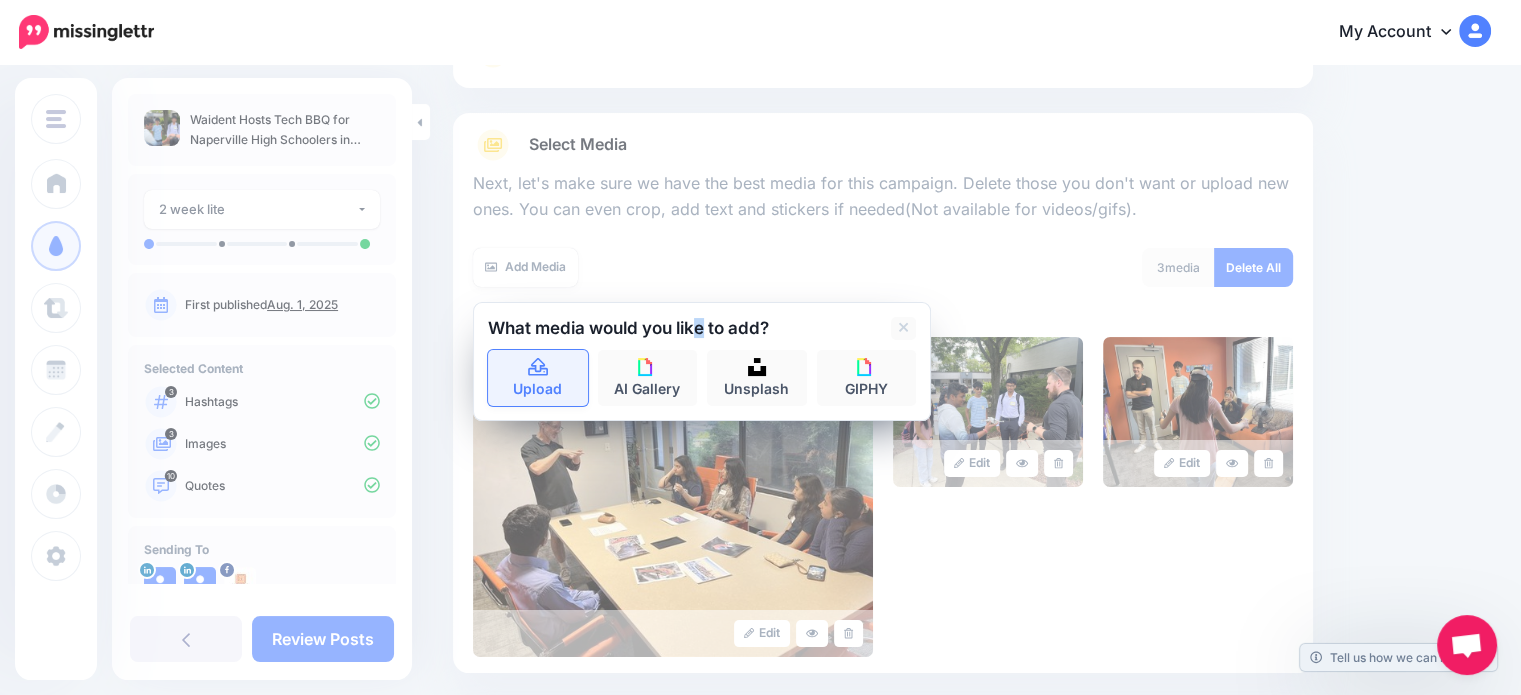 click on "Upload" at bounding box center [538, 378] 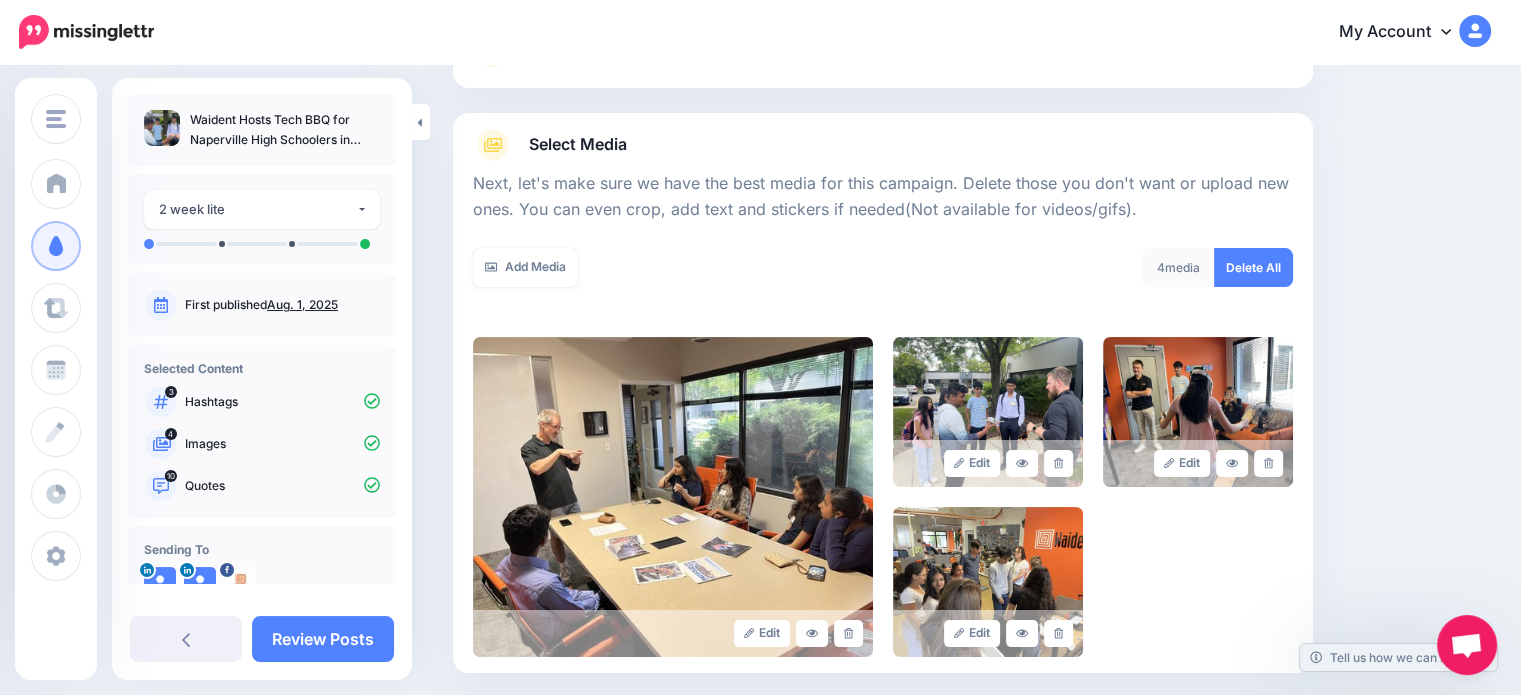 scroll, scrollTop: 384, scrollLeft: 0, axis: vertical 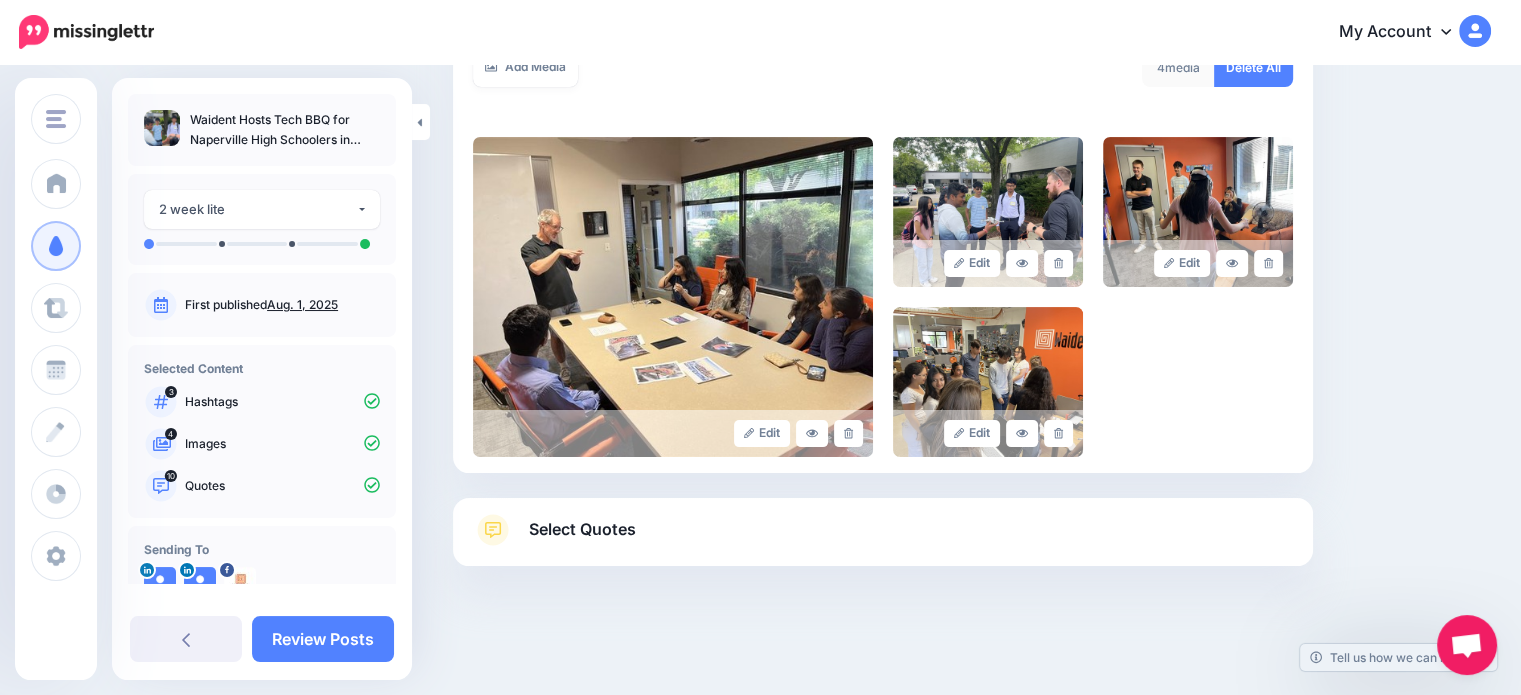 click on "Select Quotes" at bounding box center (582, 529) 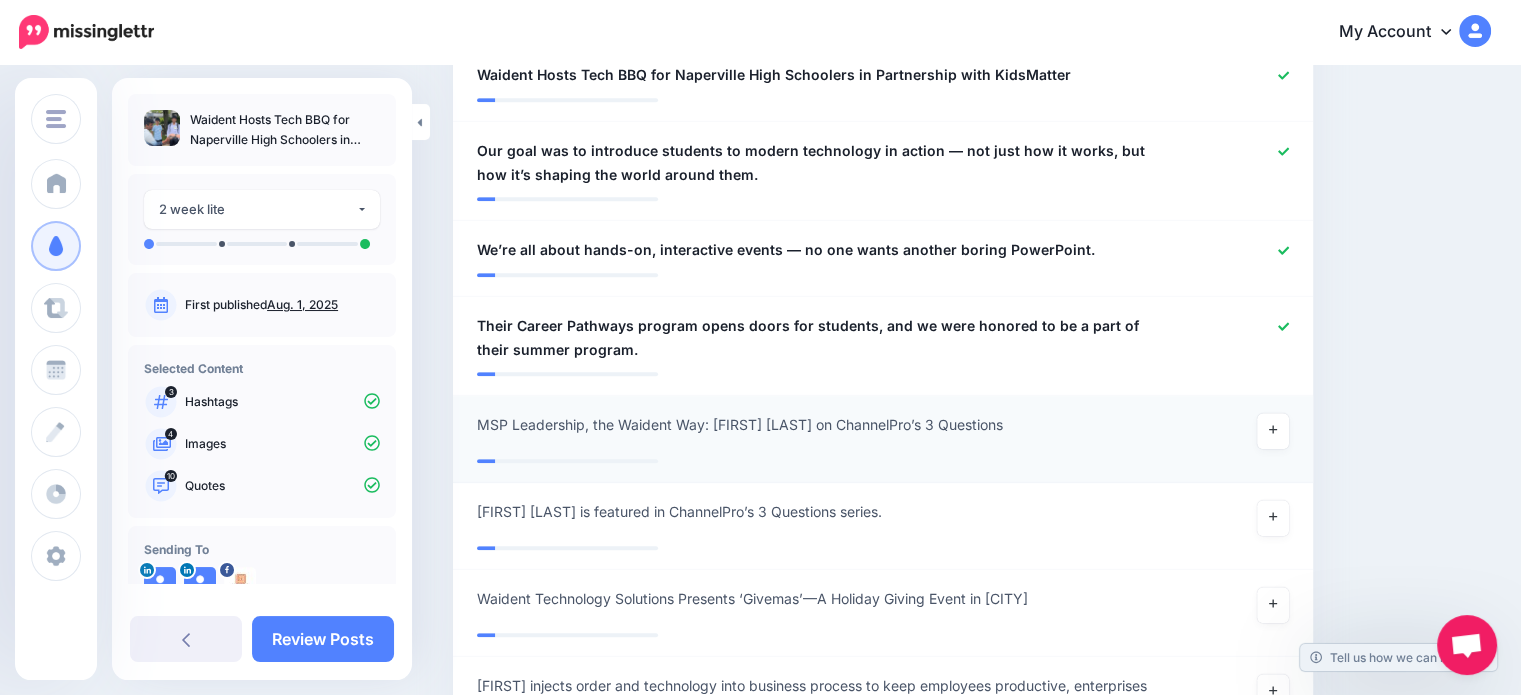 scroll, scrollTop: 1284, scrollLeft: 0, axis: vertical 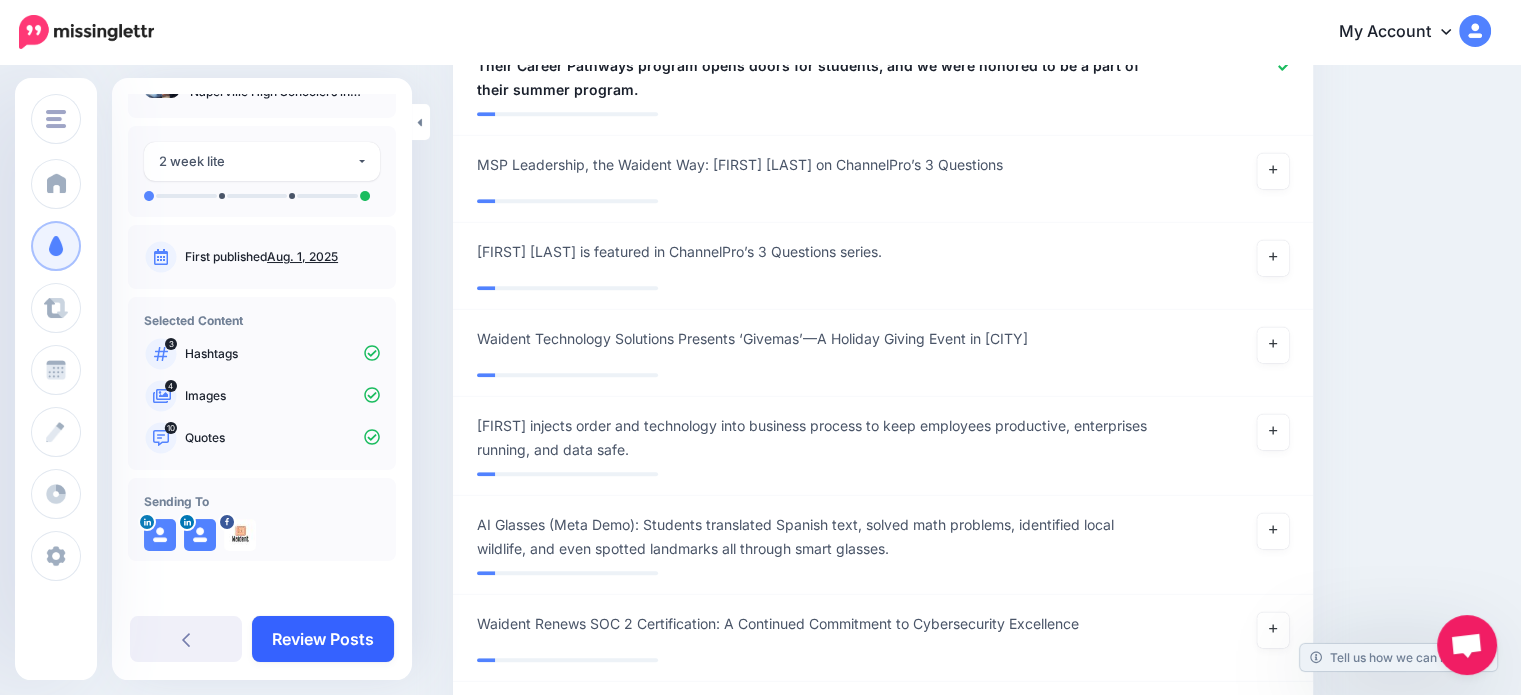 click on "Review Posts" at bounding box center (323, 639) 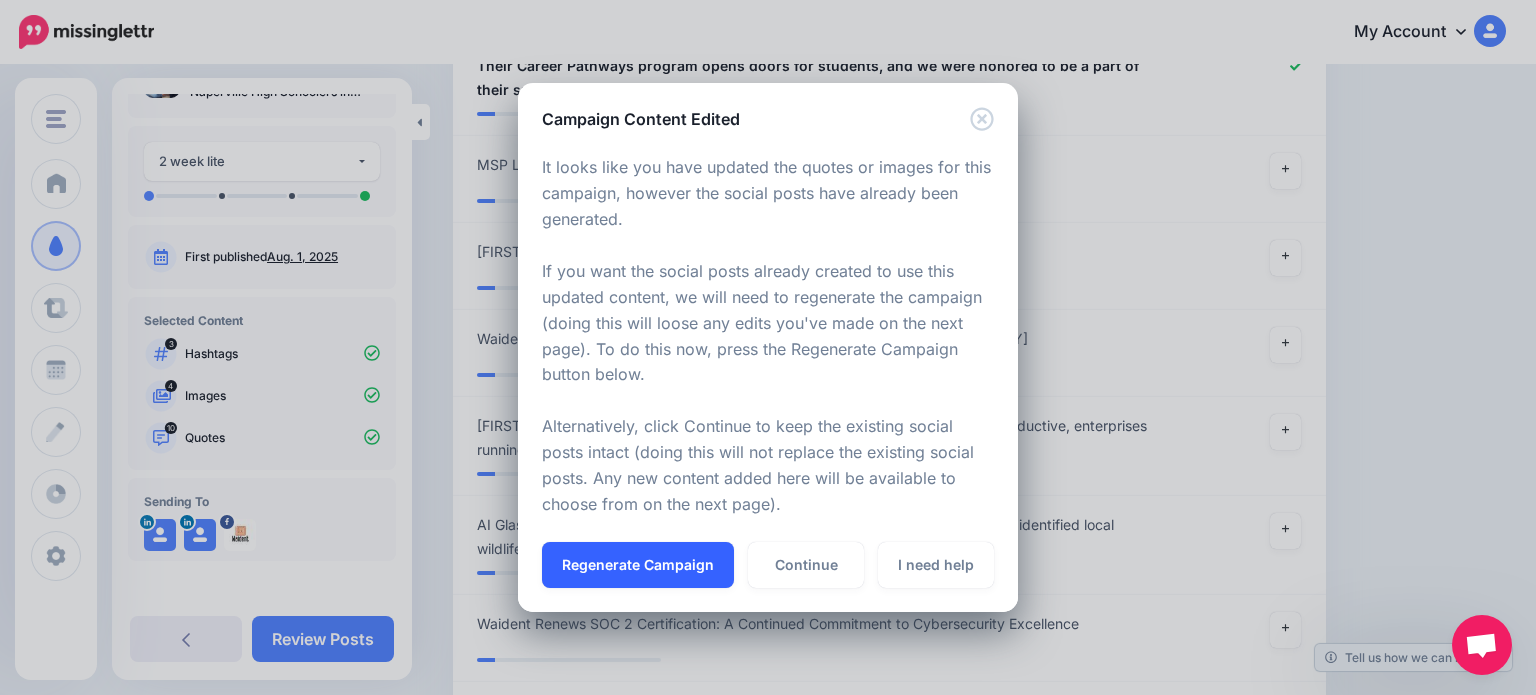 click on "Regenerate Campaign" at bounding box center (638, 565) 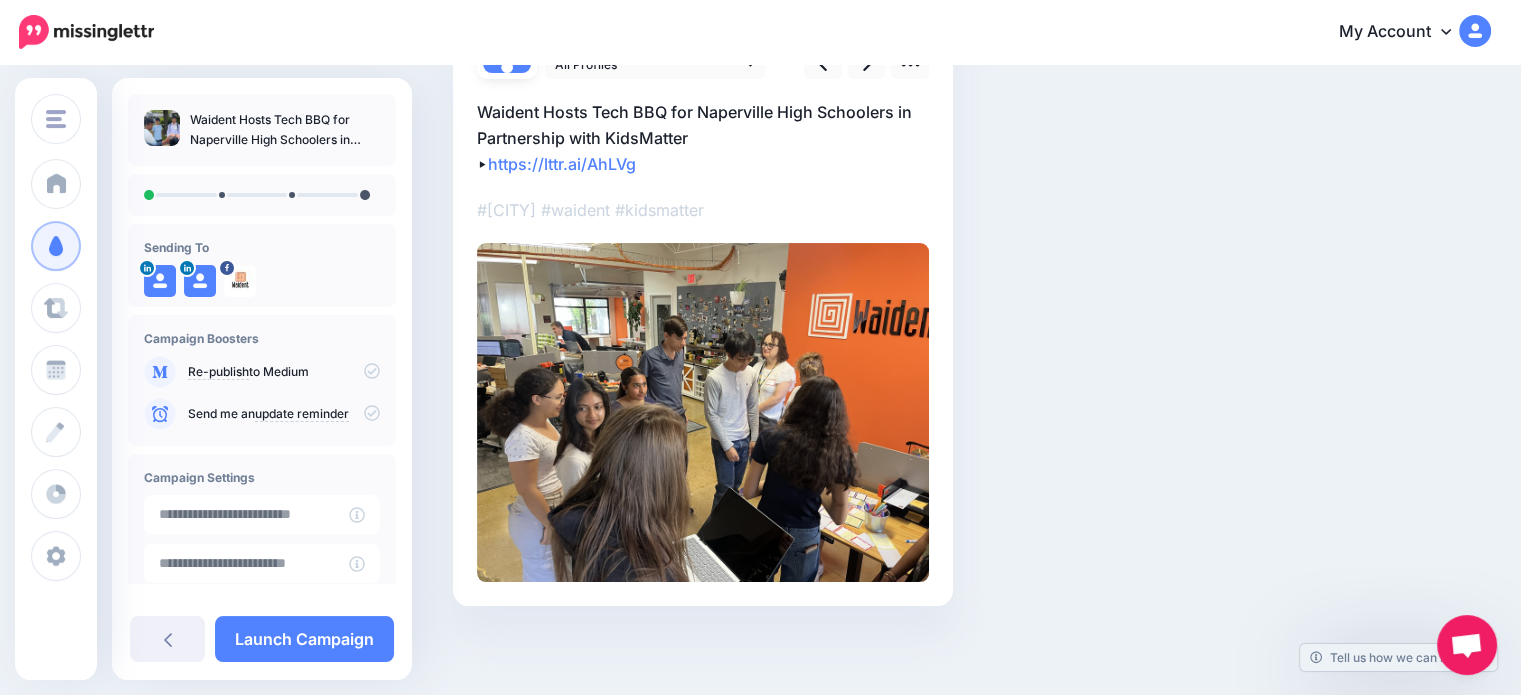 scroll, scrollTop: 9, scrollLeft: 0, axis: vertical 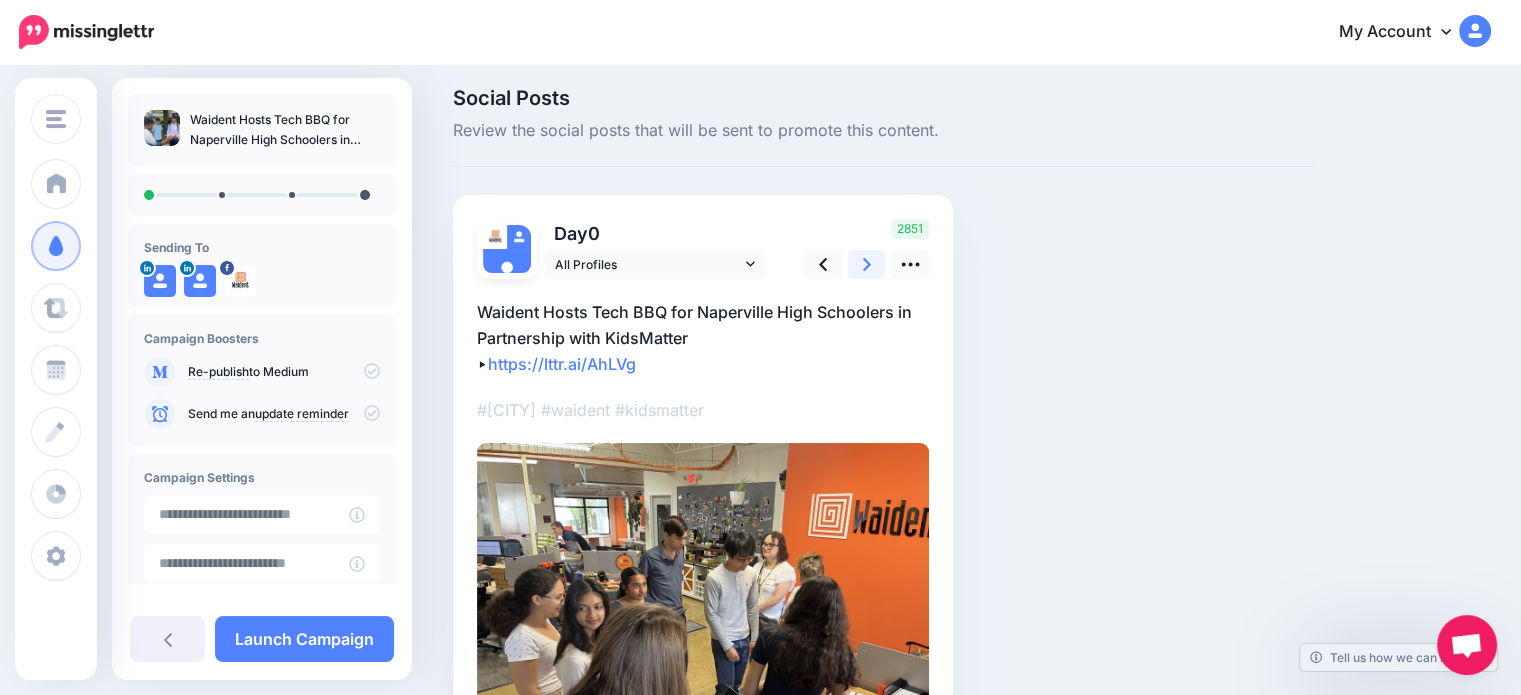 click 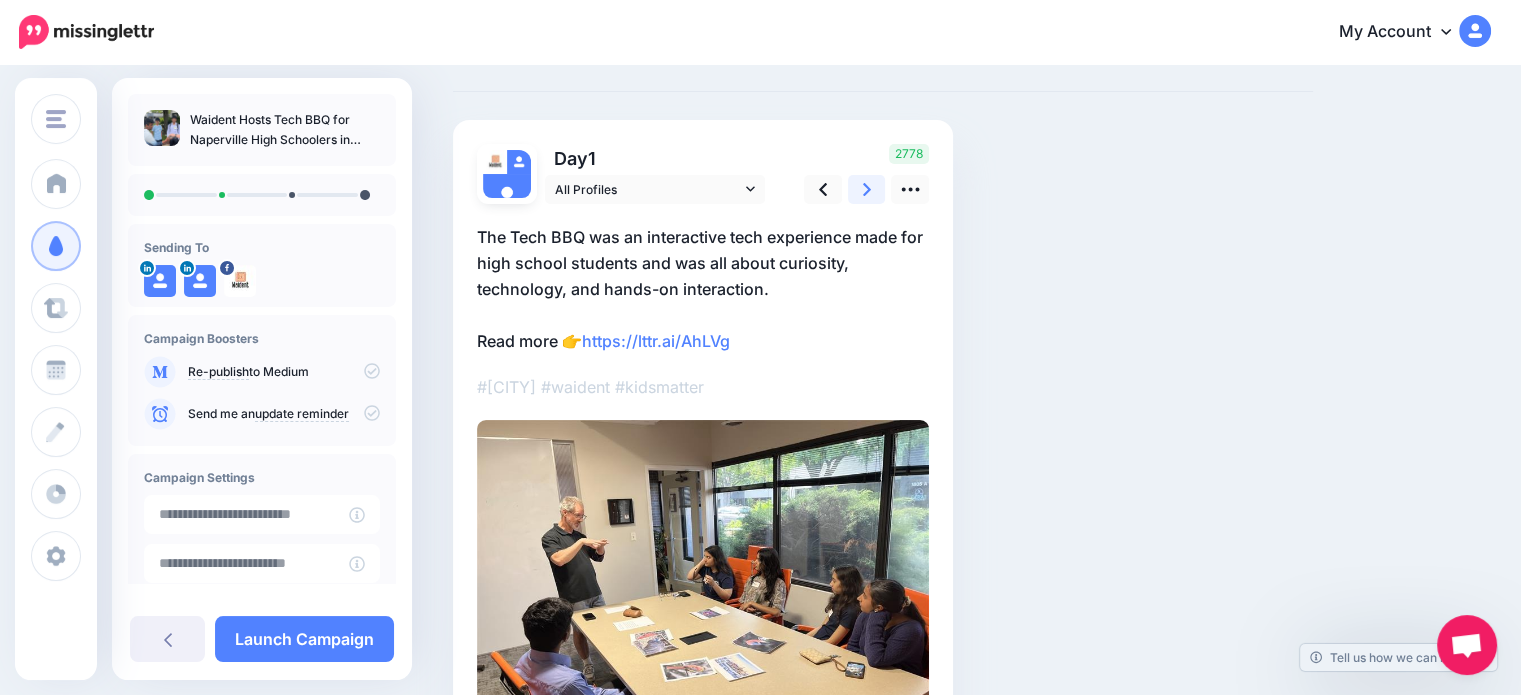 scroll, scrollTop: 0, scrollLeft: 0, axis: both 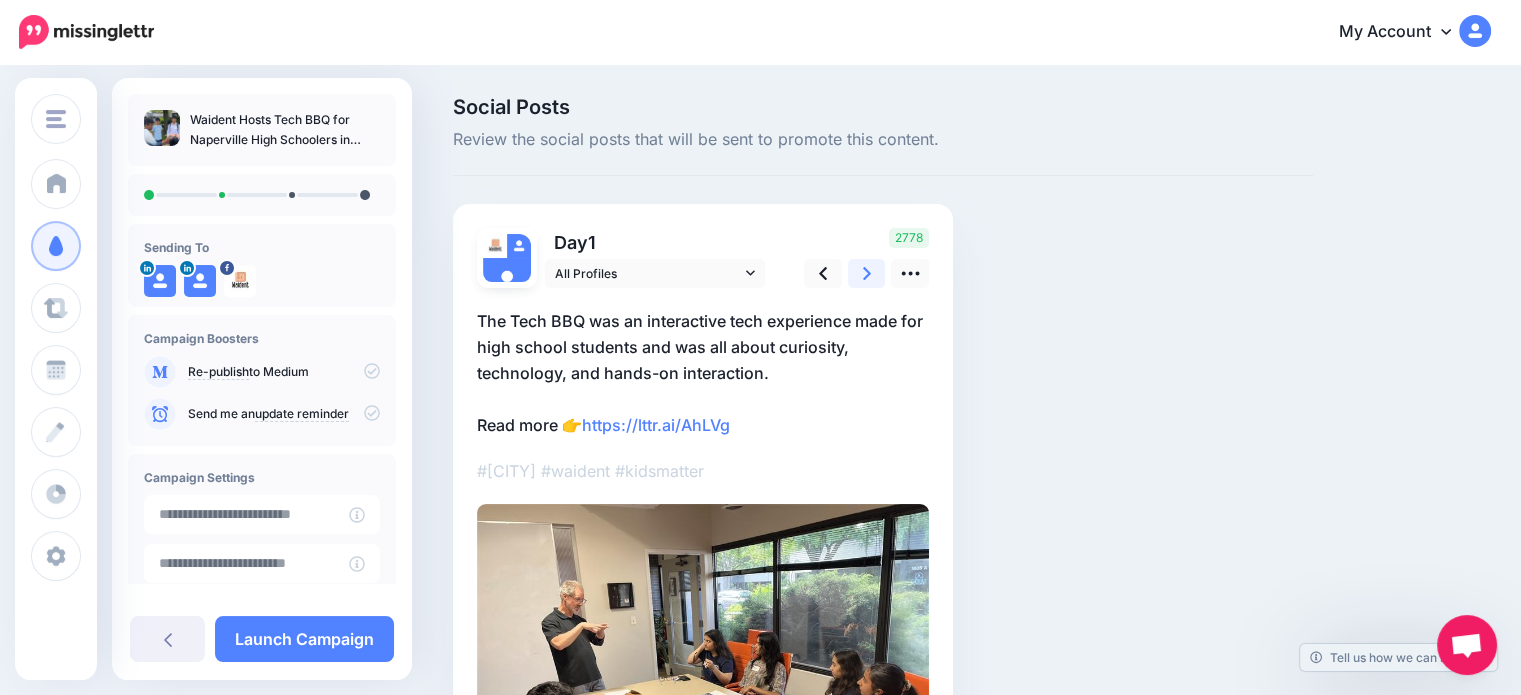 click at bounding box center [867, 273] 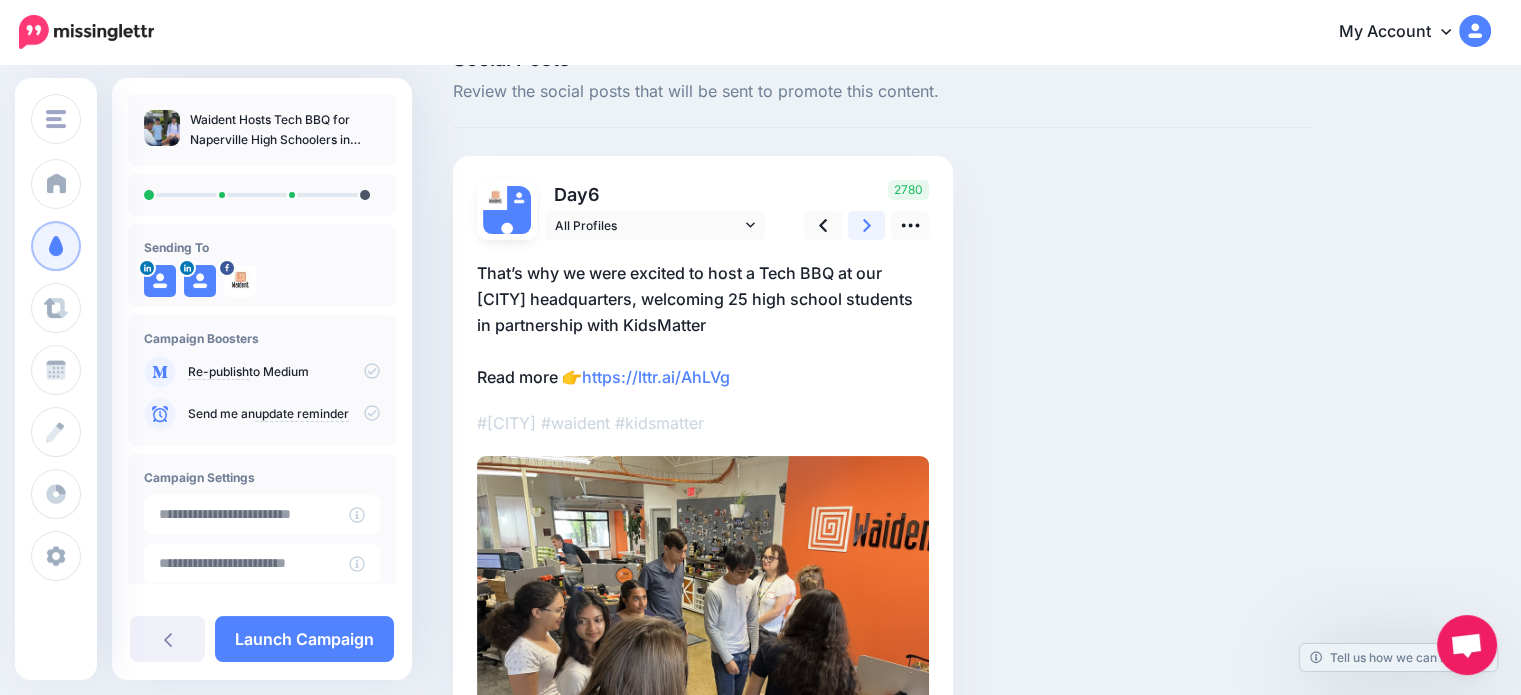 scroll, scrollTop: 0, scrollLeft: 0, axis: both 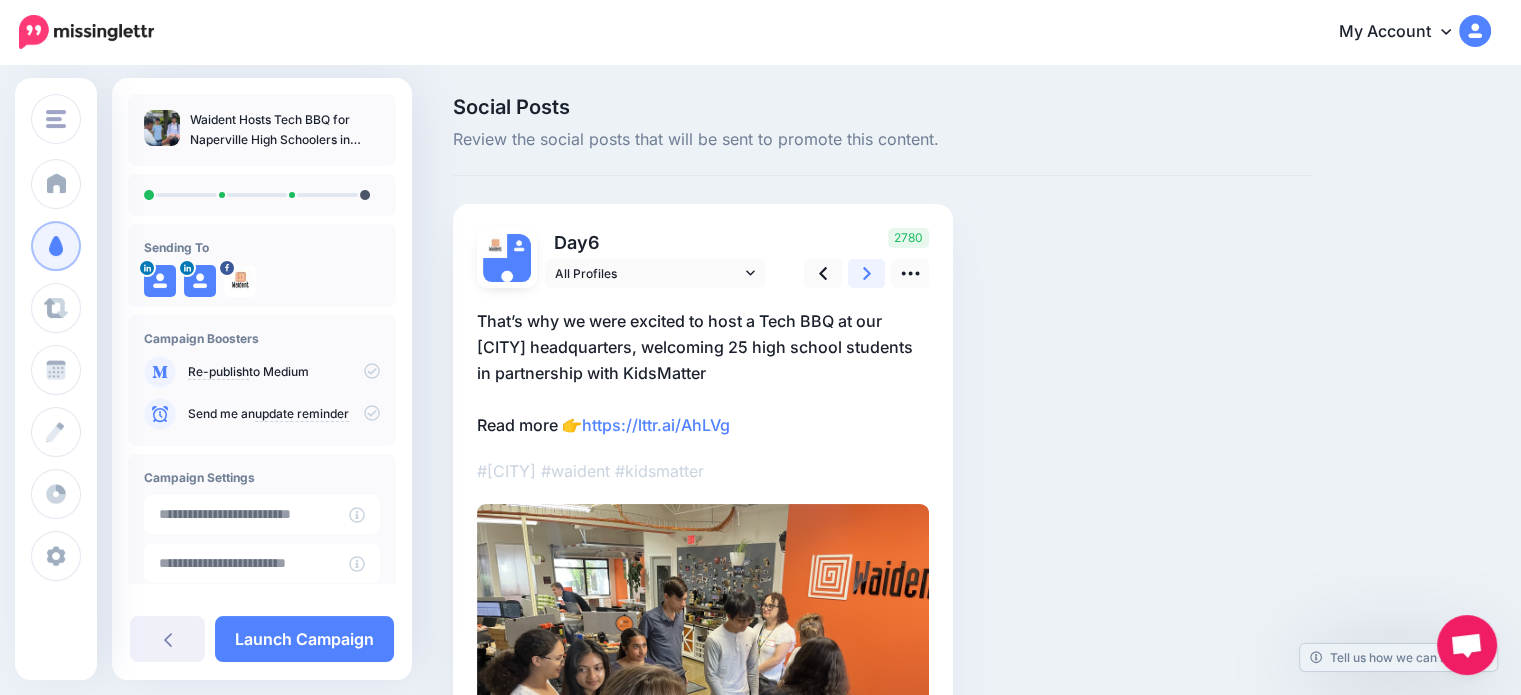 click 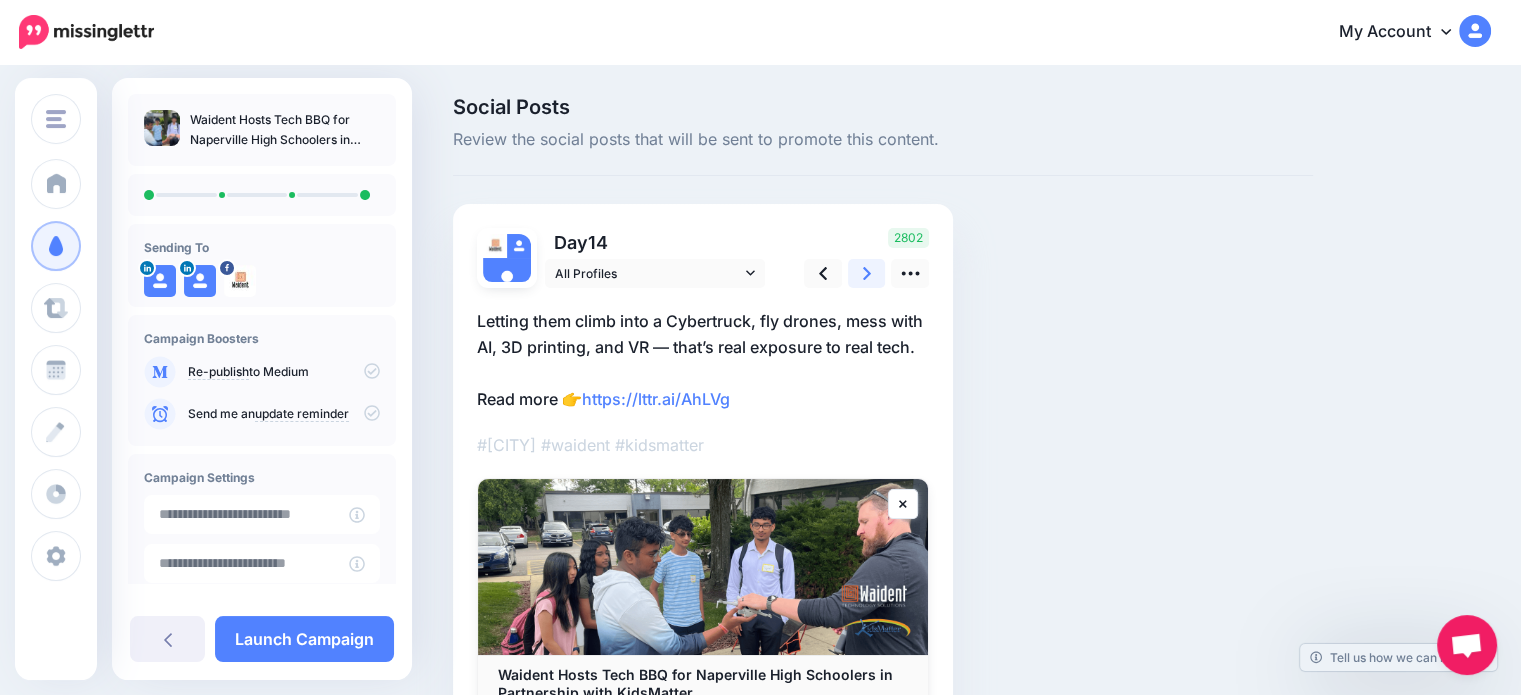 scroll, scrollTop: 0, scrollLeft: 0, axis: both 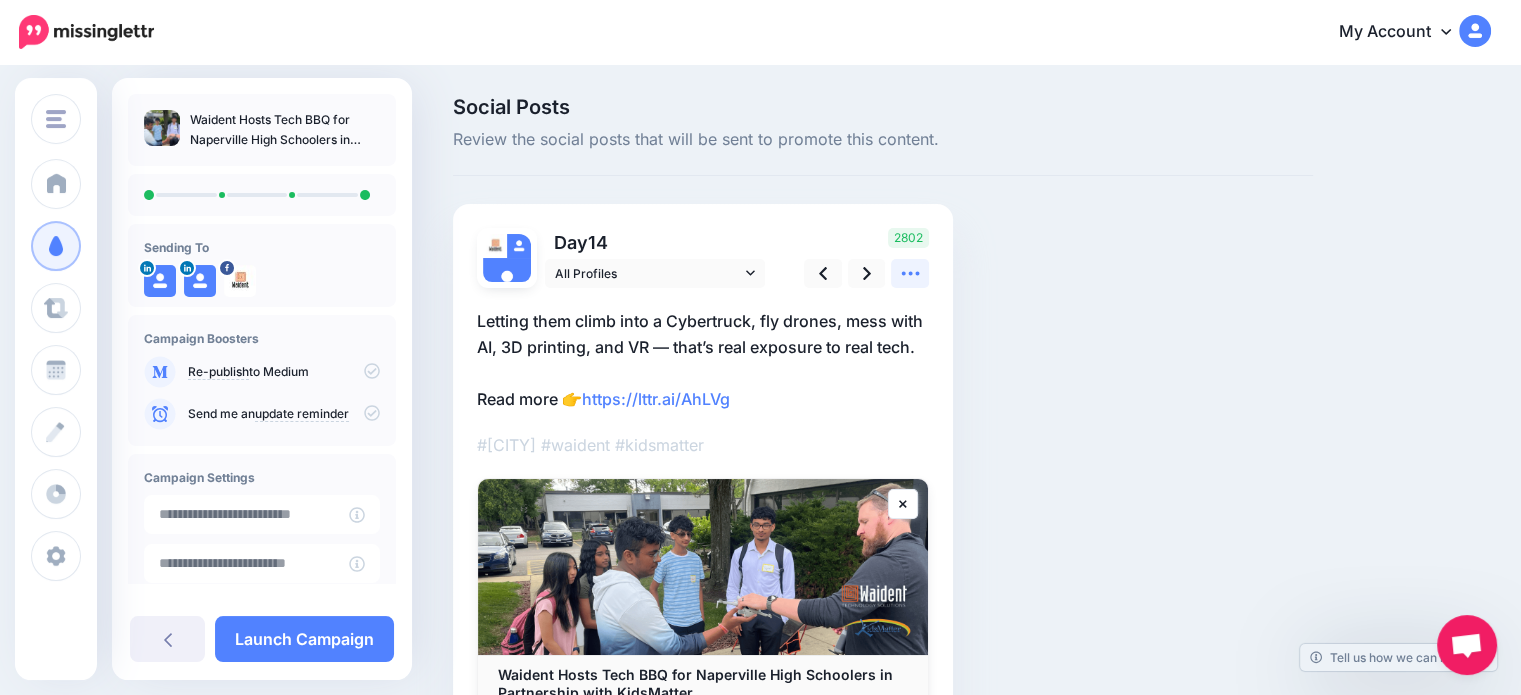 click 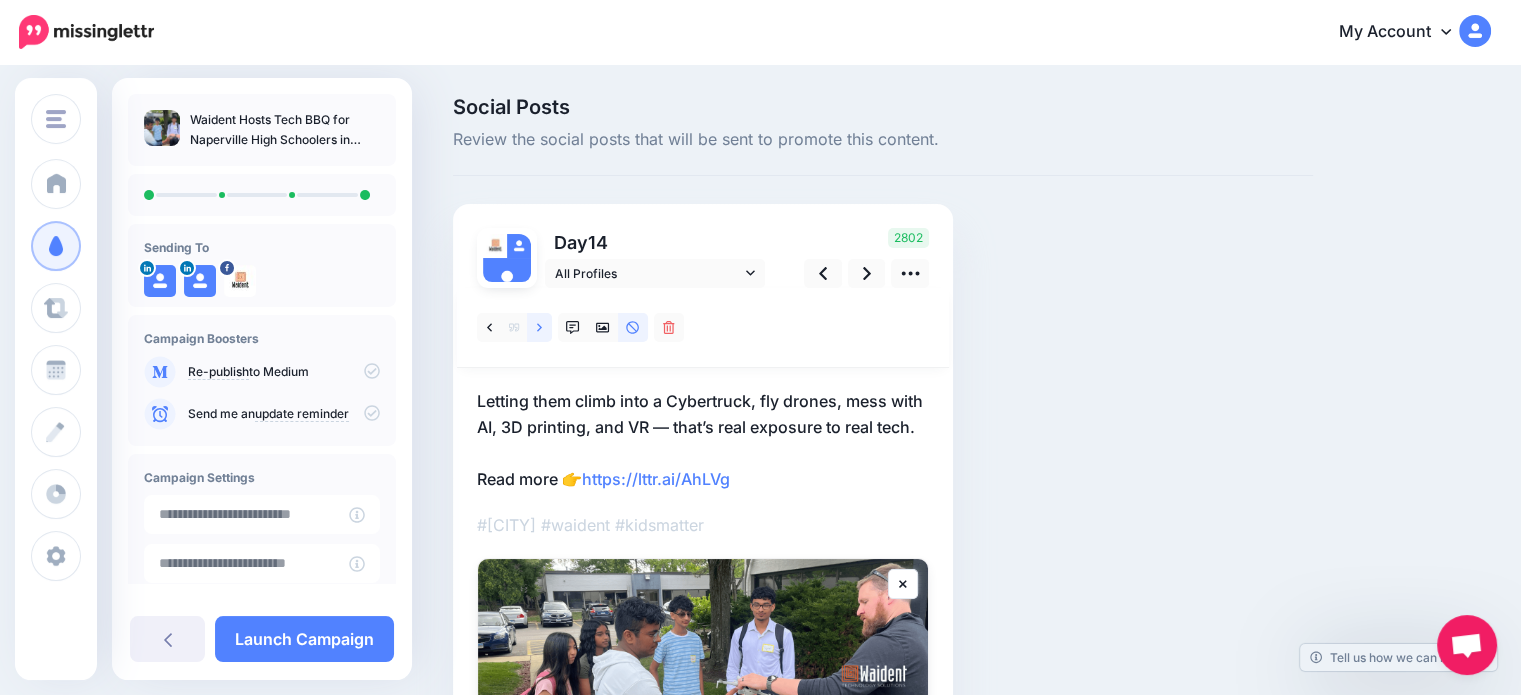 click at bounding box center (539, 327) 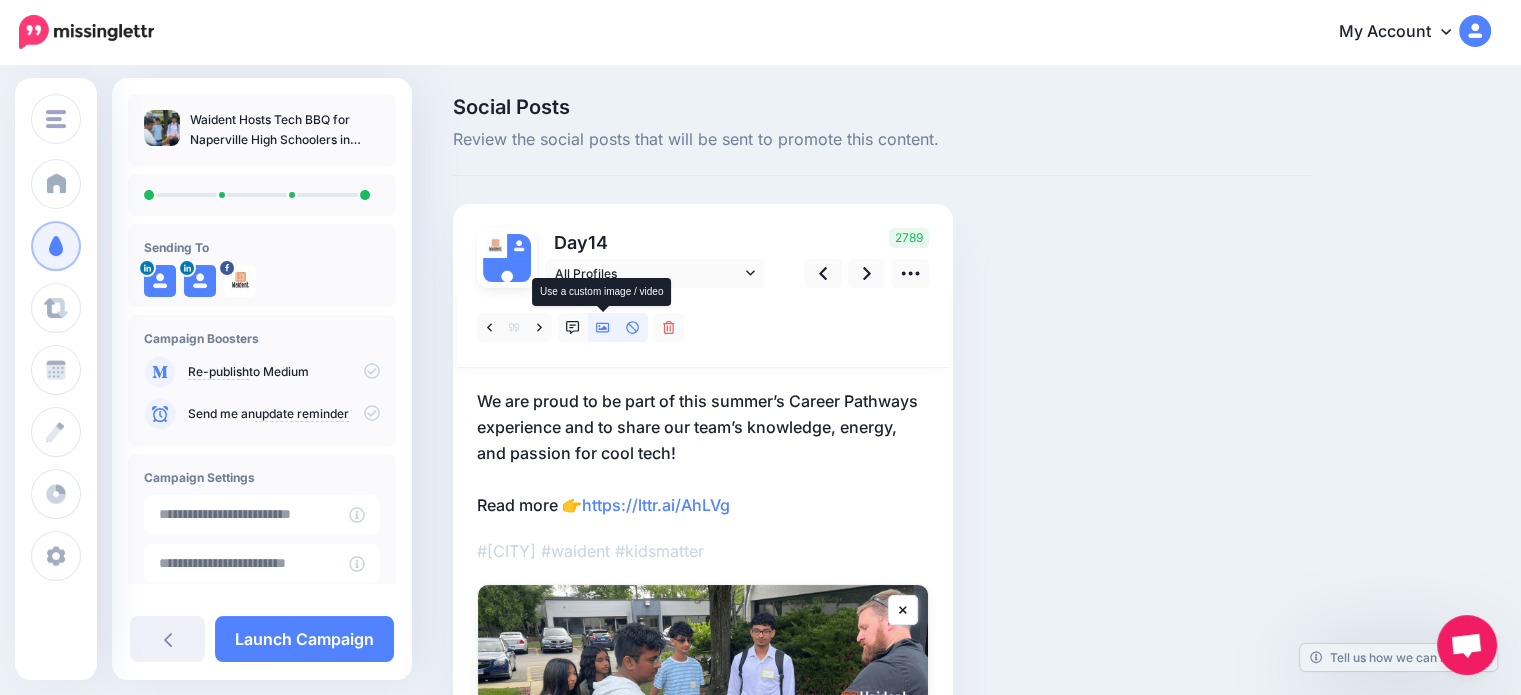 click 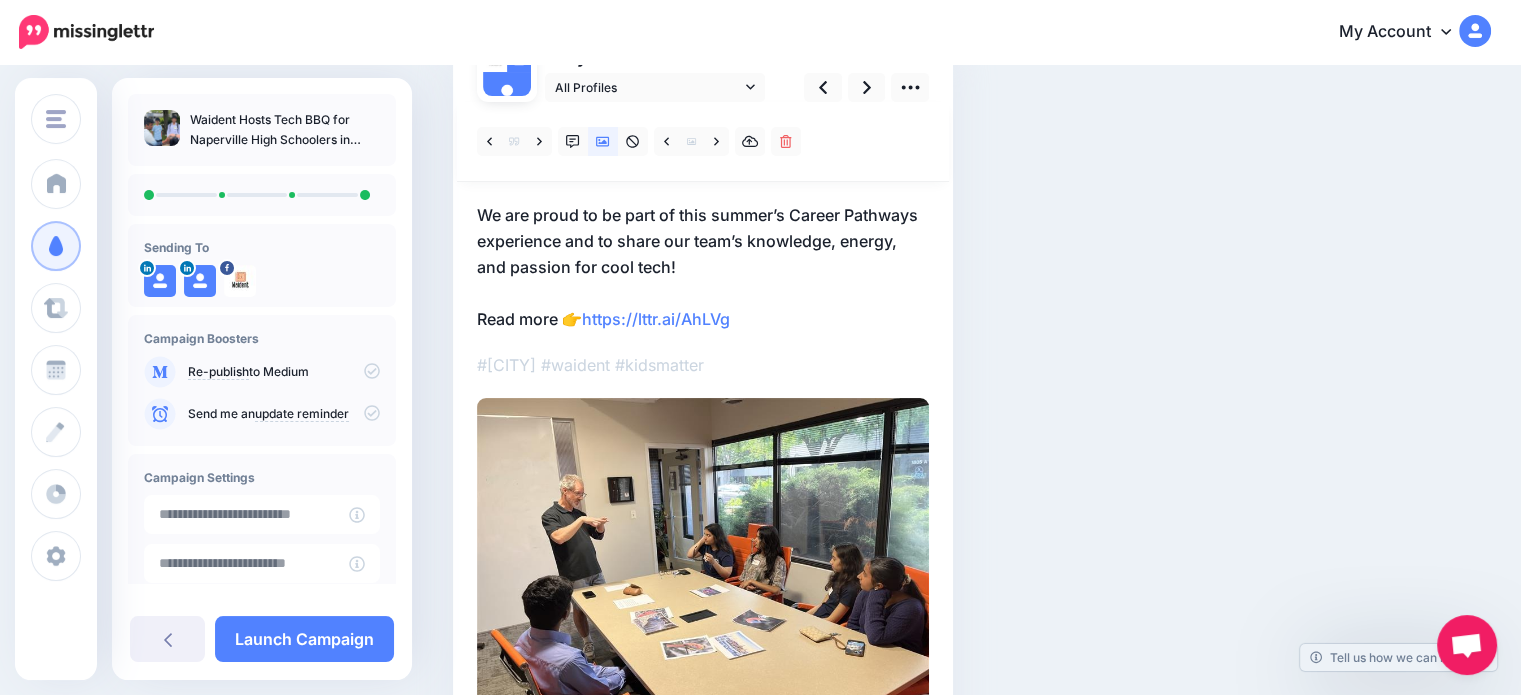 scroll, scrollTop: 0, scrollLeft: 0, axis: both 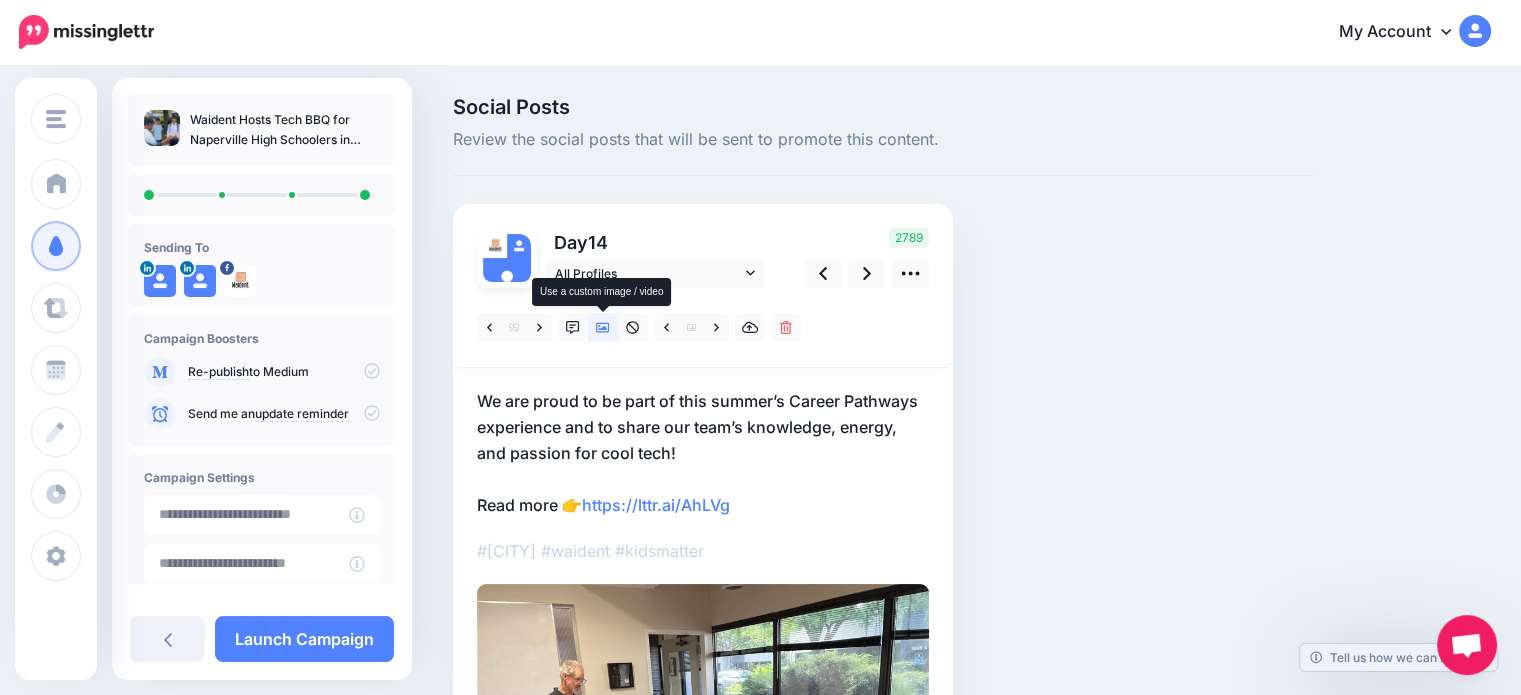 click 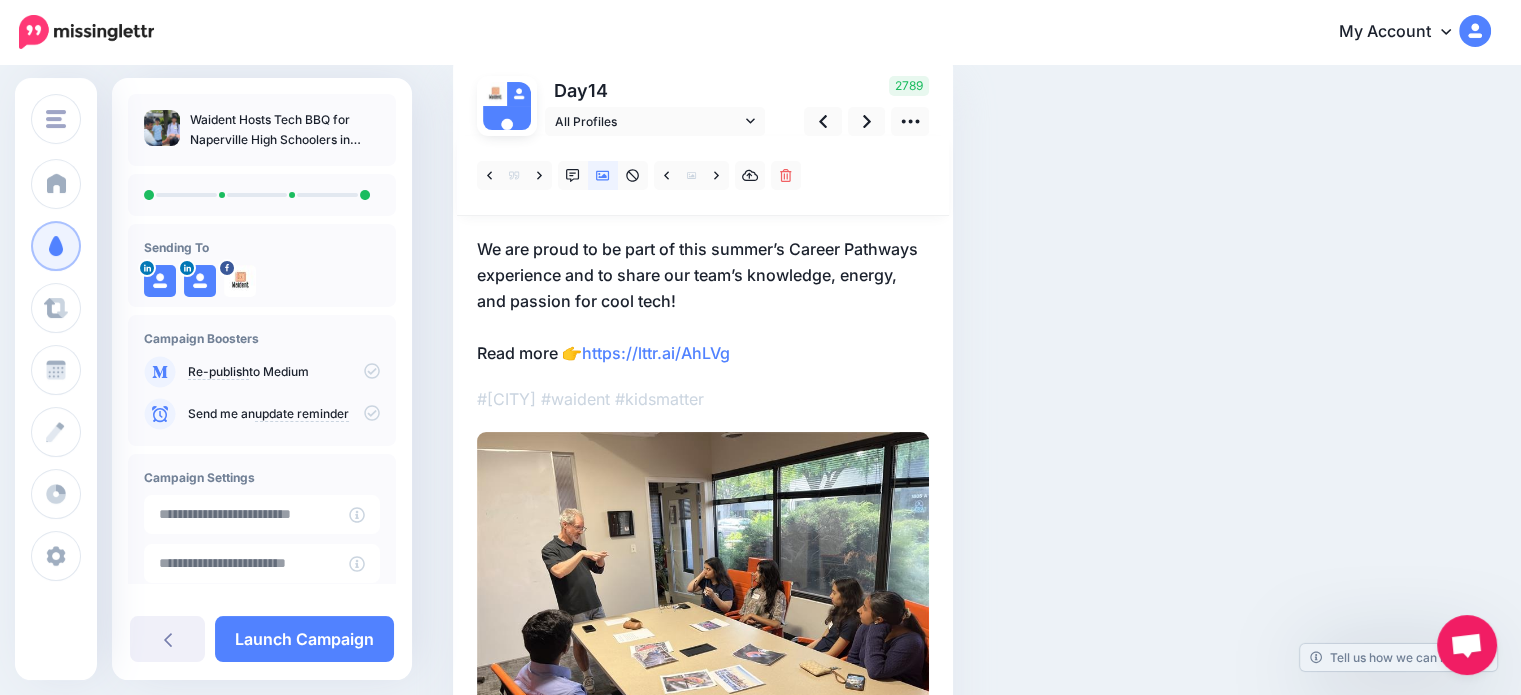 scroll, scrollTop: 200, scrollLeft: 0, axis: vertical 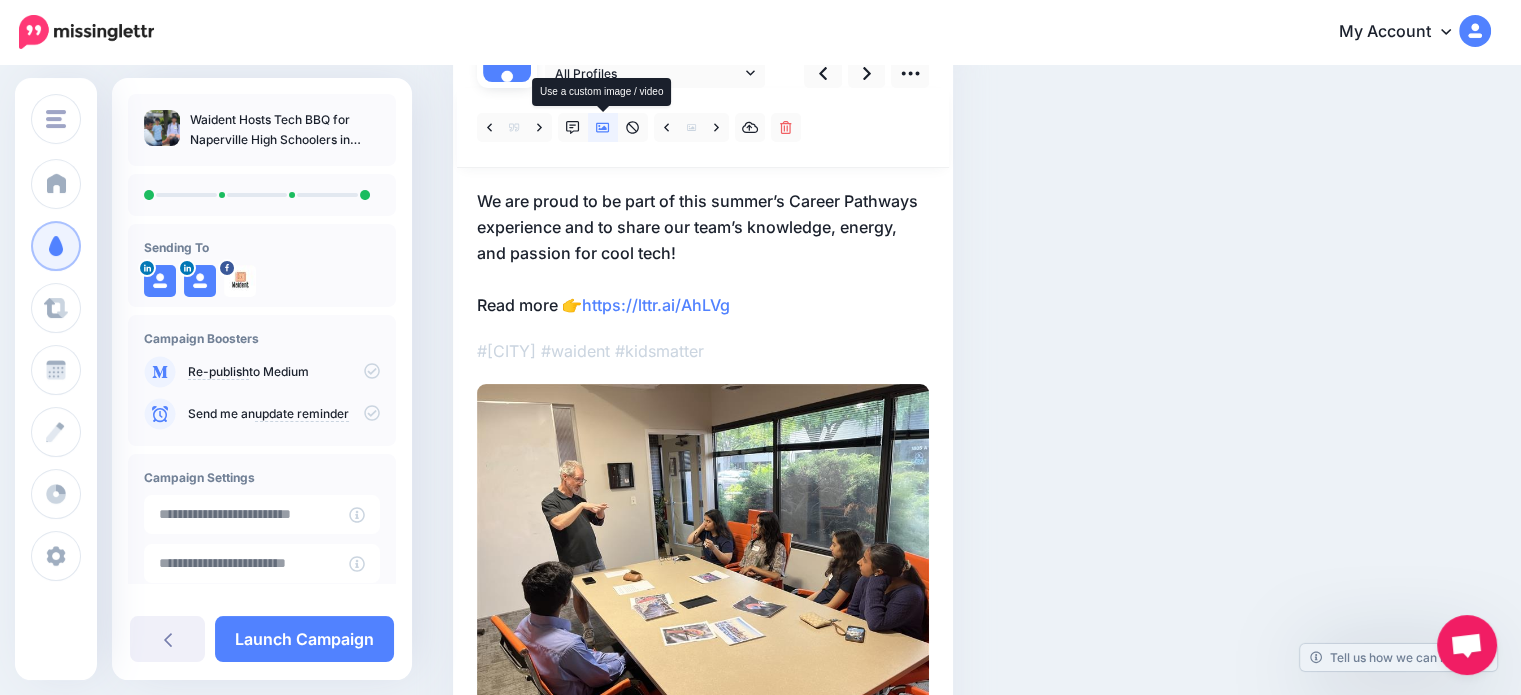 click at bounding box center (603, 127) 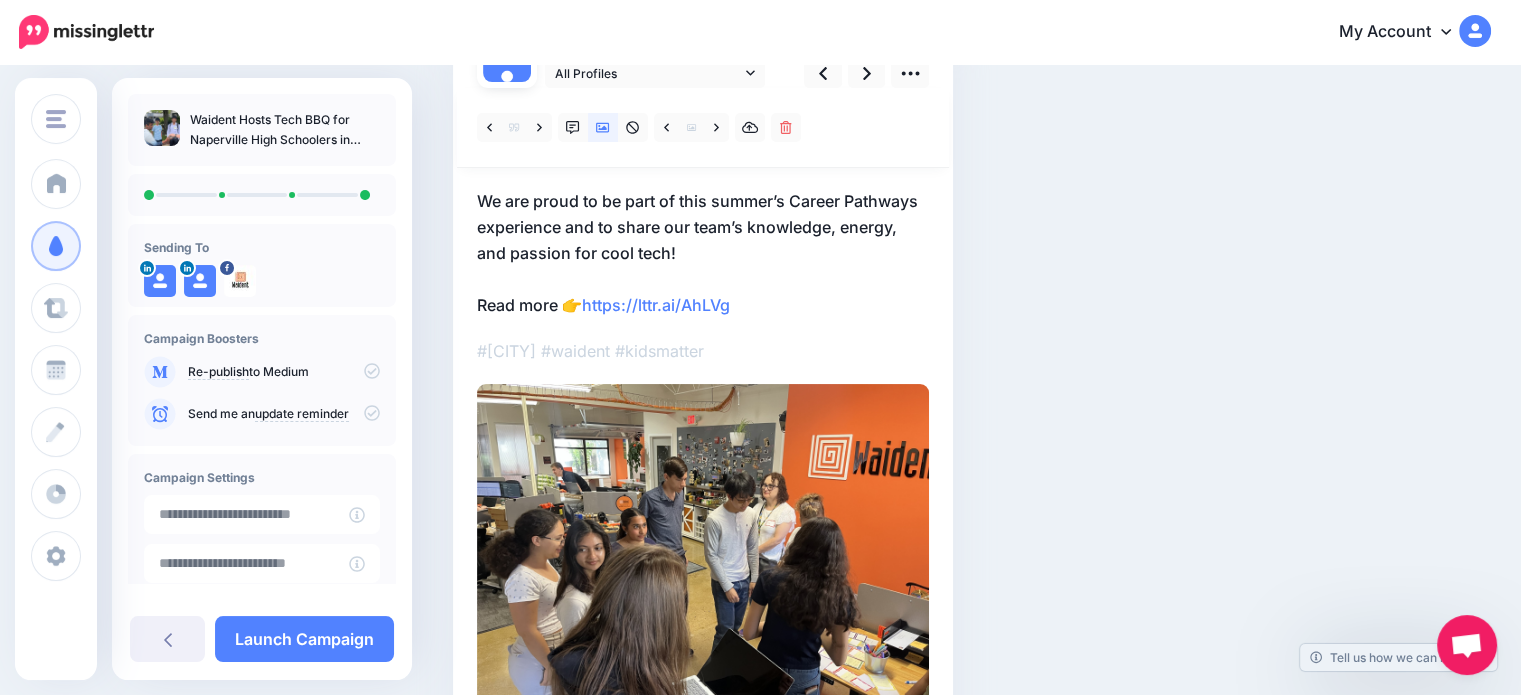 scroll, scrollTop: 100, scrollLeft: 0, axis: vertical 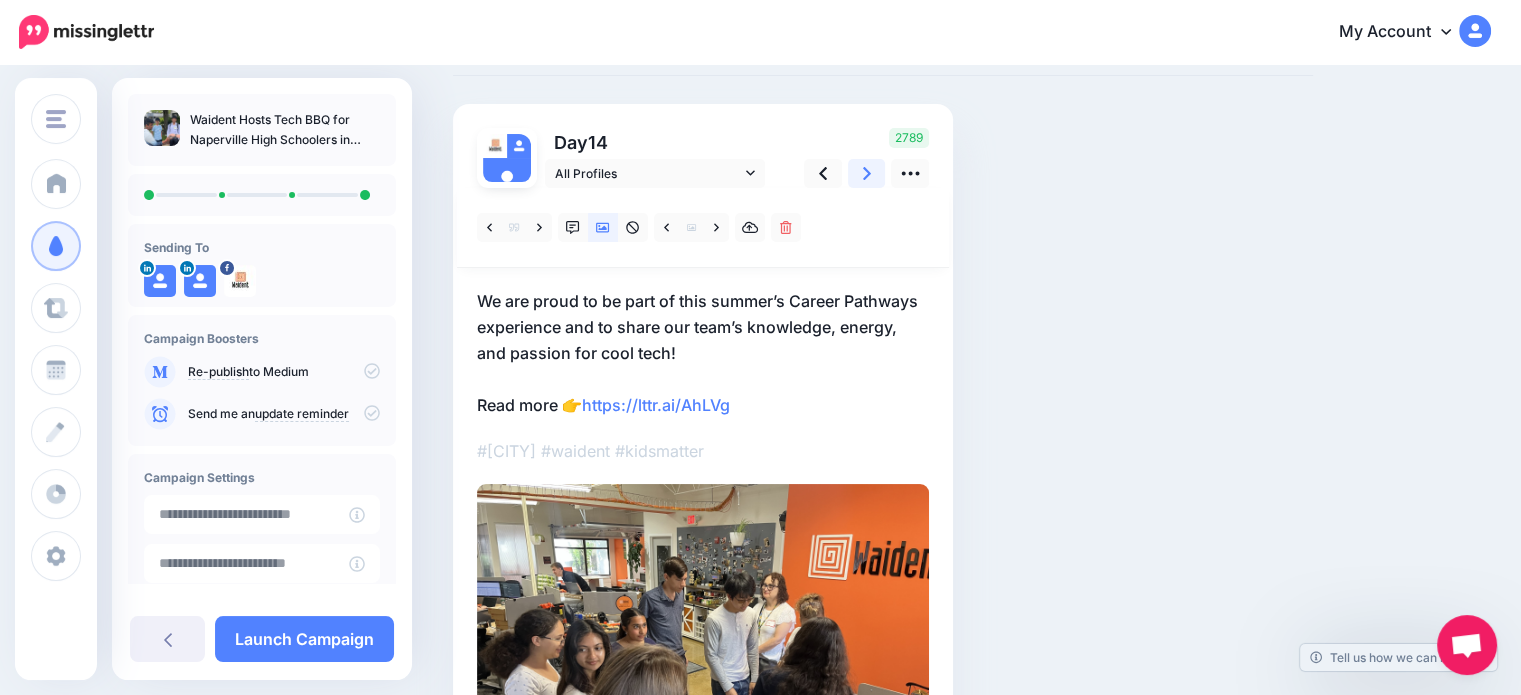 click at bounding box center (867, 173) 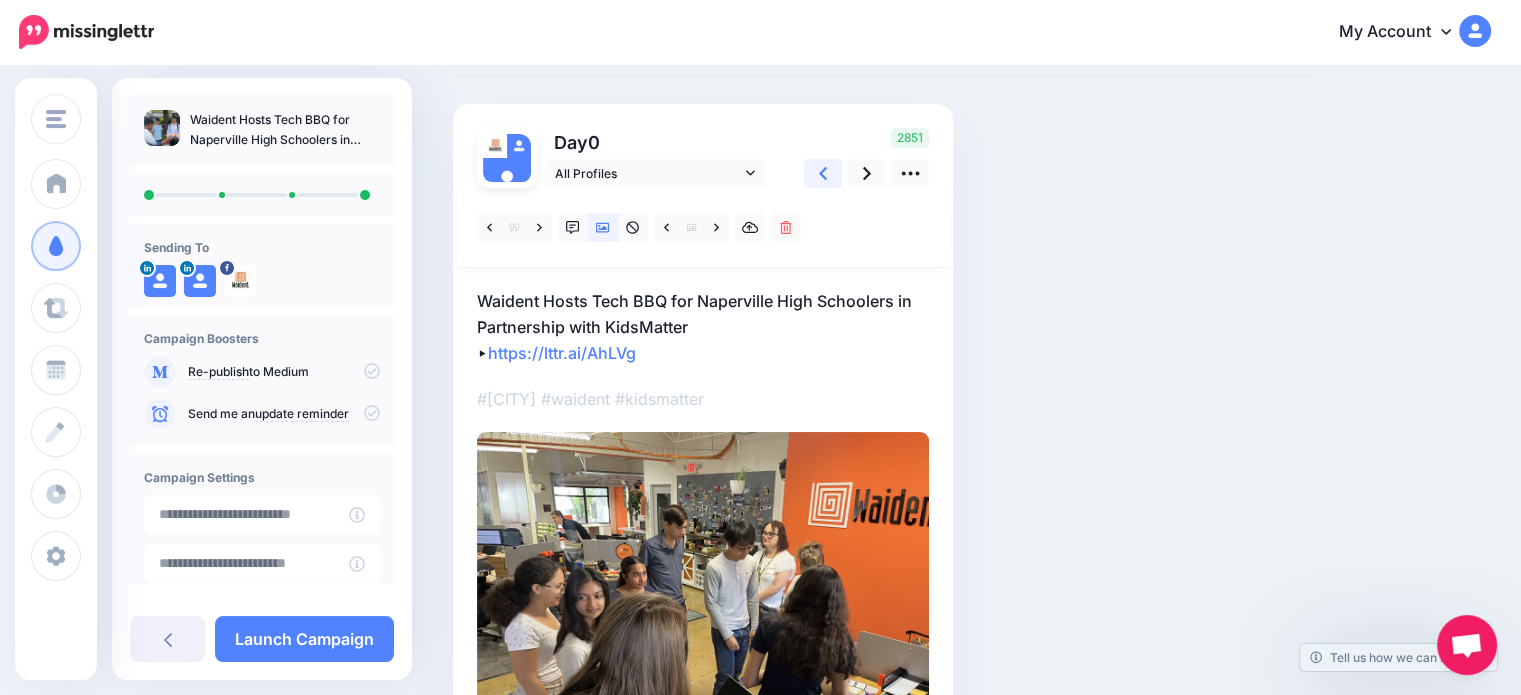 click 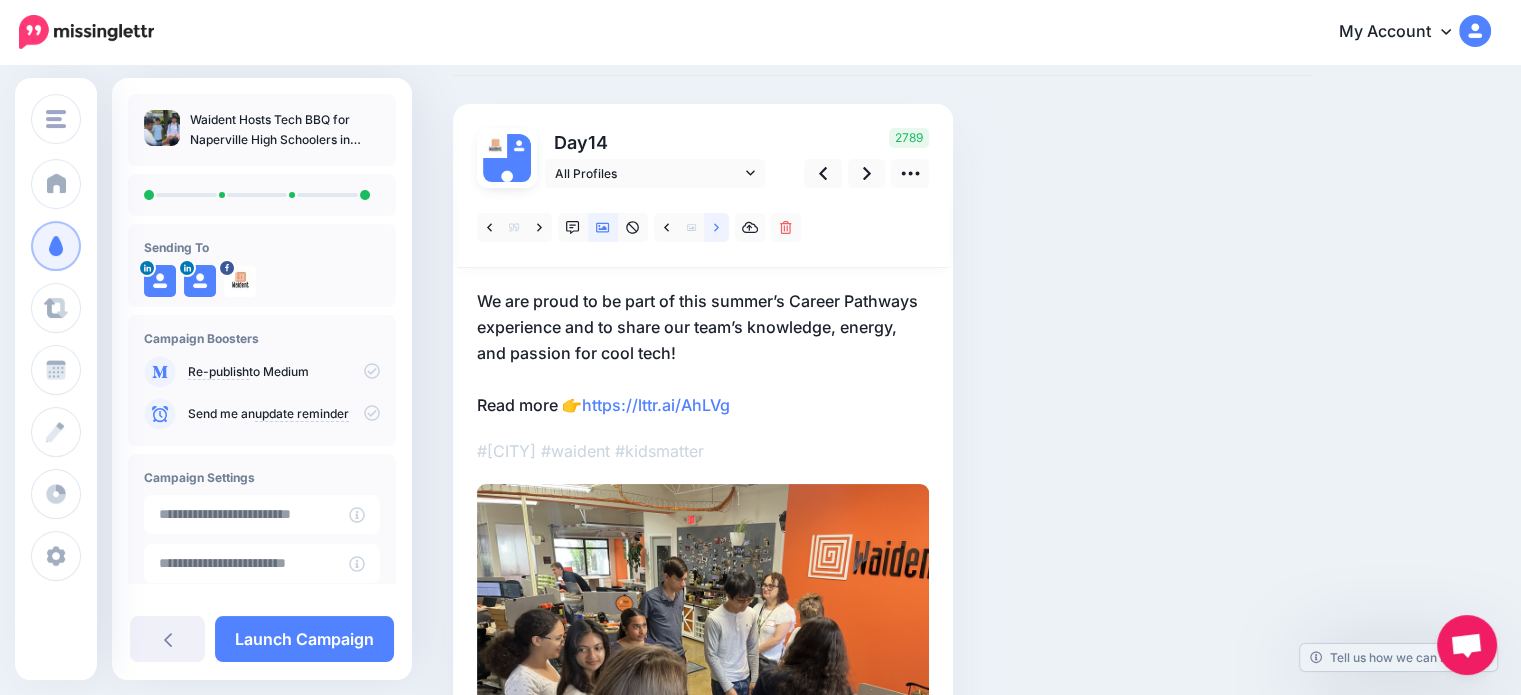 click 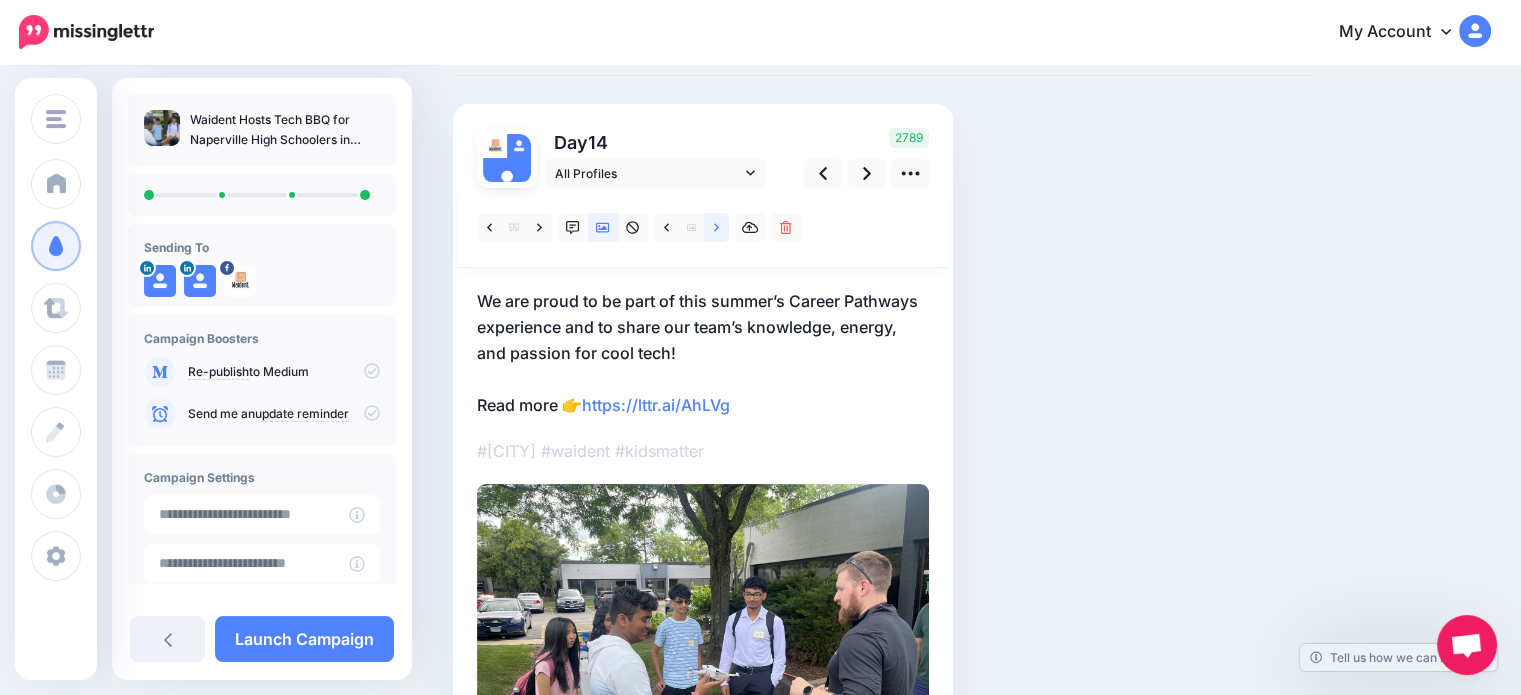 click at bounding box center (716, 227) 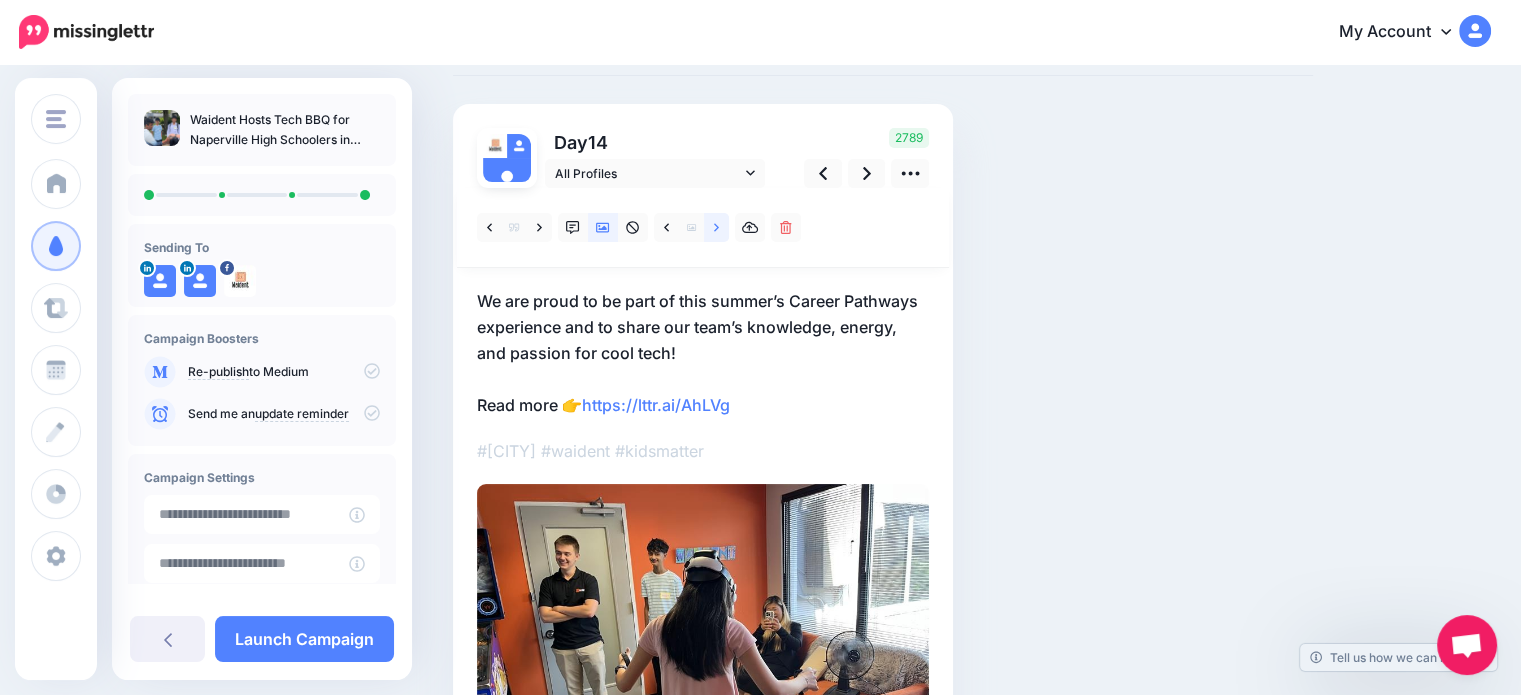 click at bounding box center [716, 227] 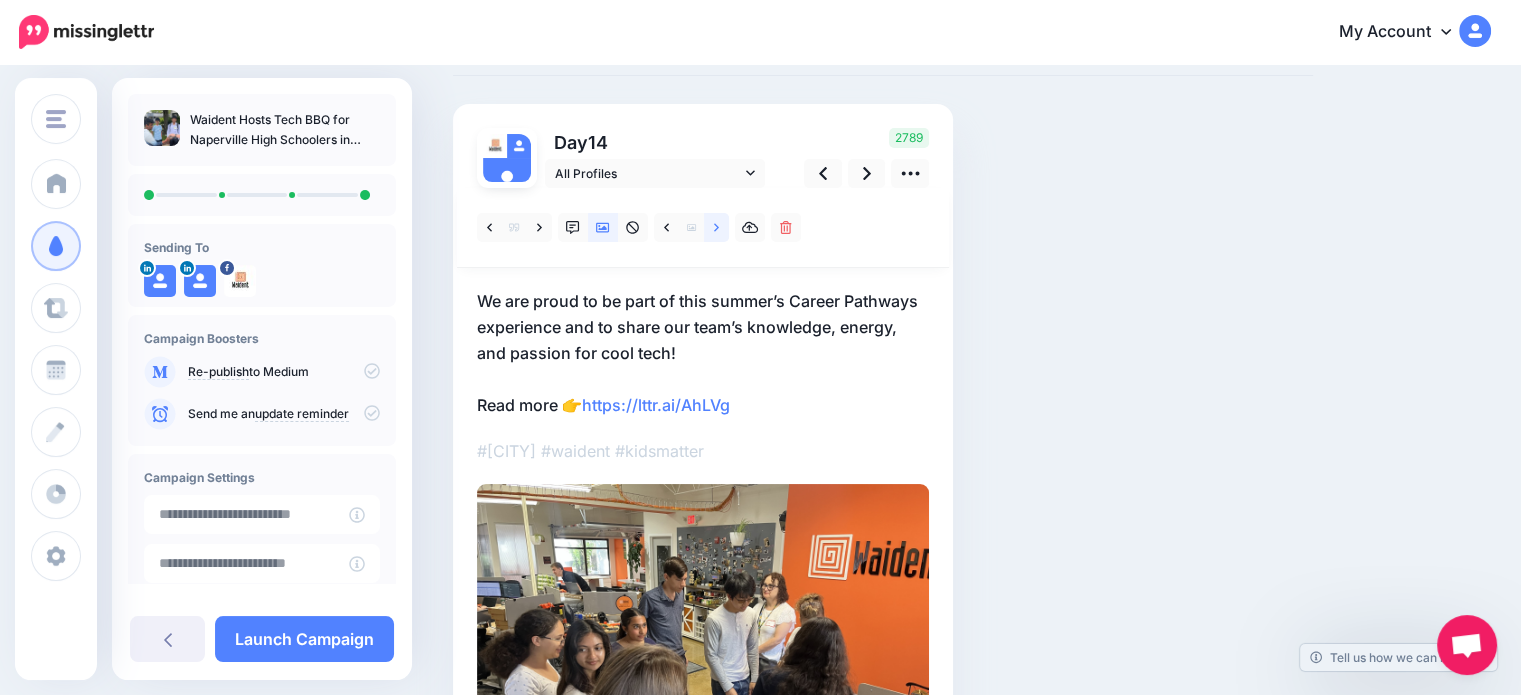 click at bounding box center (716, 227) 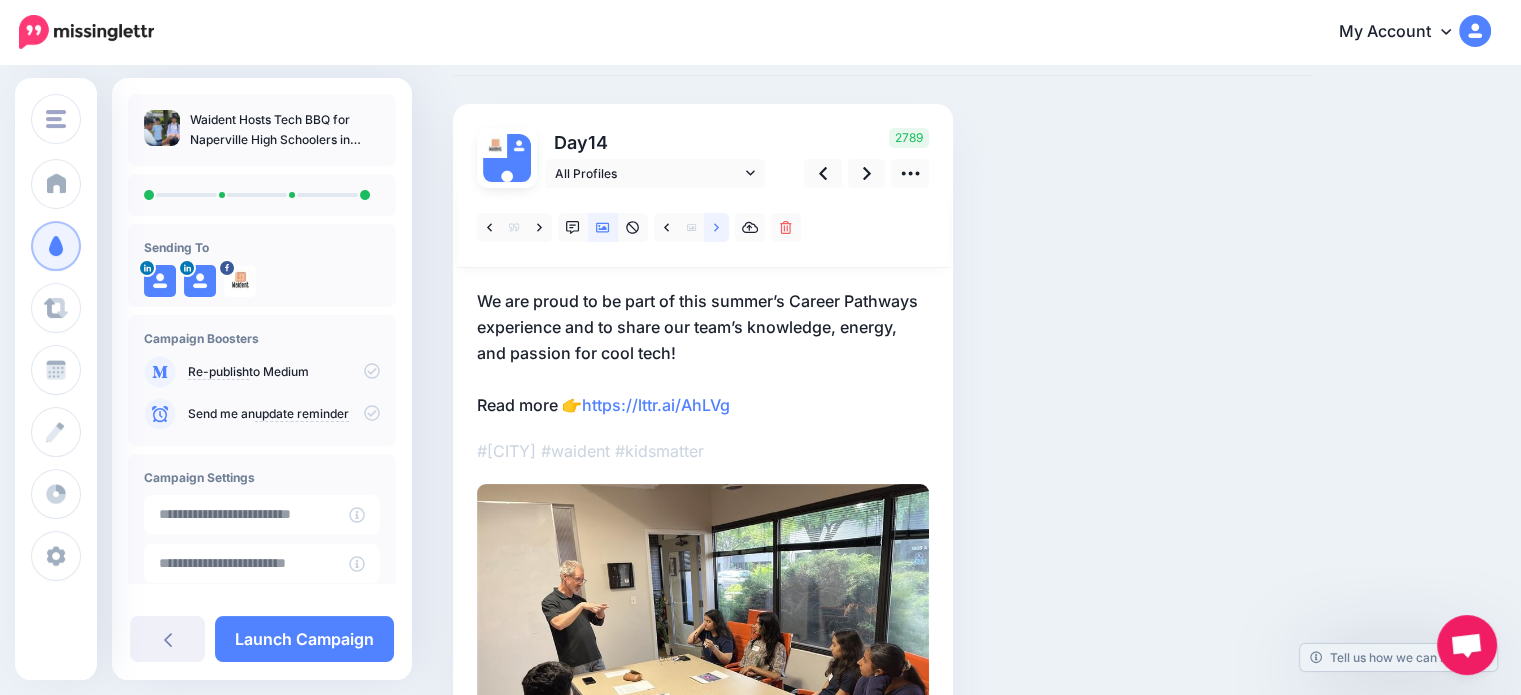 click at bounding box center (716, 227) 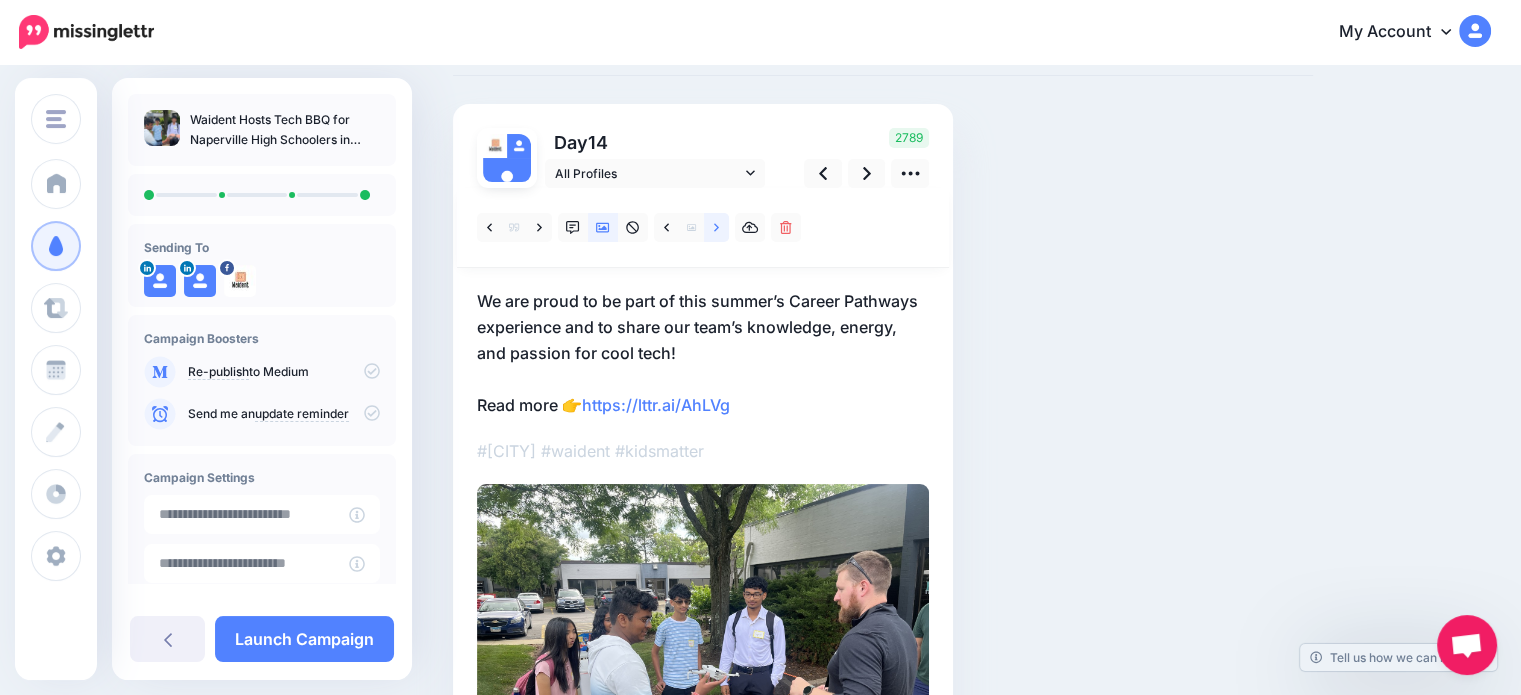 click at bounding box center [716, 227] 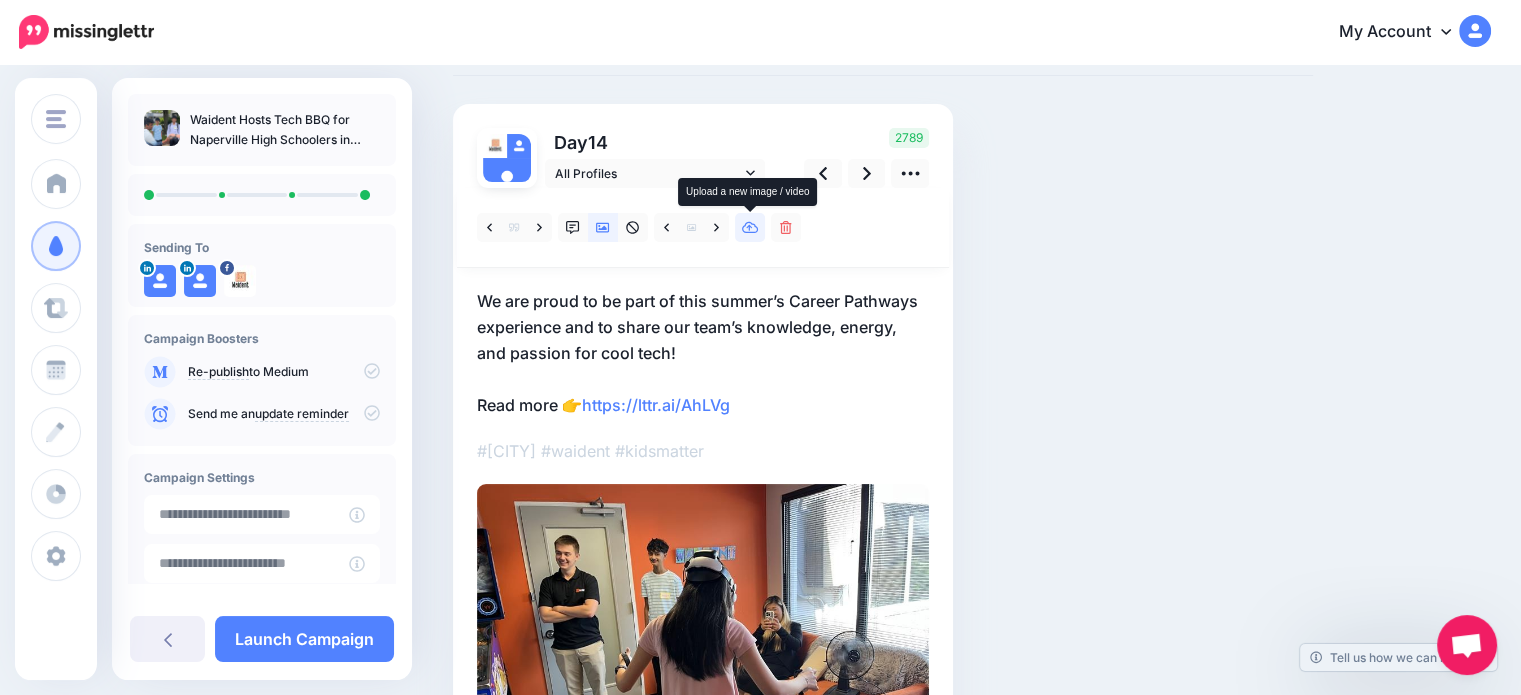 click 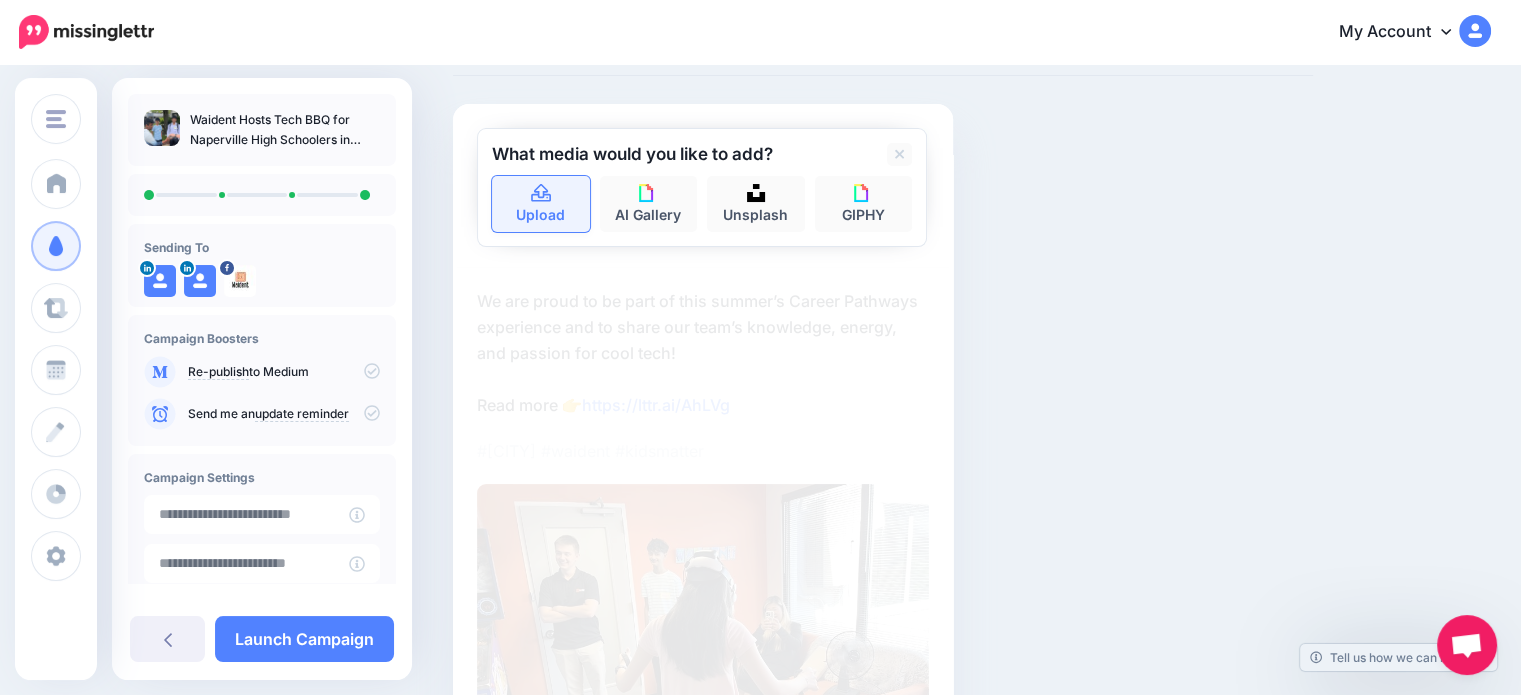 click on "Upload" at bounding box center (541, 204) 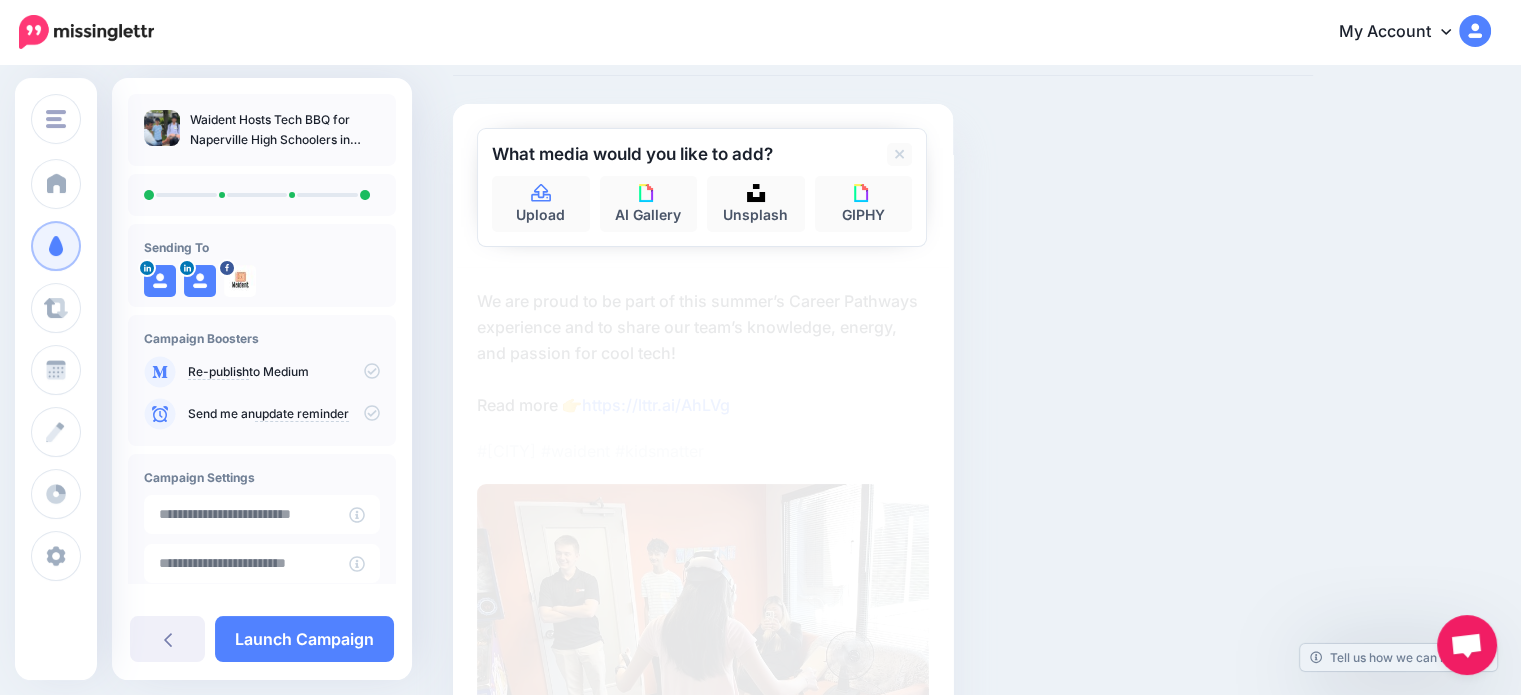 click on "Social Posts
Review the social posts that will be sent to promote this content.
Day  14" at bounding box center [883, 452] 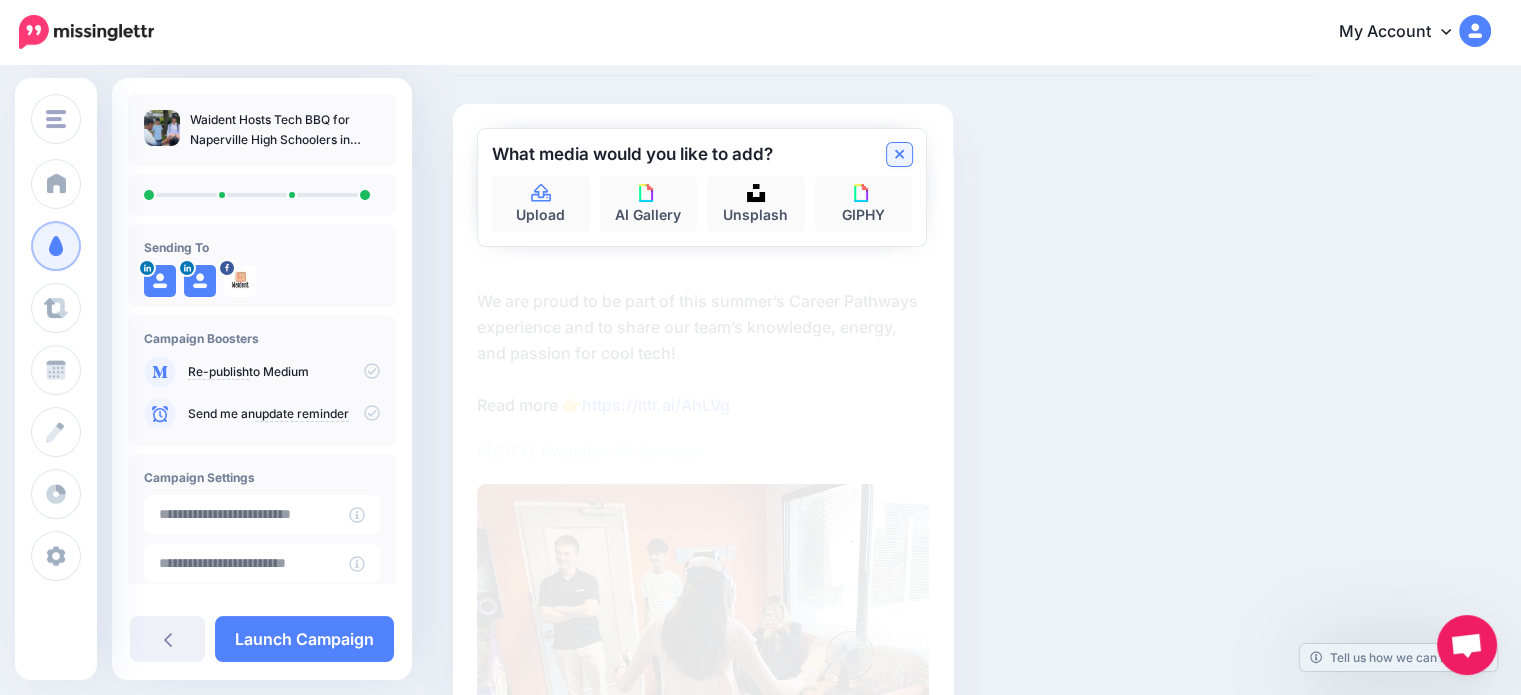 click 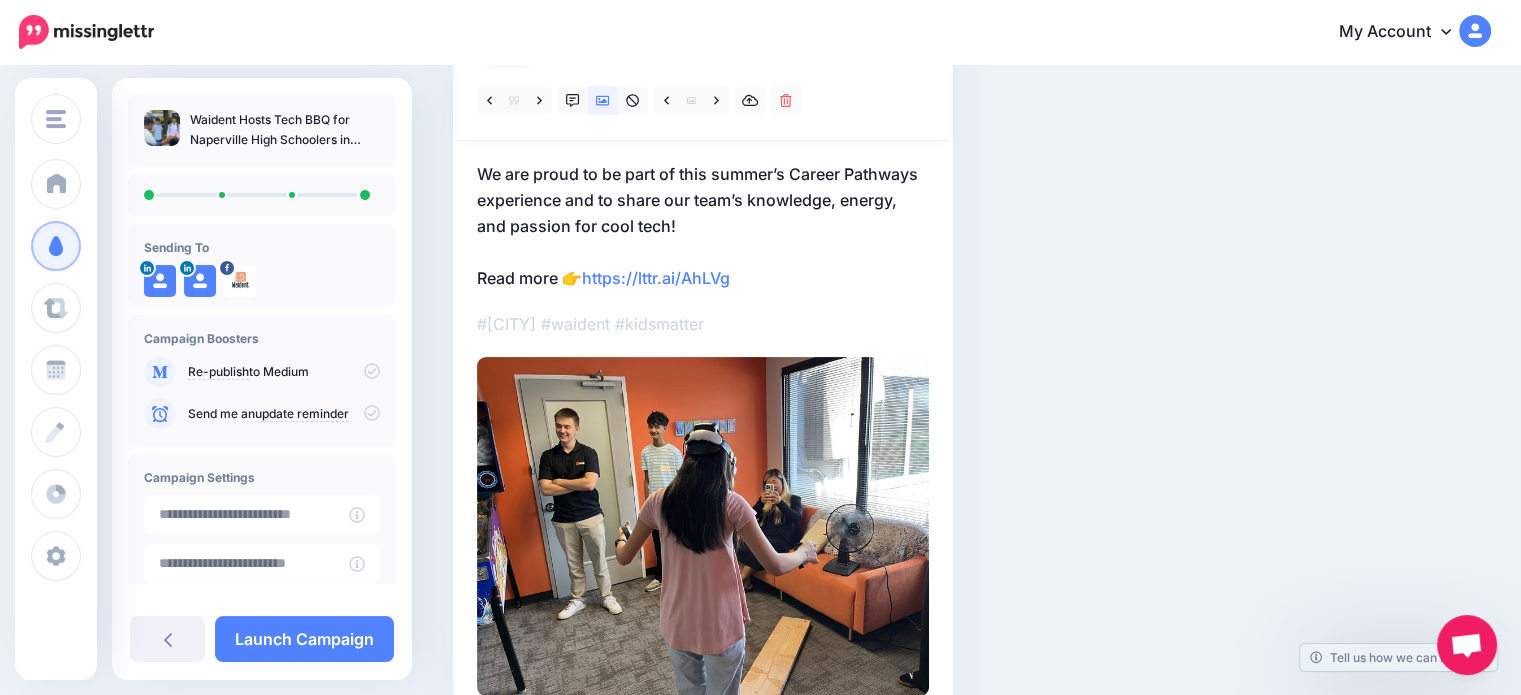scroll, scrollTop: 141, scrollLeft: 0, axis: vertical 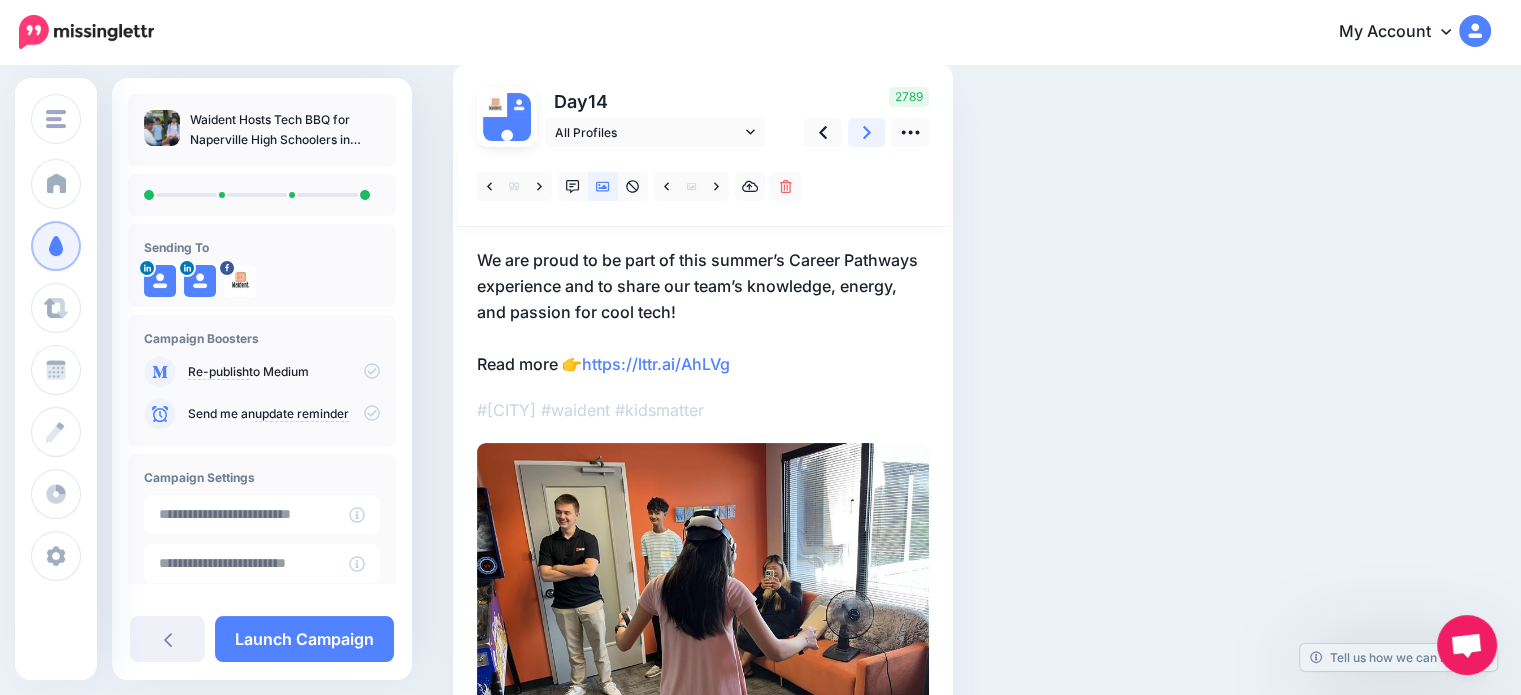 click 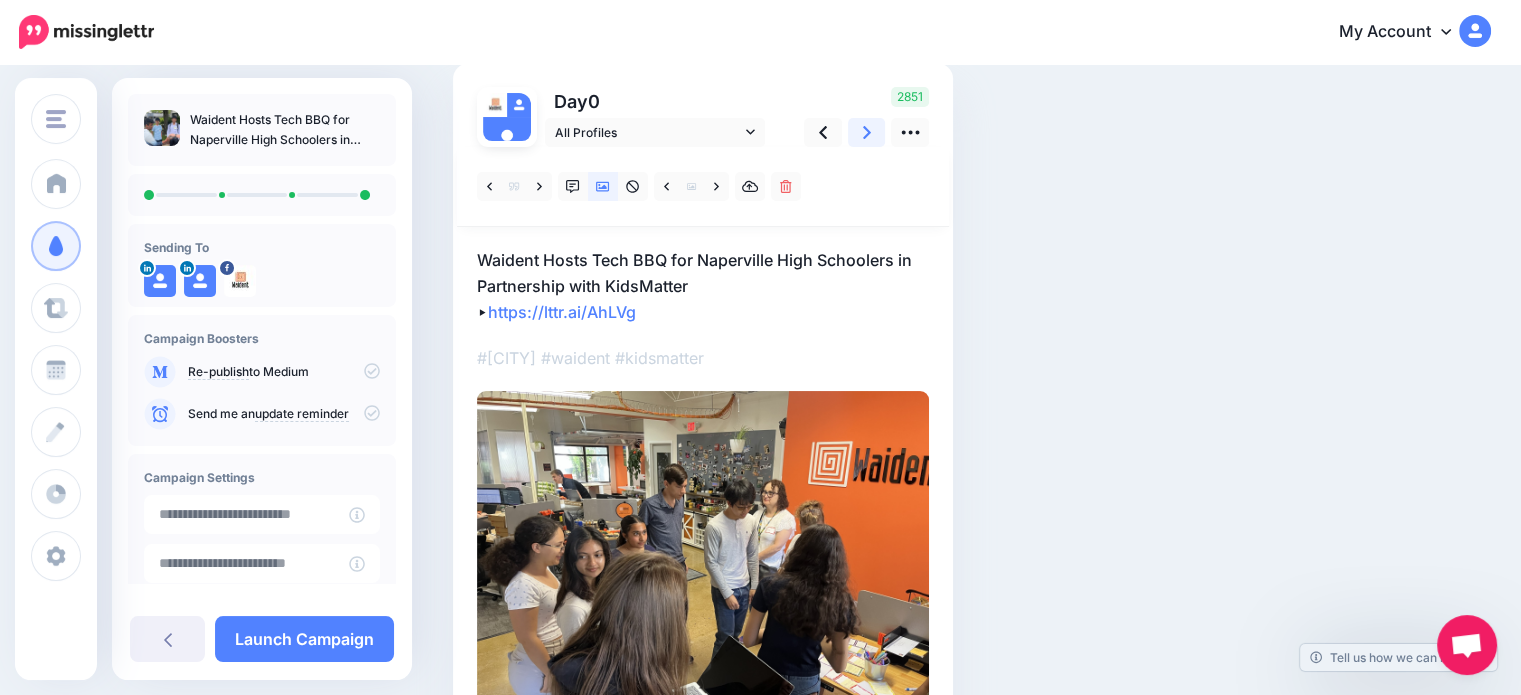 click at bounding box center (867, 132) 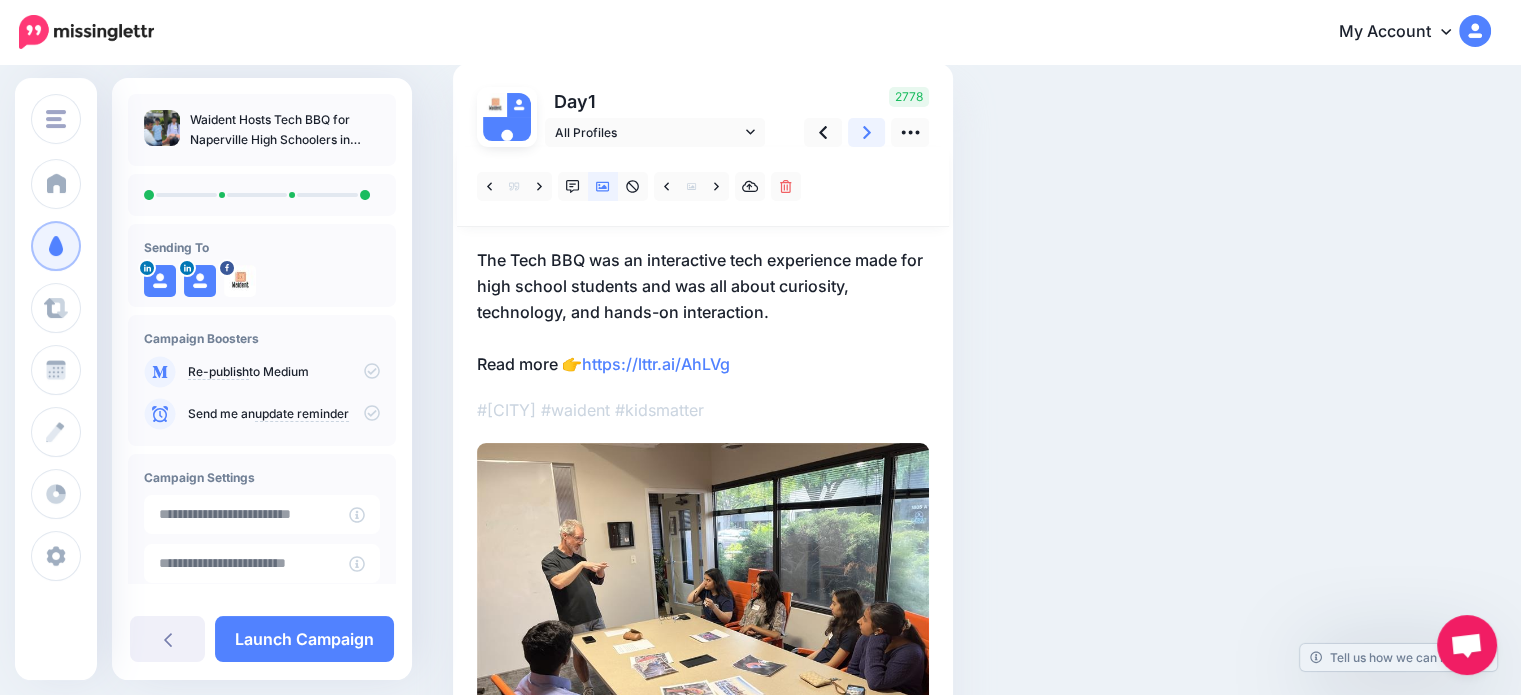 click at bounding box center [867, 132] 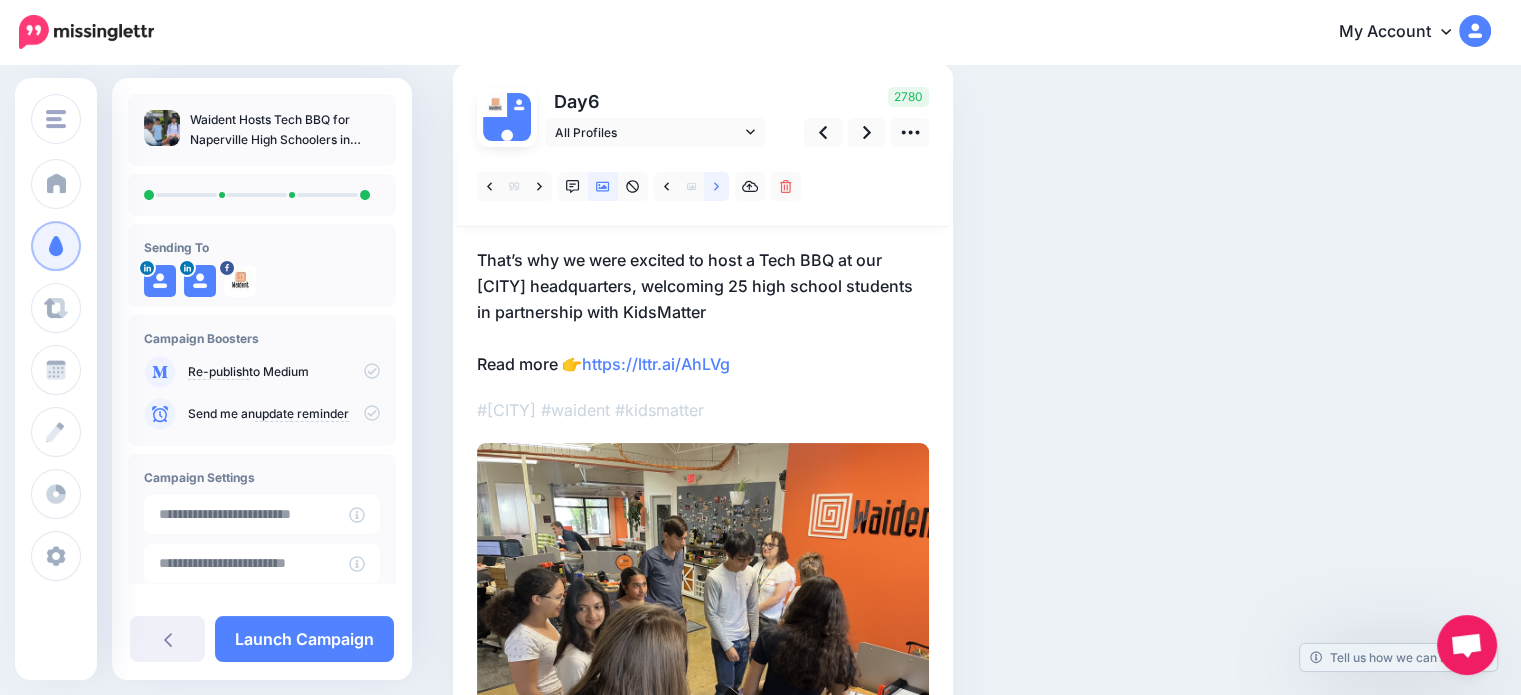click at bounding box center [716, 186] 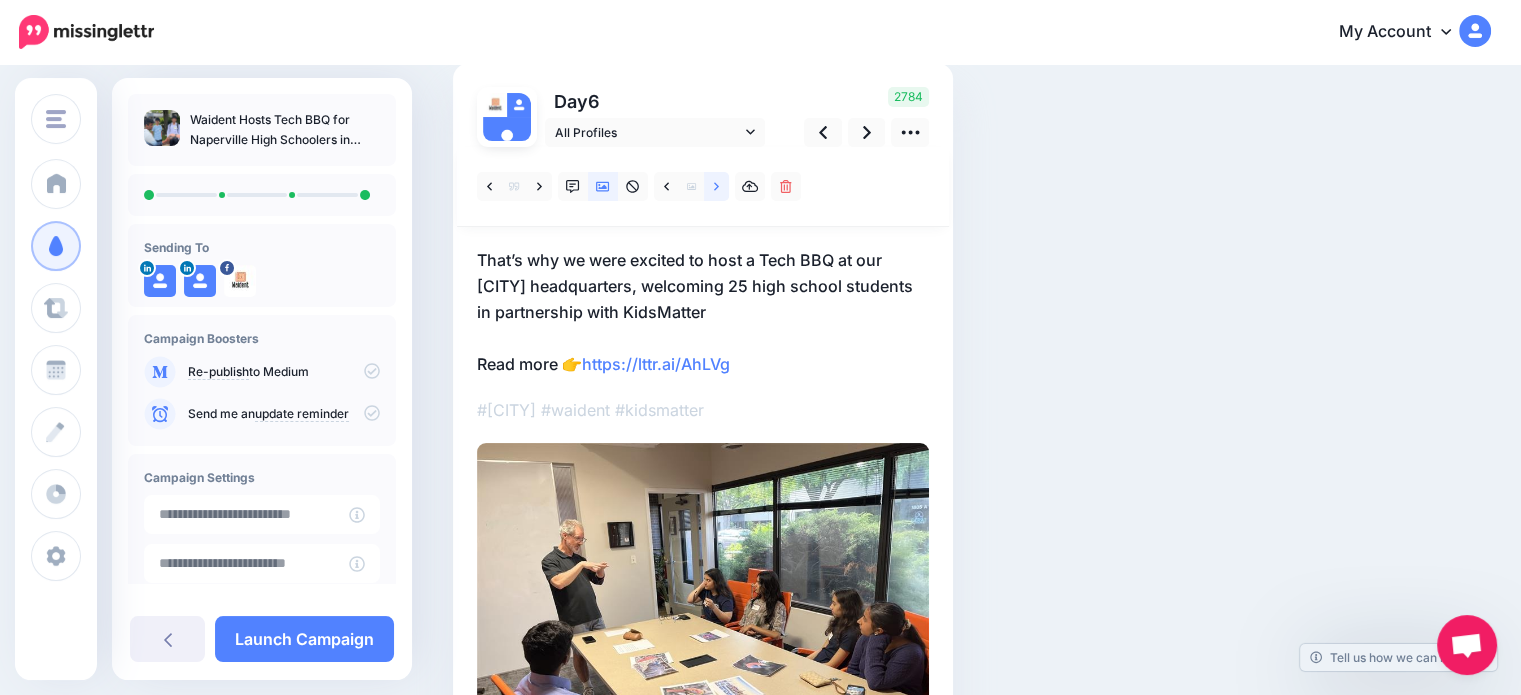 click at bounding box center [716, 186] 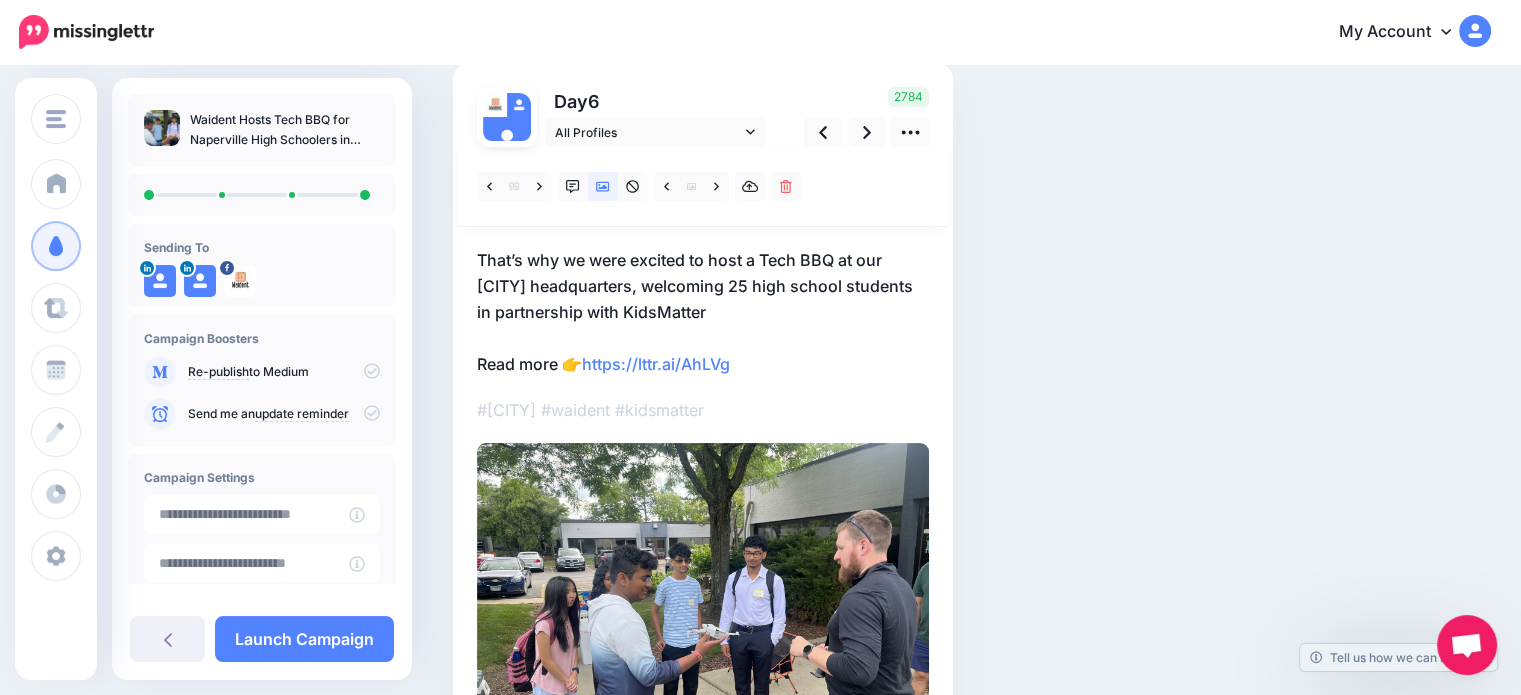 click on "That’s why we were excited to host a Tech BBQ at our Naperville headquarters, welcoming 25 high school students in partnership with KidsMatter Read more 👉  https://lttr.ai/AhLVg" at bounding box center (703, 312) 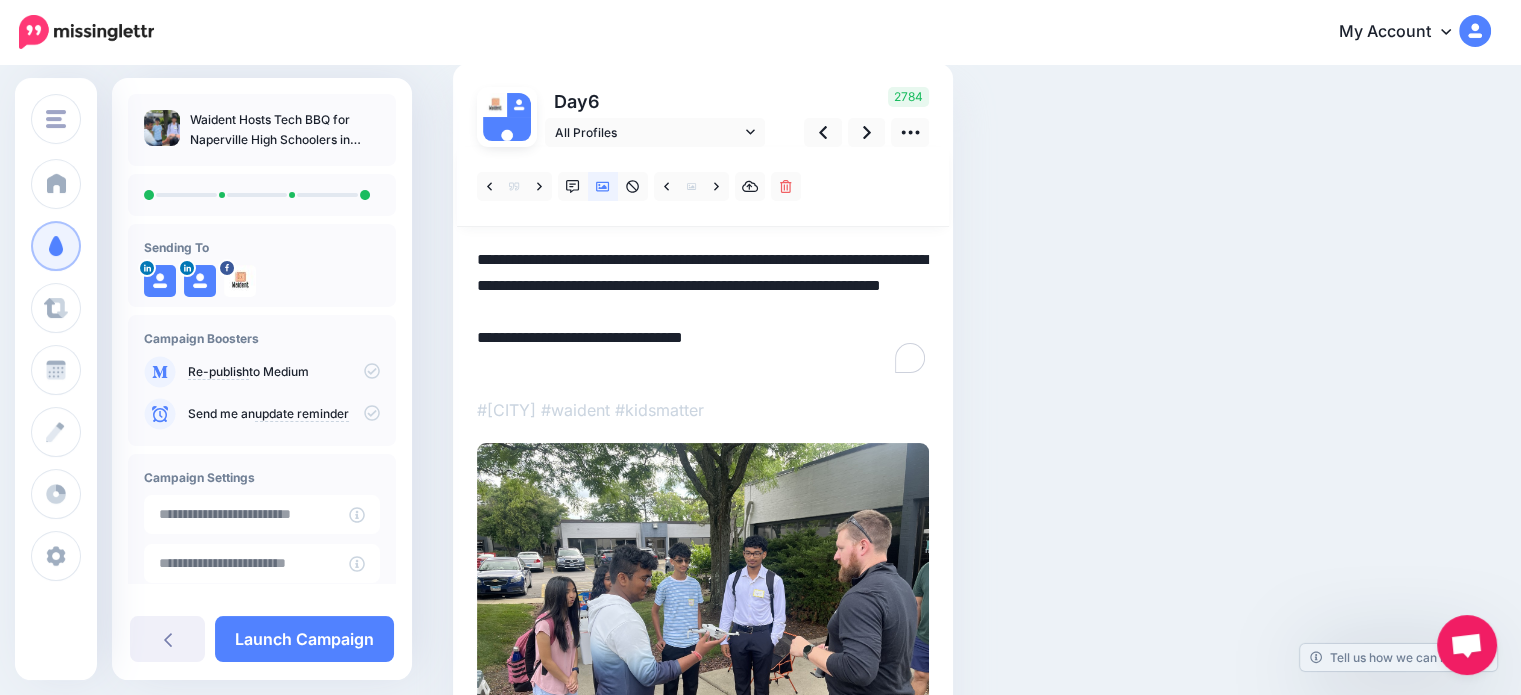 scroll, scrollTop: 0, scrollLeft: 0, axis: both 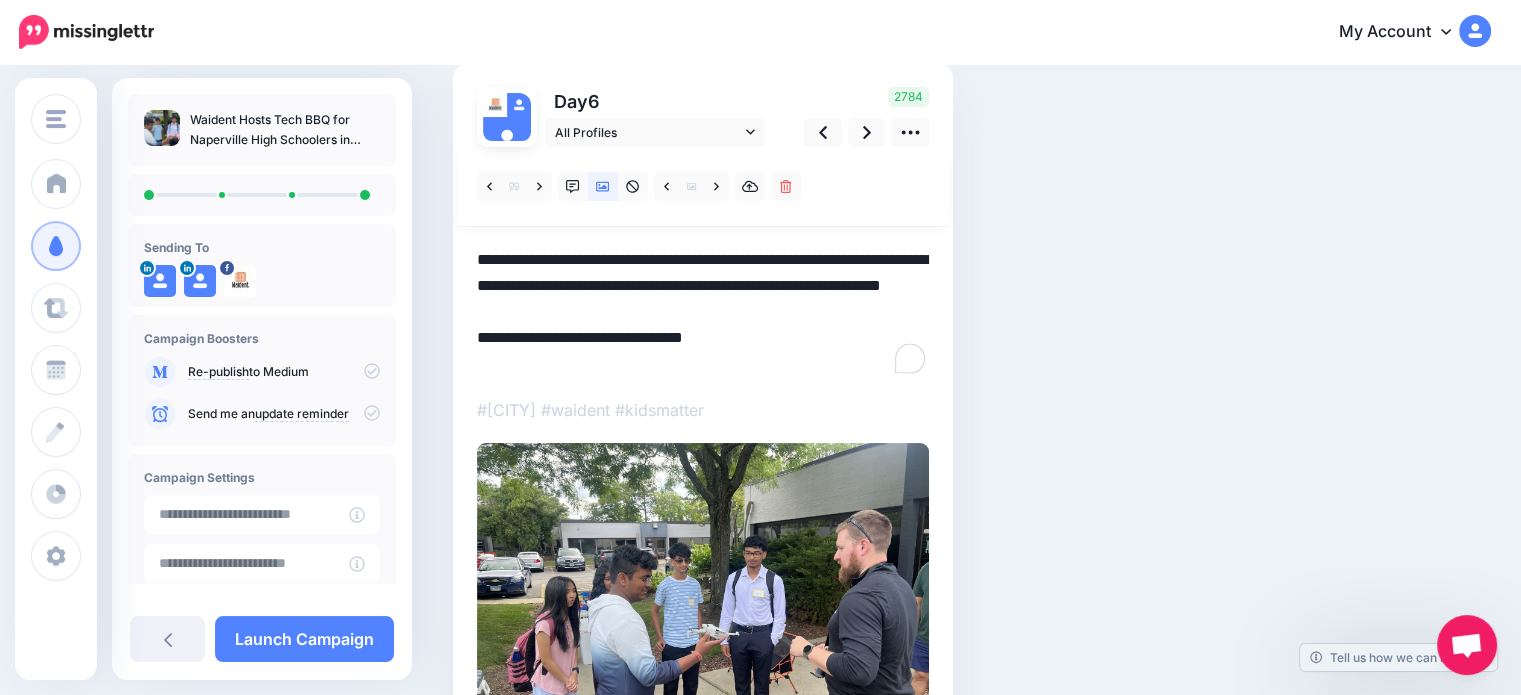 click on "**********" at bounding box center [703, 312] 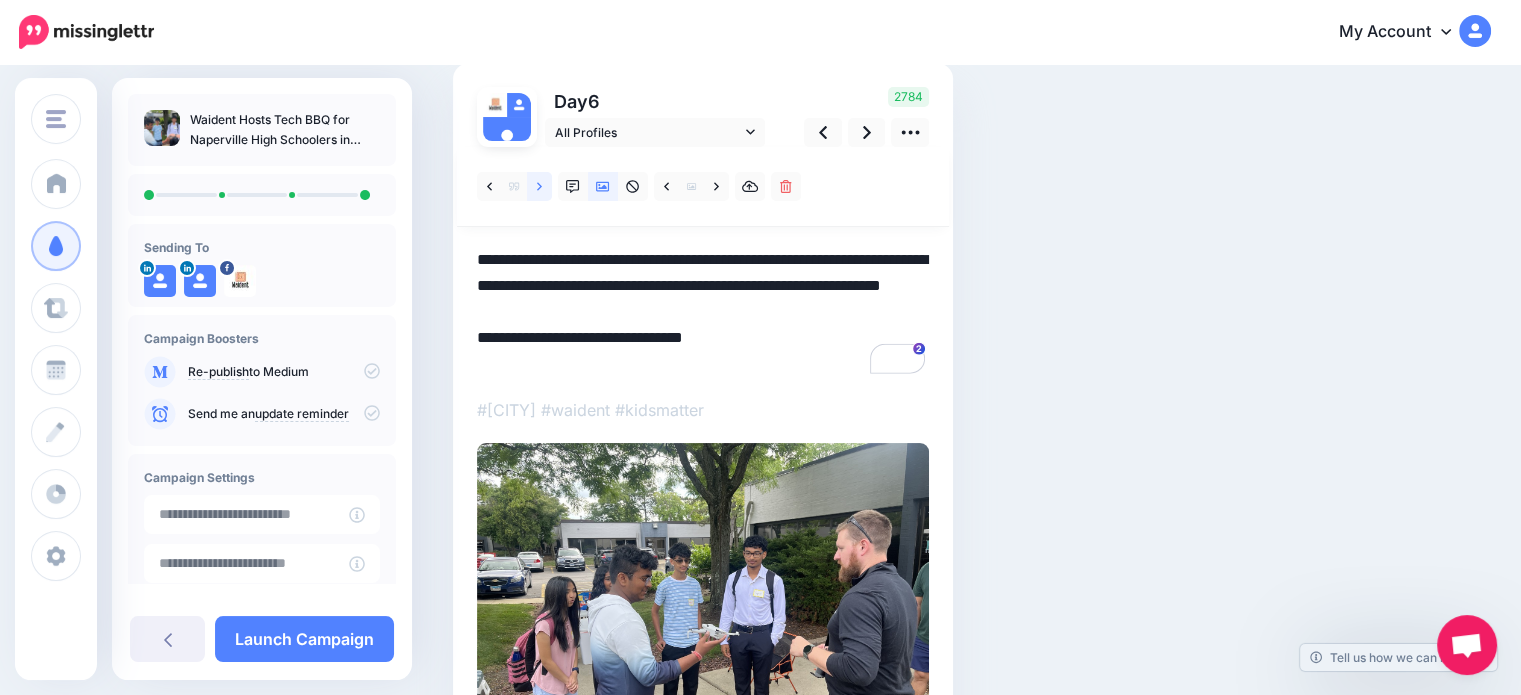 click at bounding box center (539, 186) 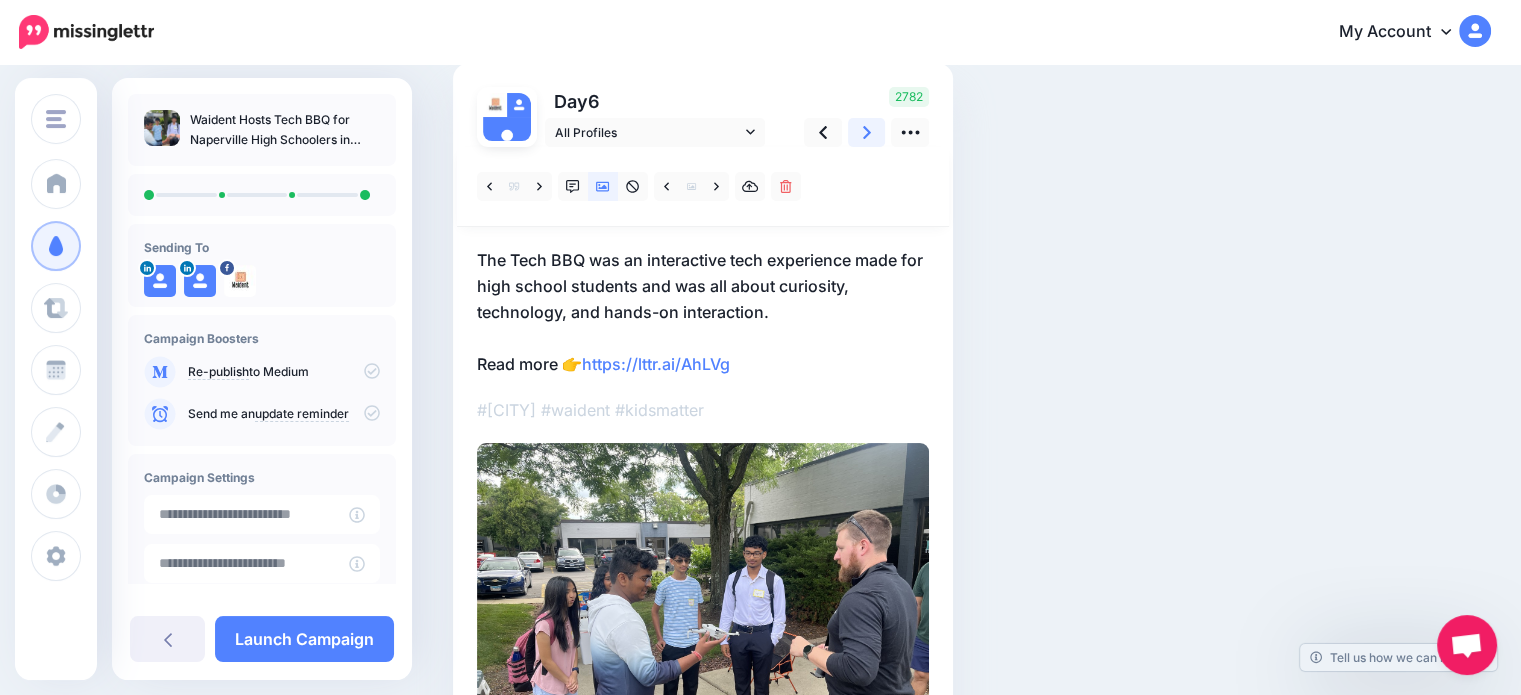 click 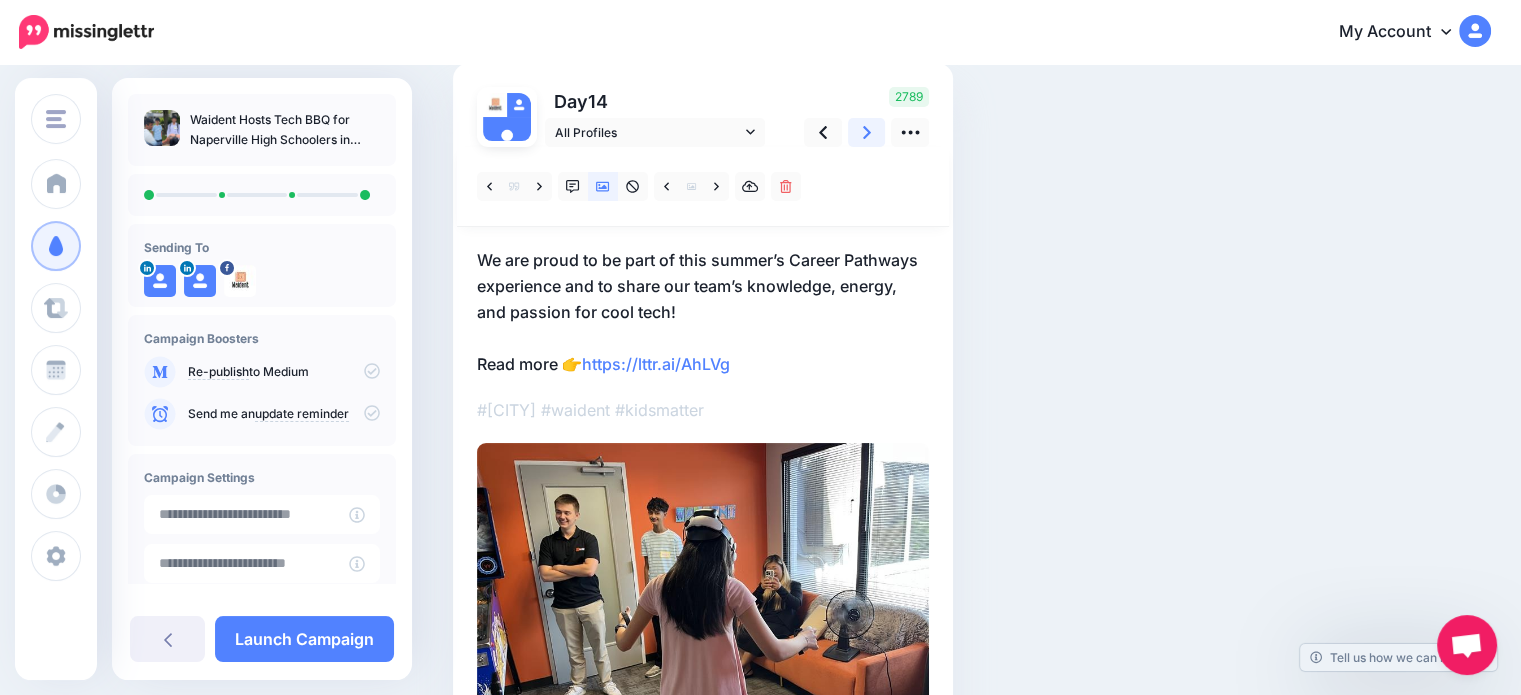 click at bounding box center (867, 132) 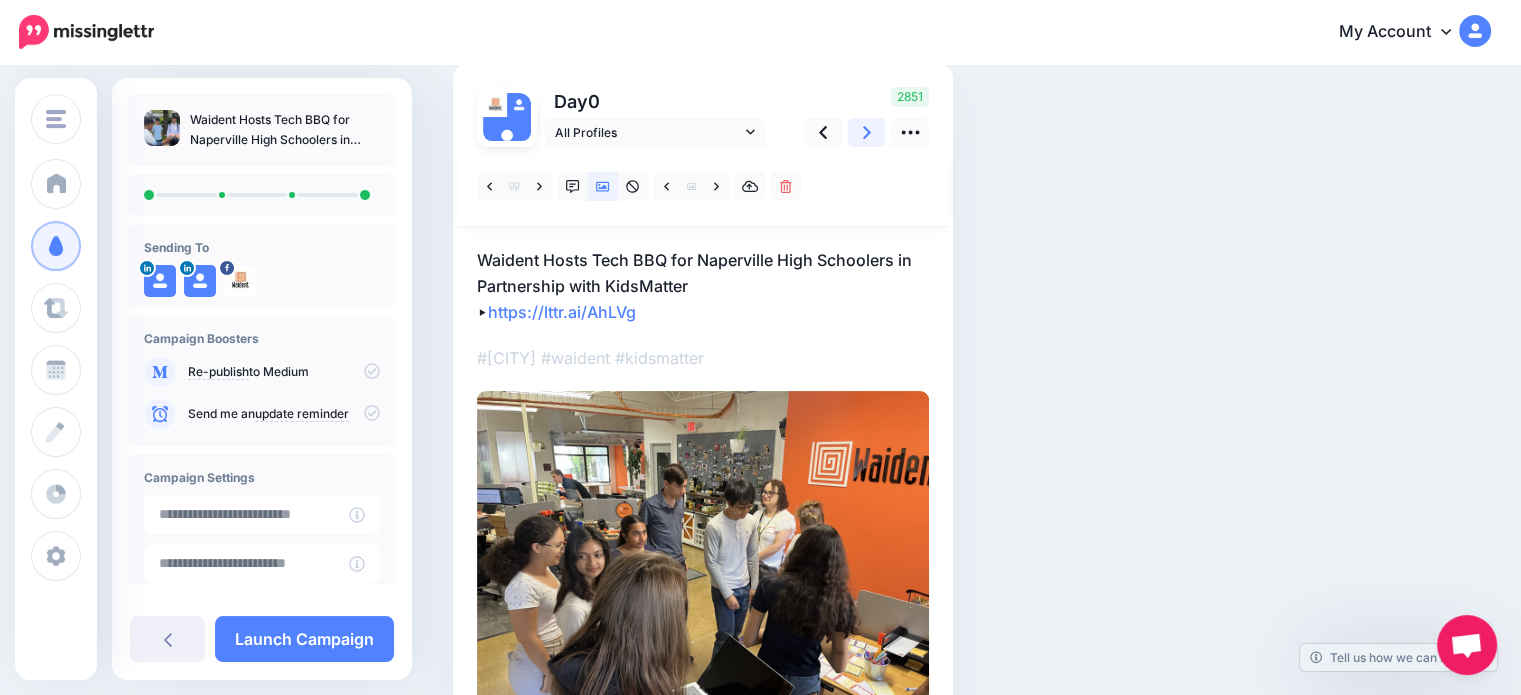 click at bounding box center [867, 132] 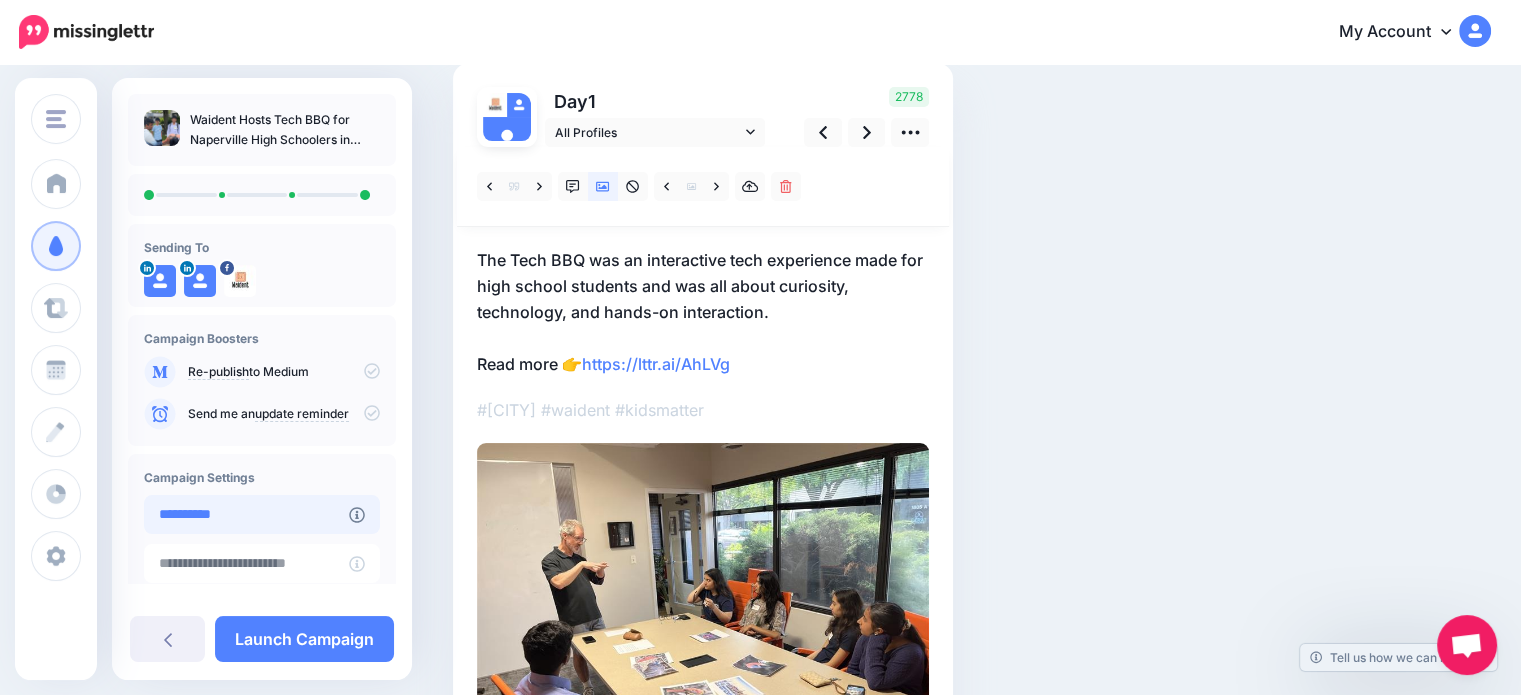 click on "**********" at bounding box center [246, 514] 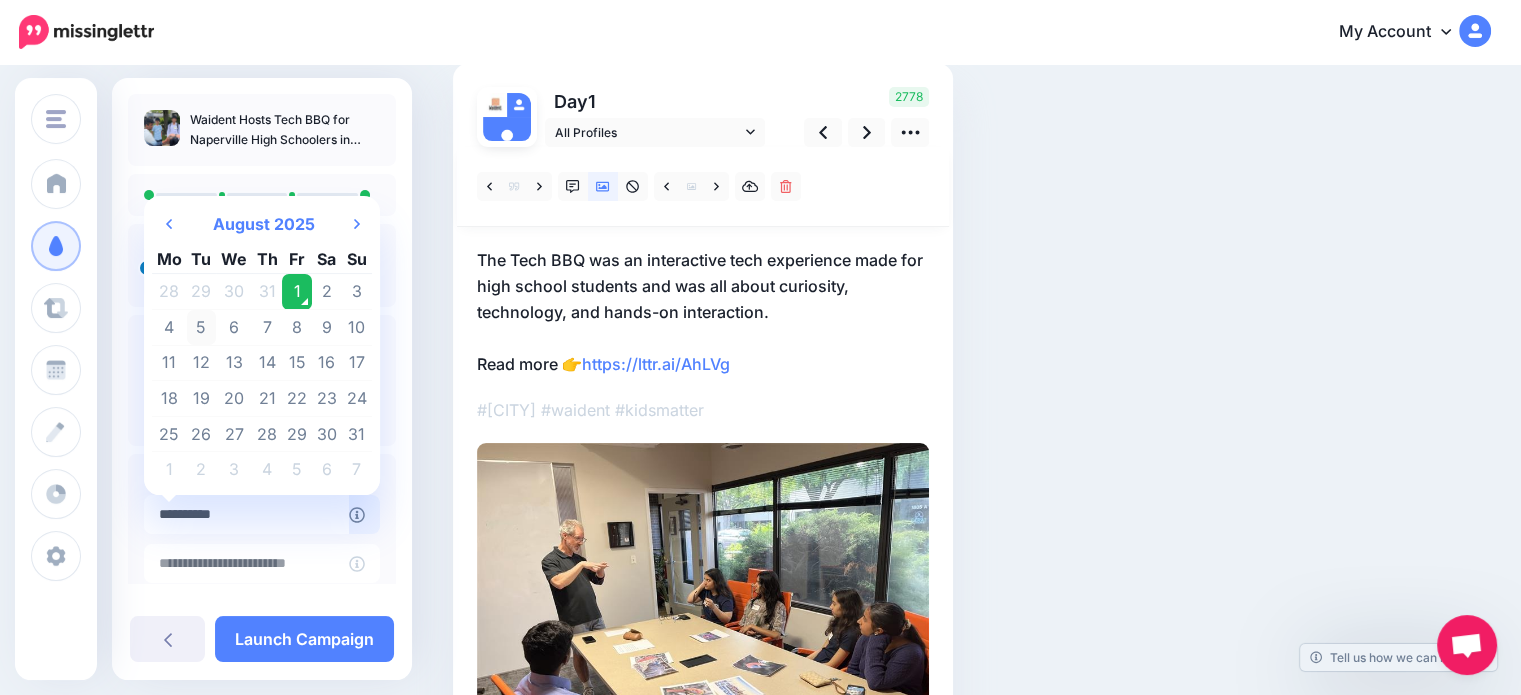 click on "5" at bounding box center (202, 328) 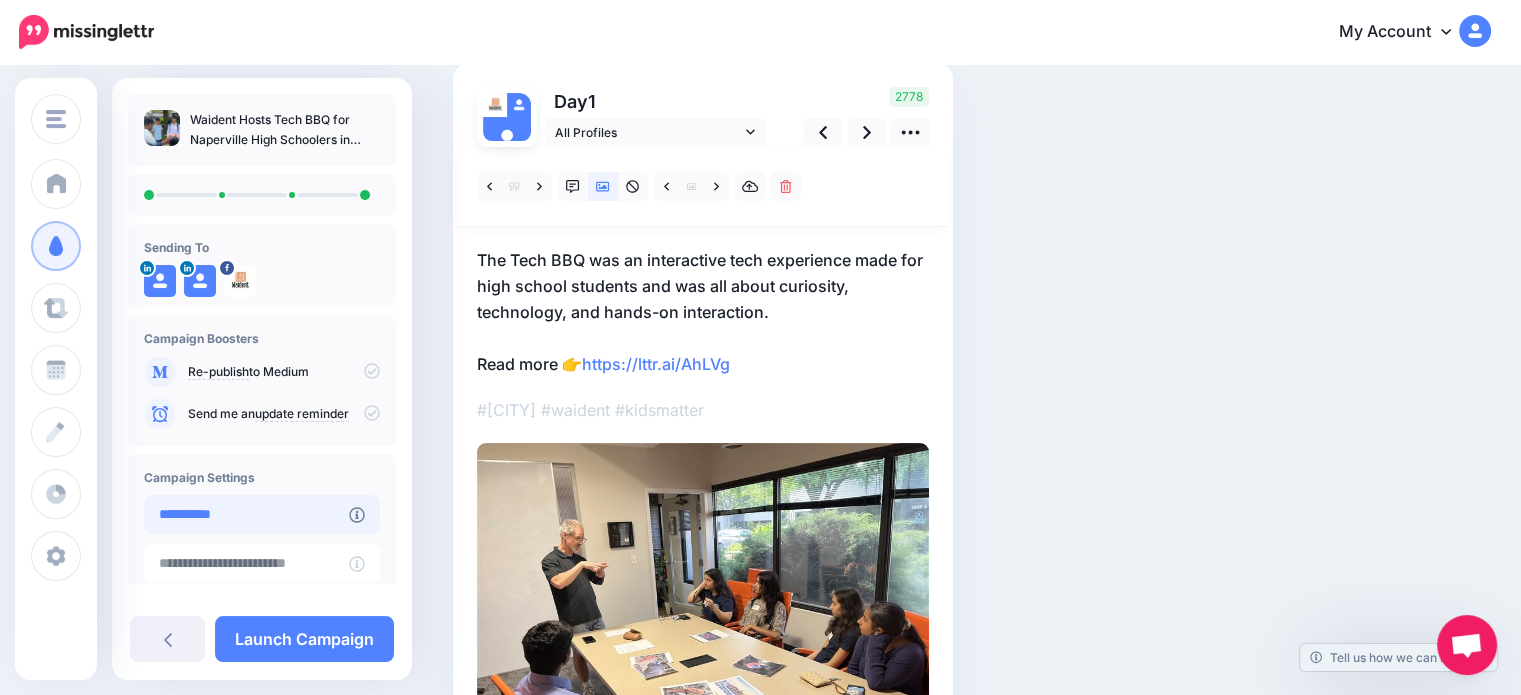 click on "**********" at bounding box center [246, 514] 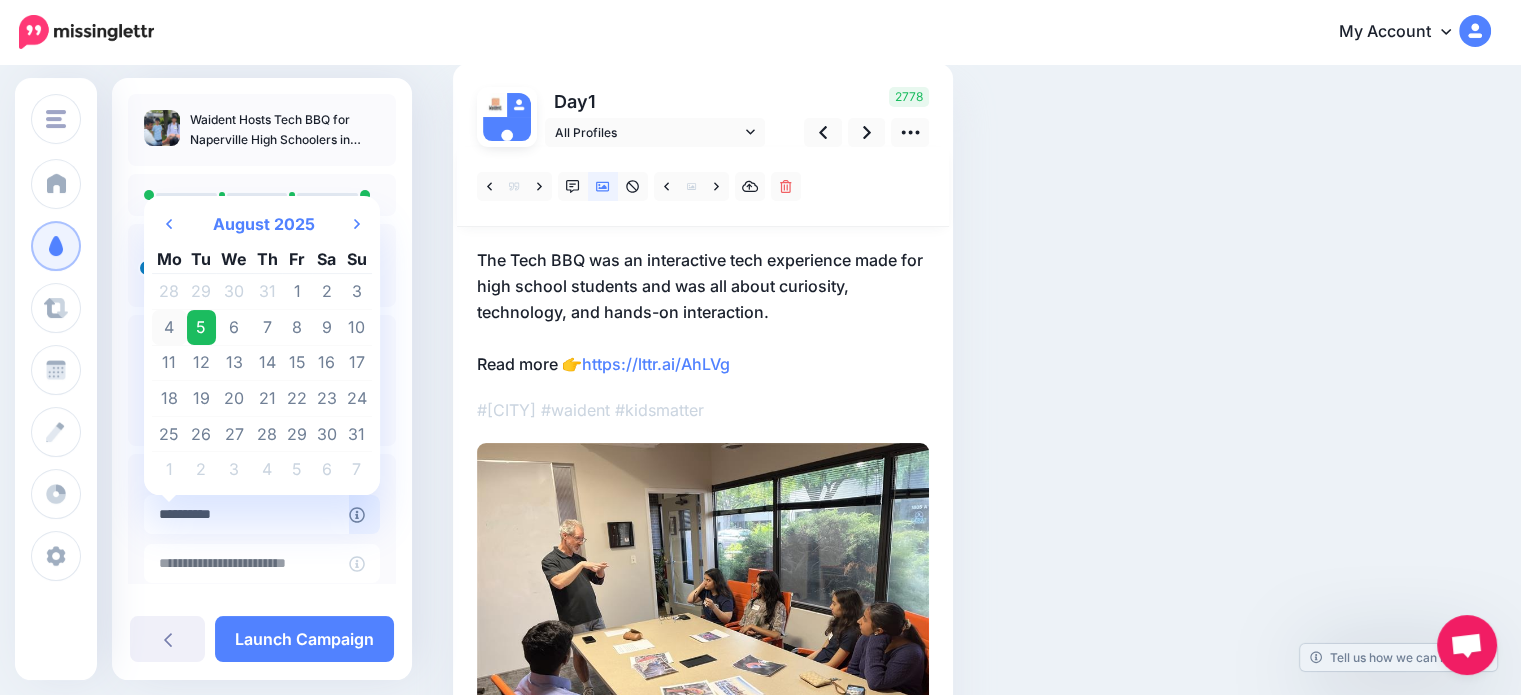 click on "4" at bounding box center [169, 328] 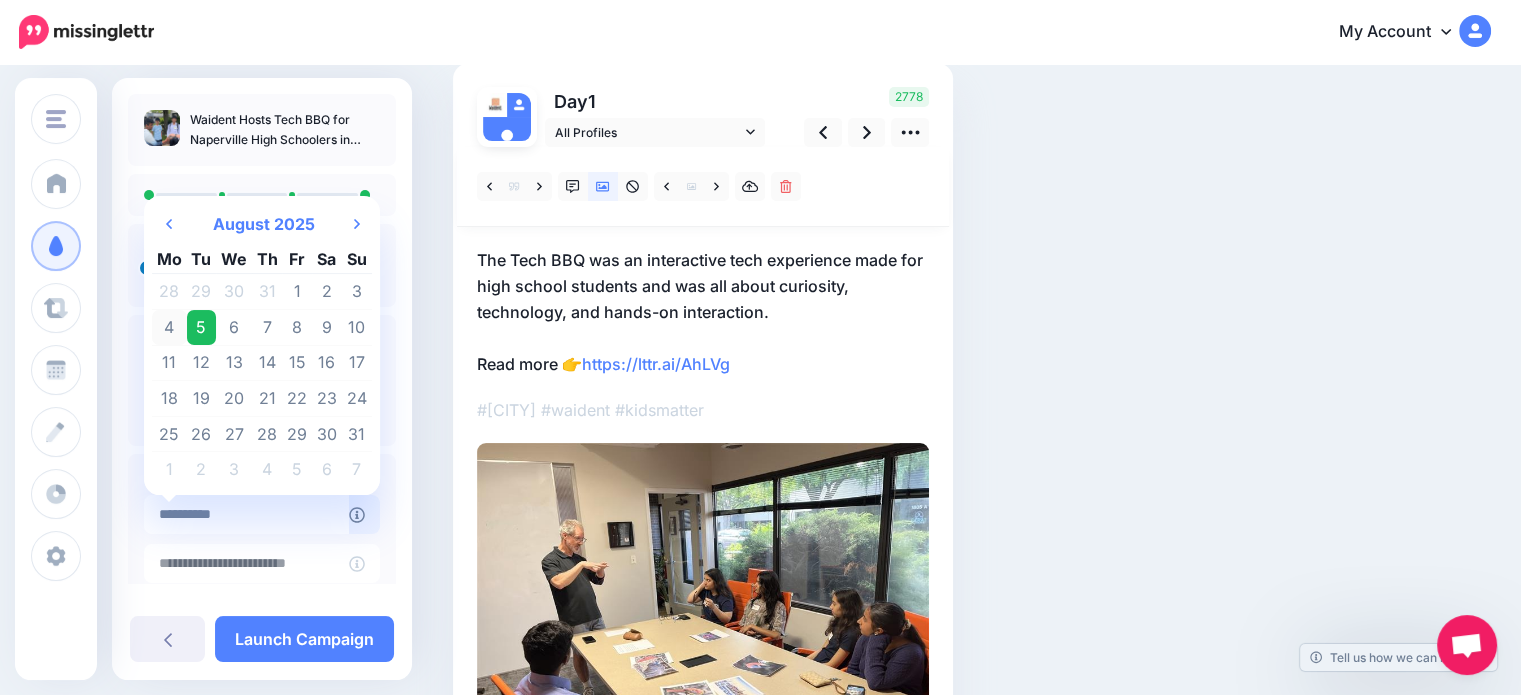 type on "**********" 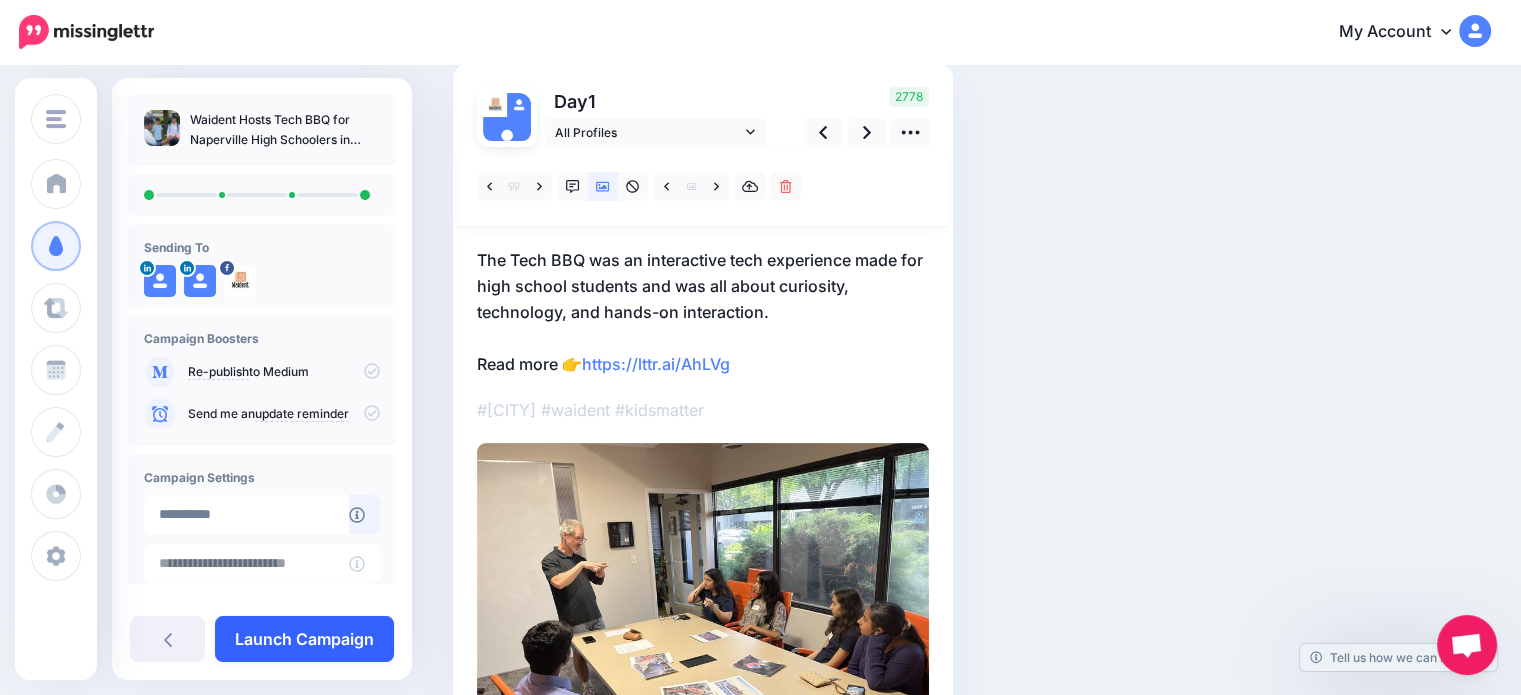 click on "Launch Campaign" at bounding box center [304, 639] 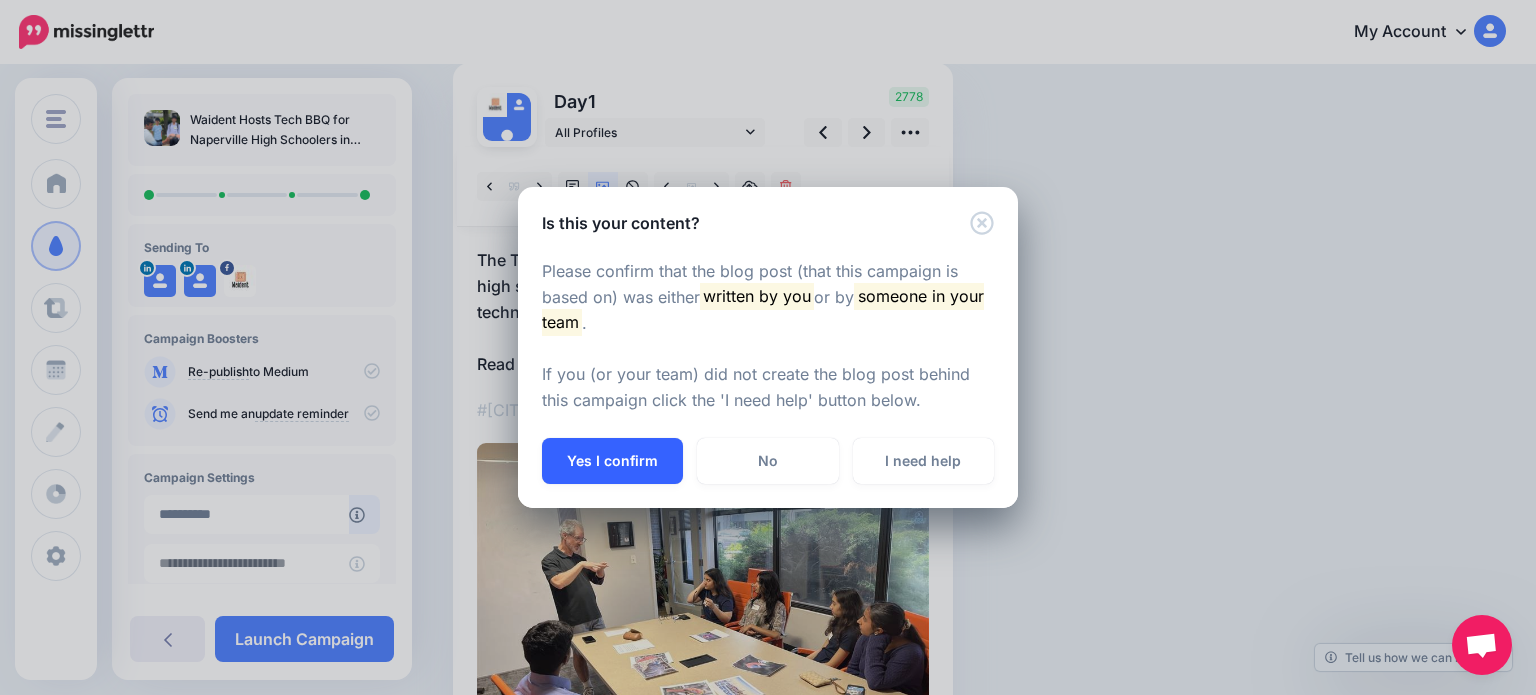 click on "Yes I confirm" at bounding box center (612, 461) 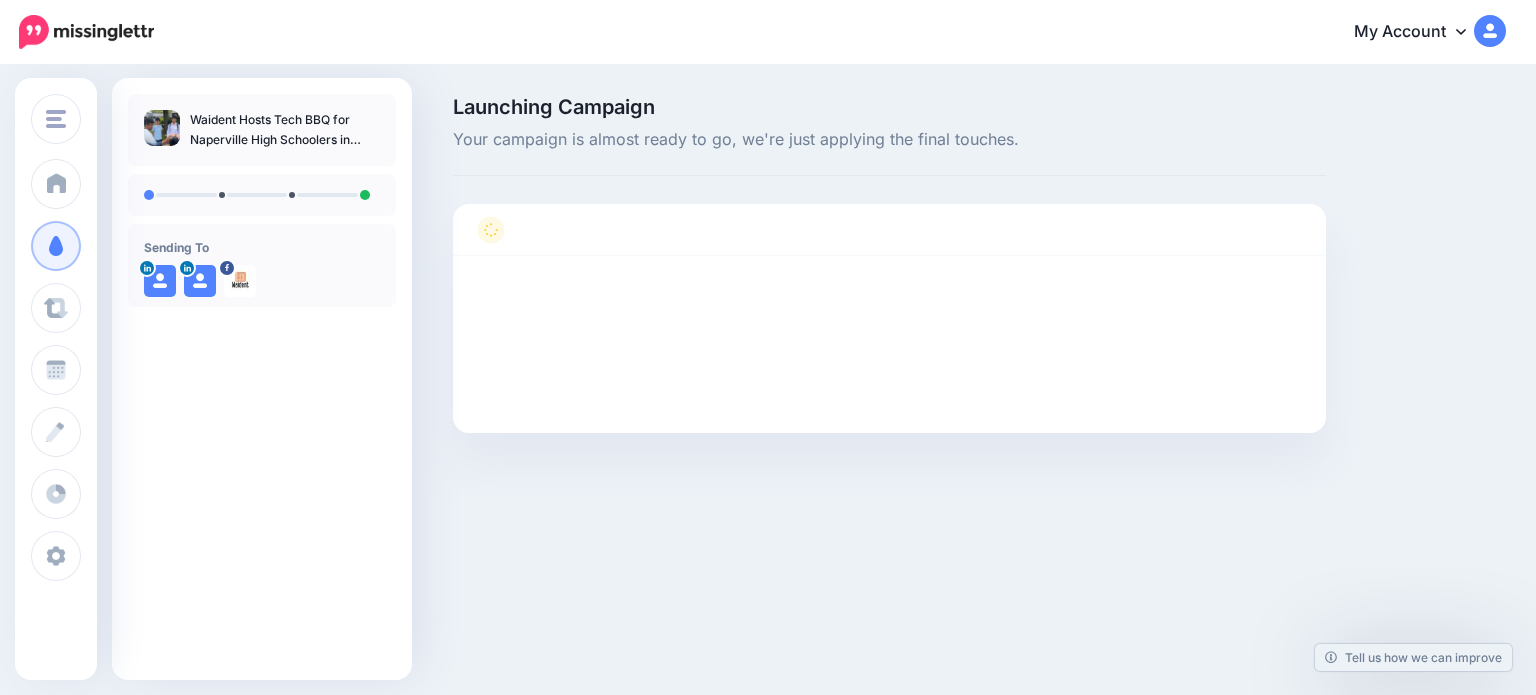 scroll, scrollTop: 0, scrollLeft: 0, axis: both 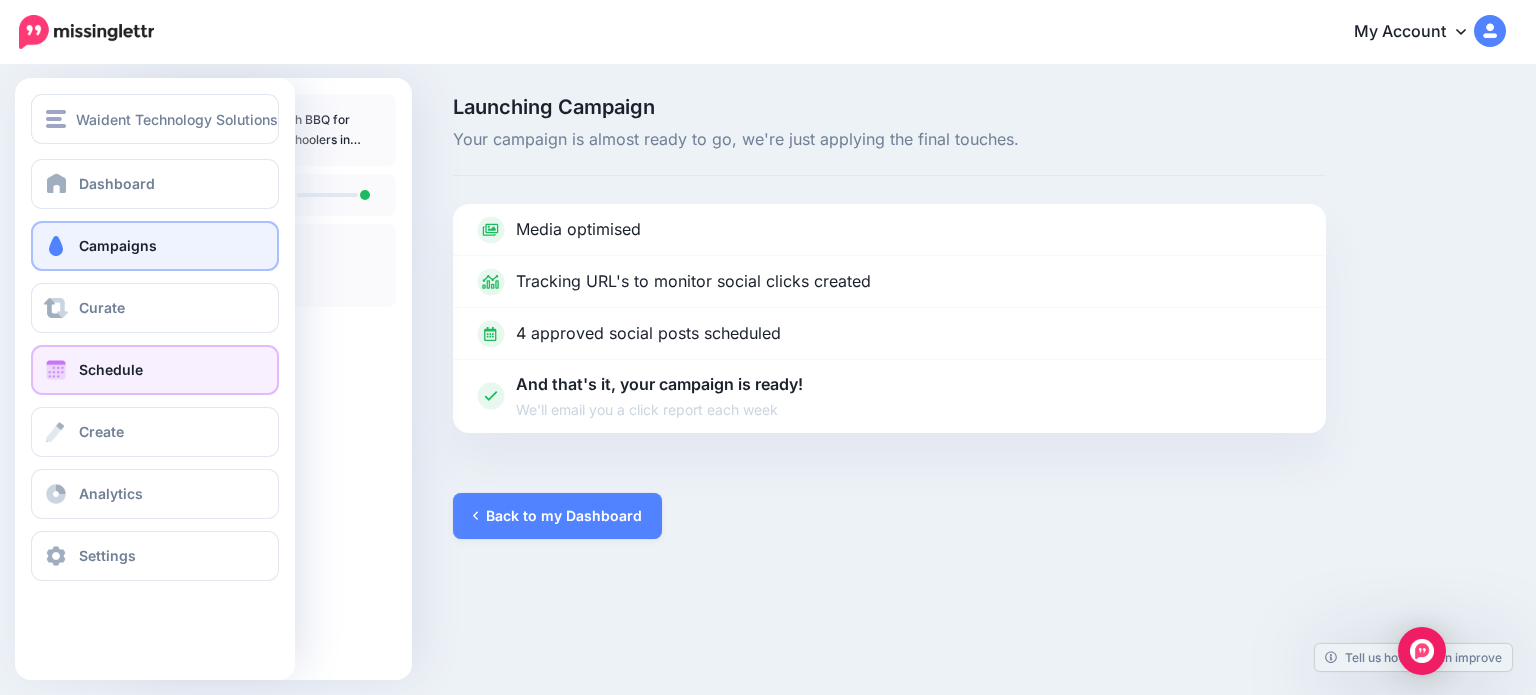 click on "Schedule" at bounding box center [111, 369] 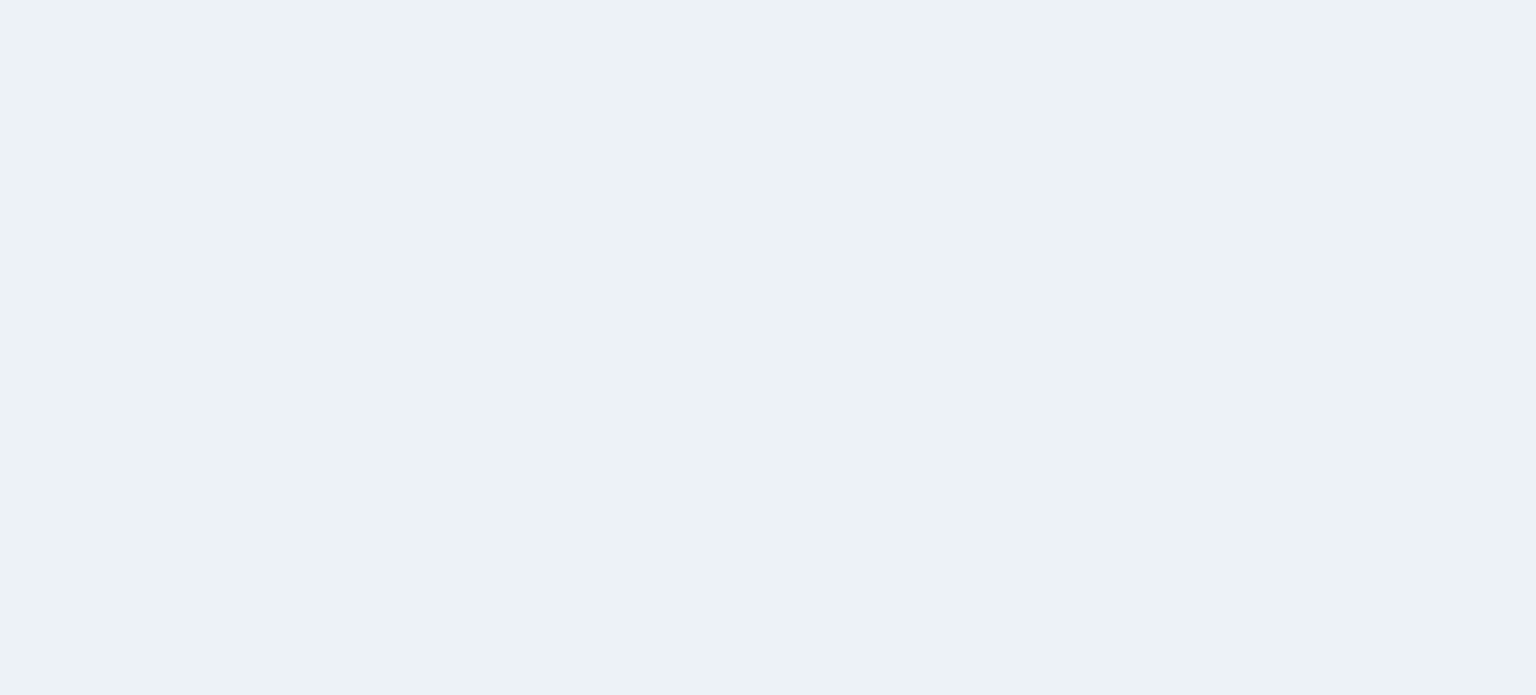 scroll, scrollTop: 0, scrollLeft: 0, axis: both 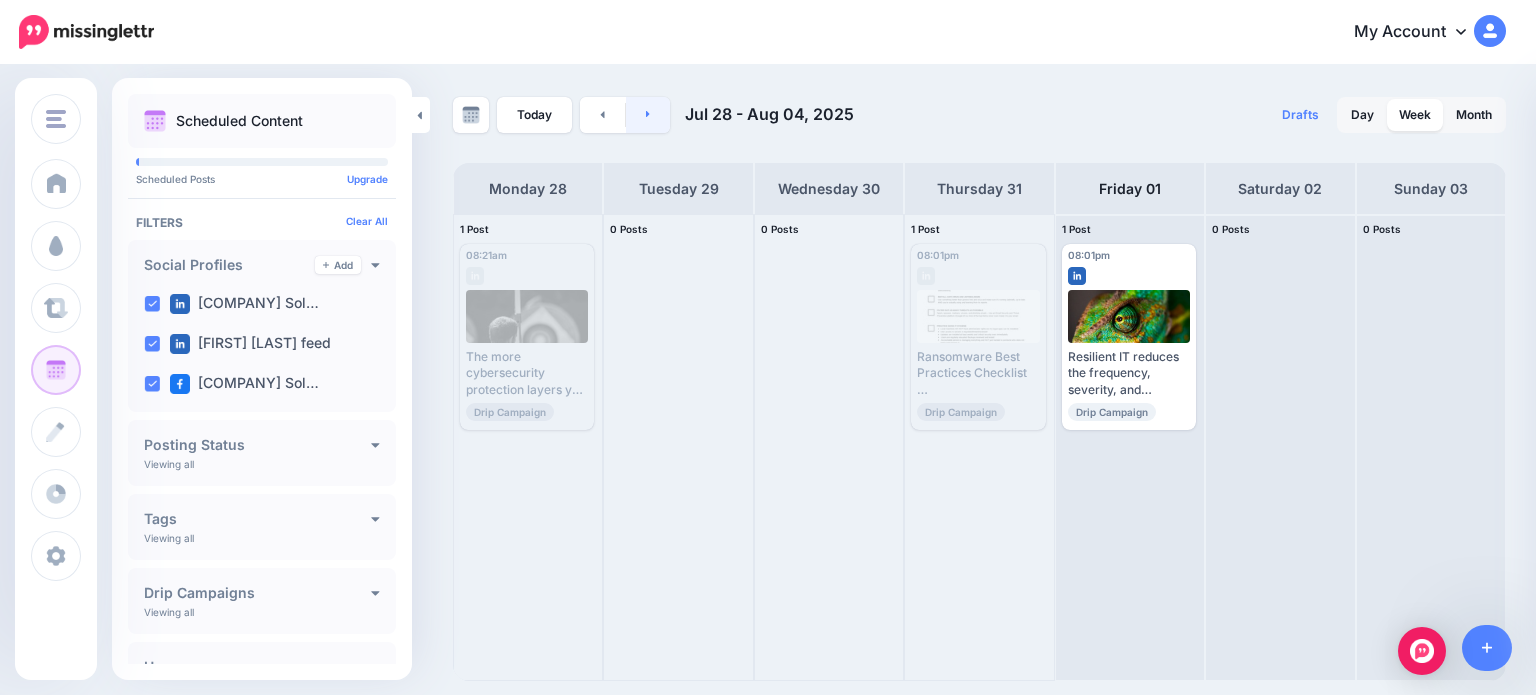 click at bounding box center (648, 115) 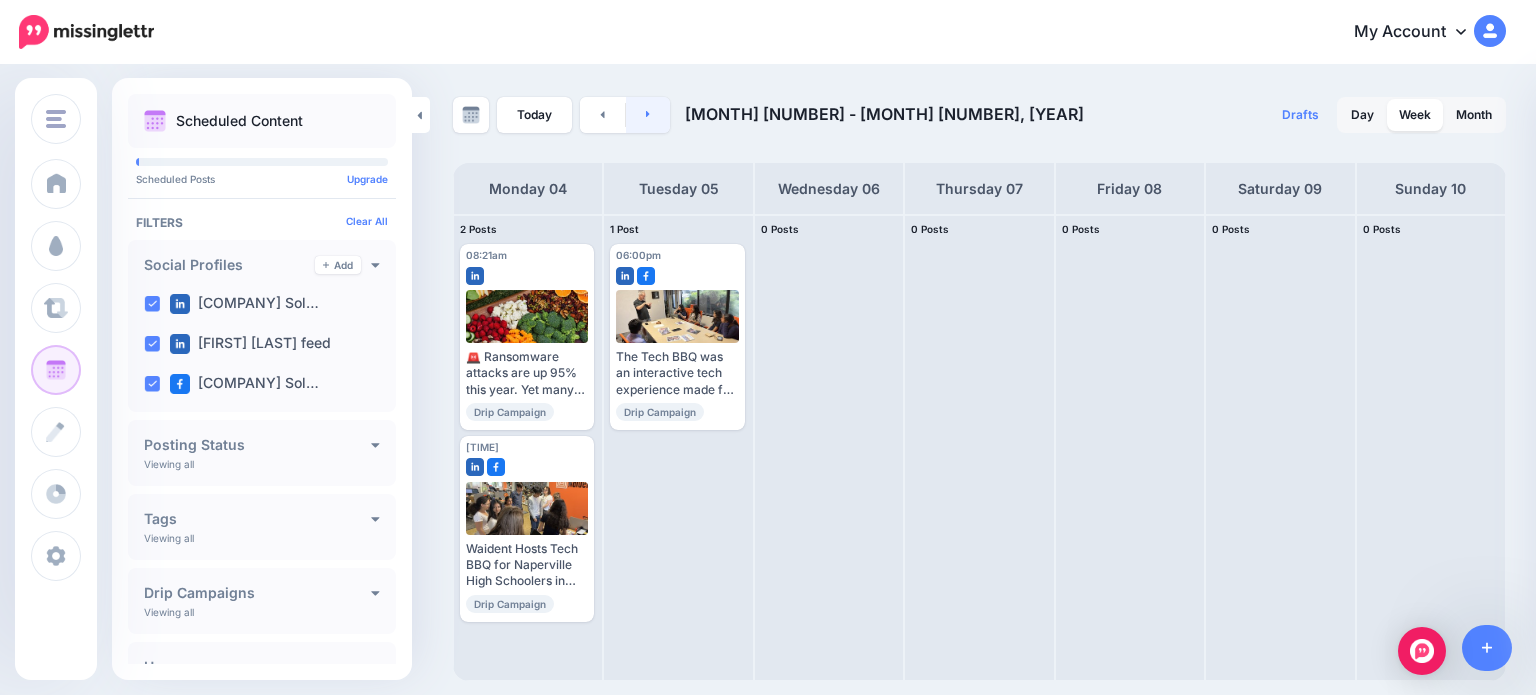 click at bounding box center (648, 115) 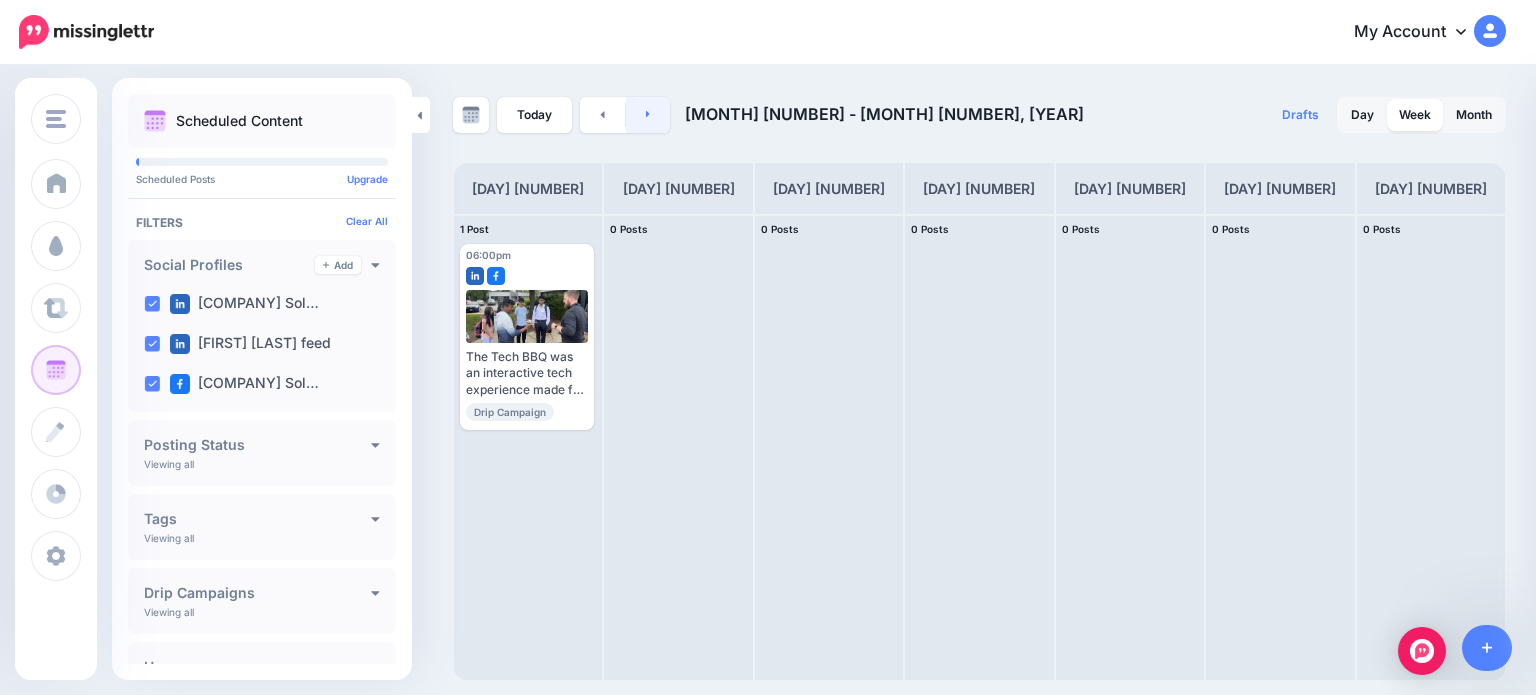 click at bounding box center (648, 115) 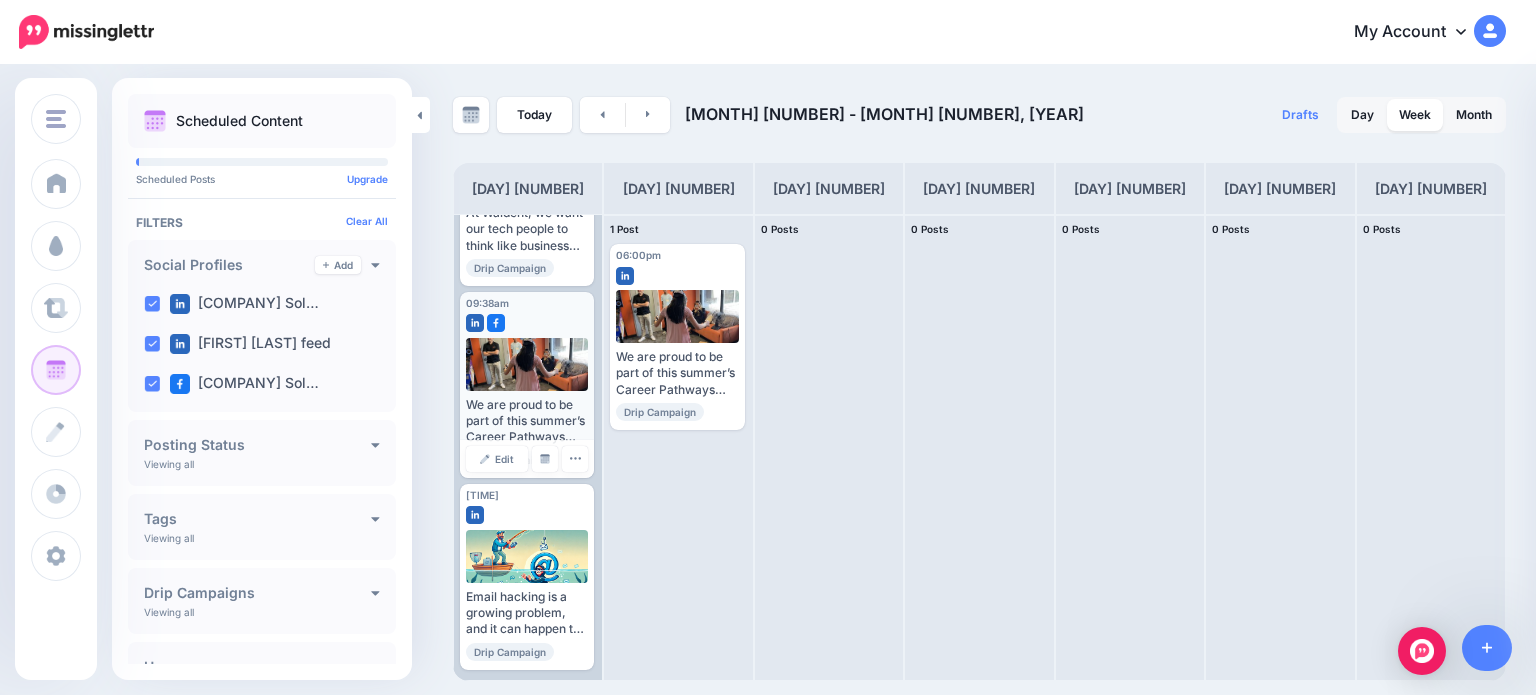 scroll, scrollTop: 0, scrollLeft: 0, axis: both 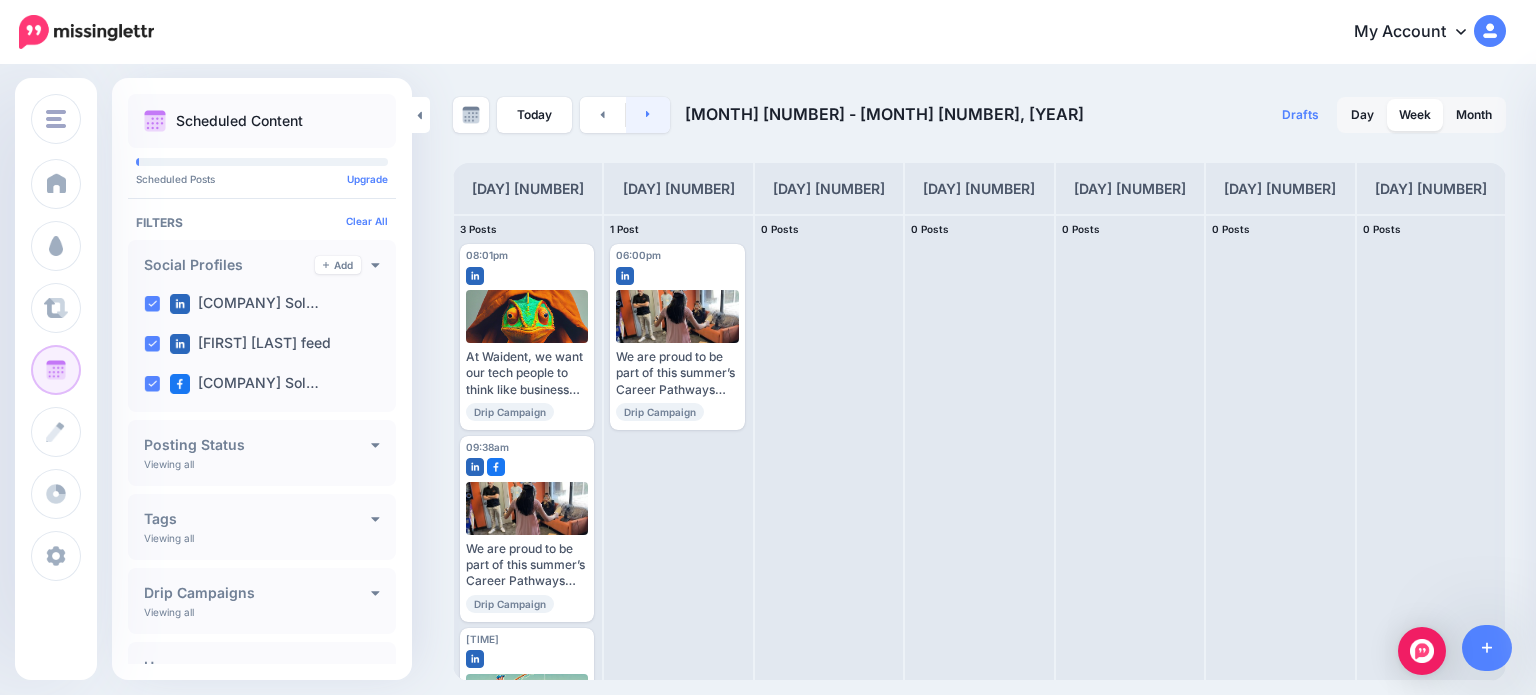click 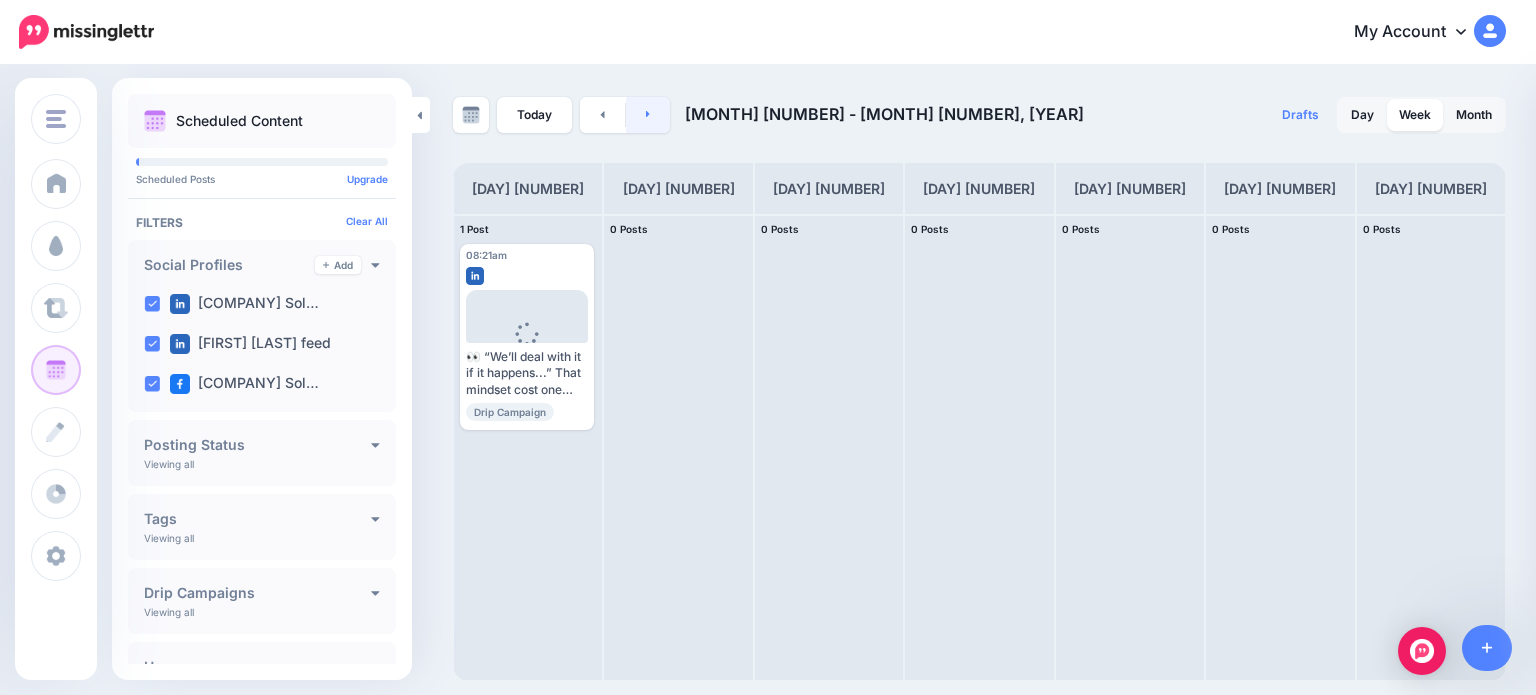 click 